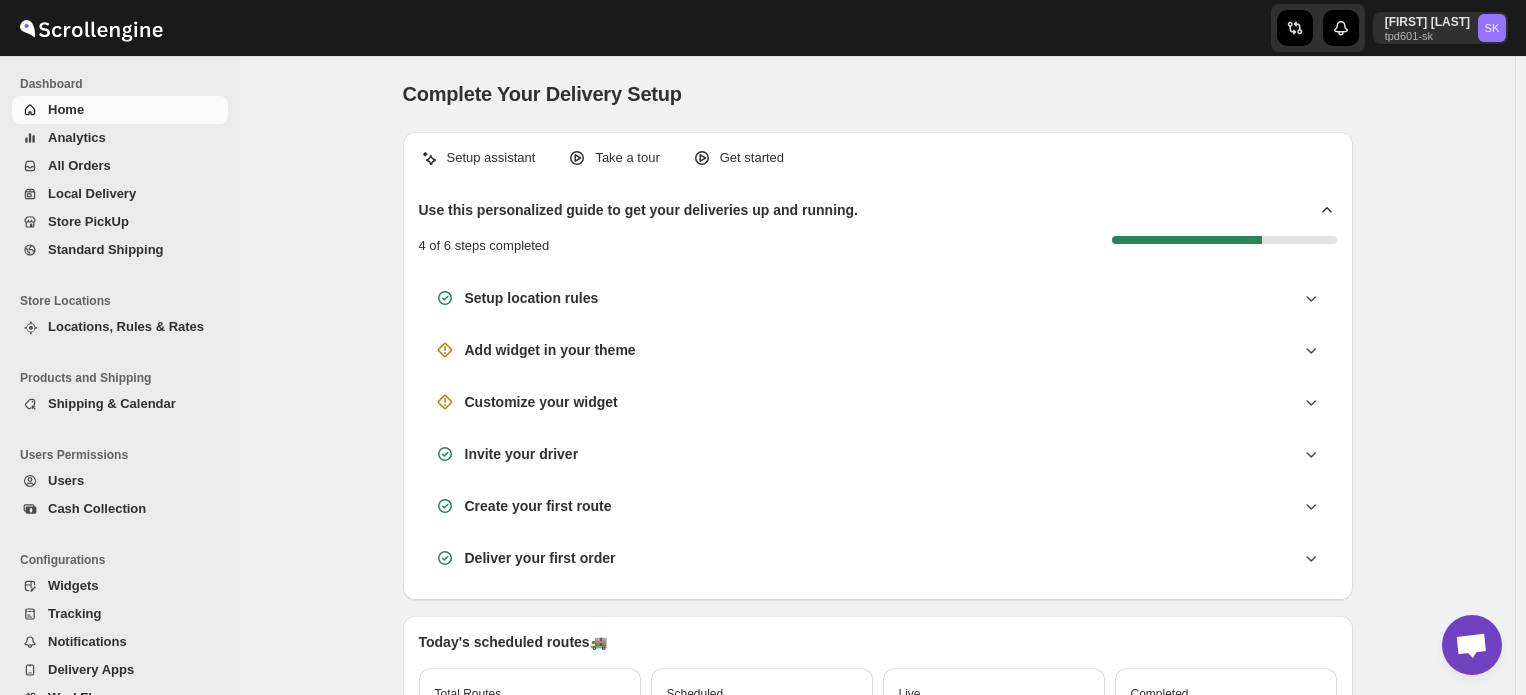 scroll, scrollTop: 0, scrollLeft: 0, axis: both 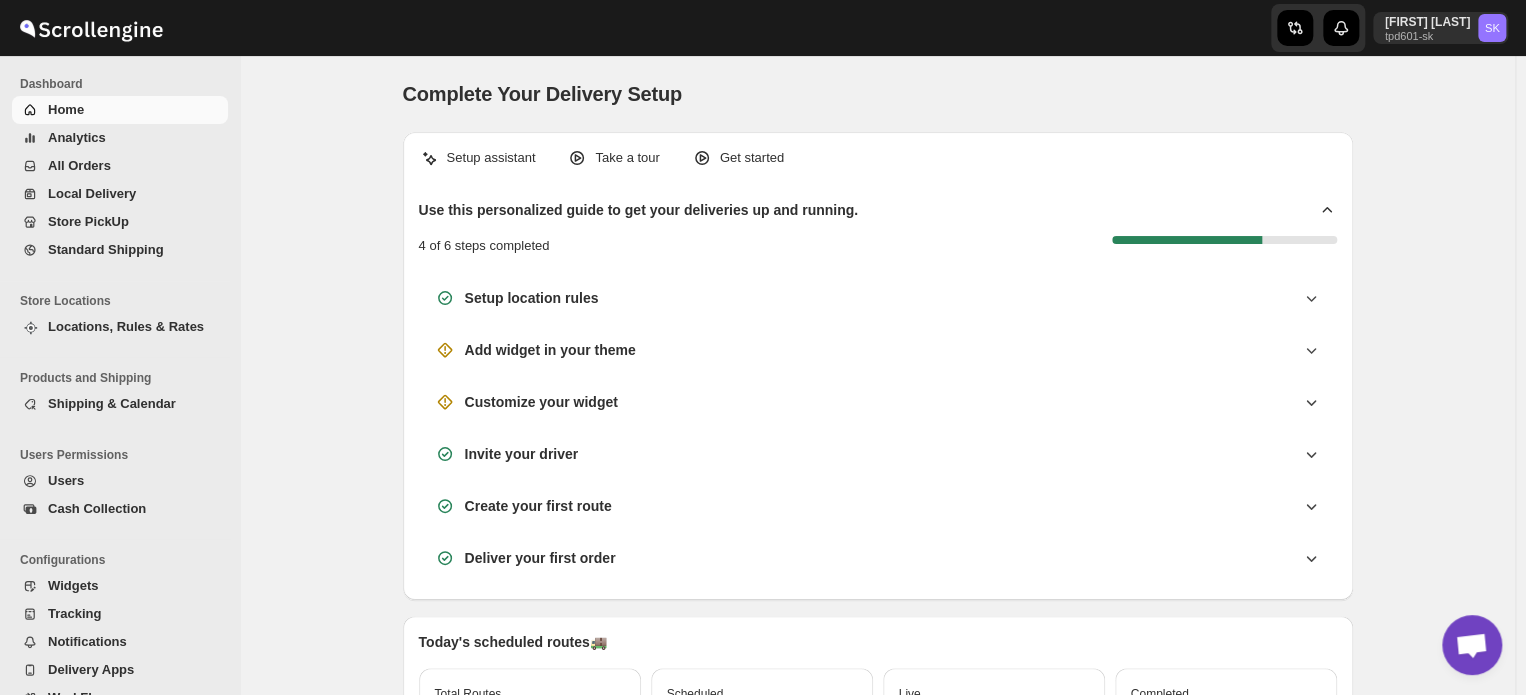 click at bounding box center [1472, 645] 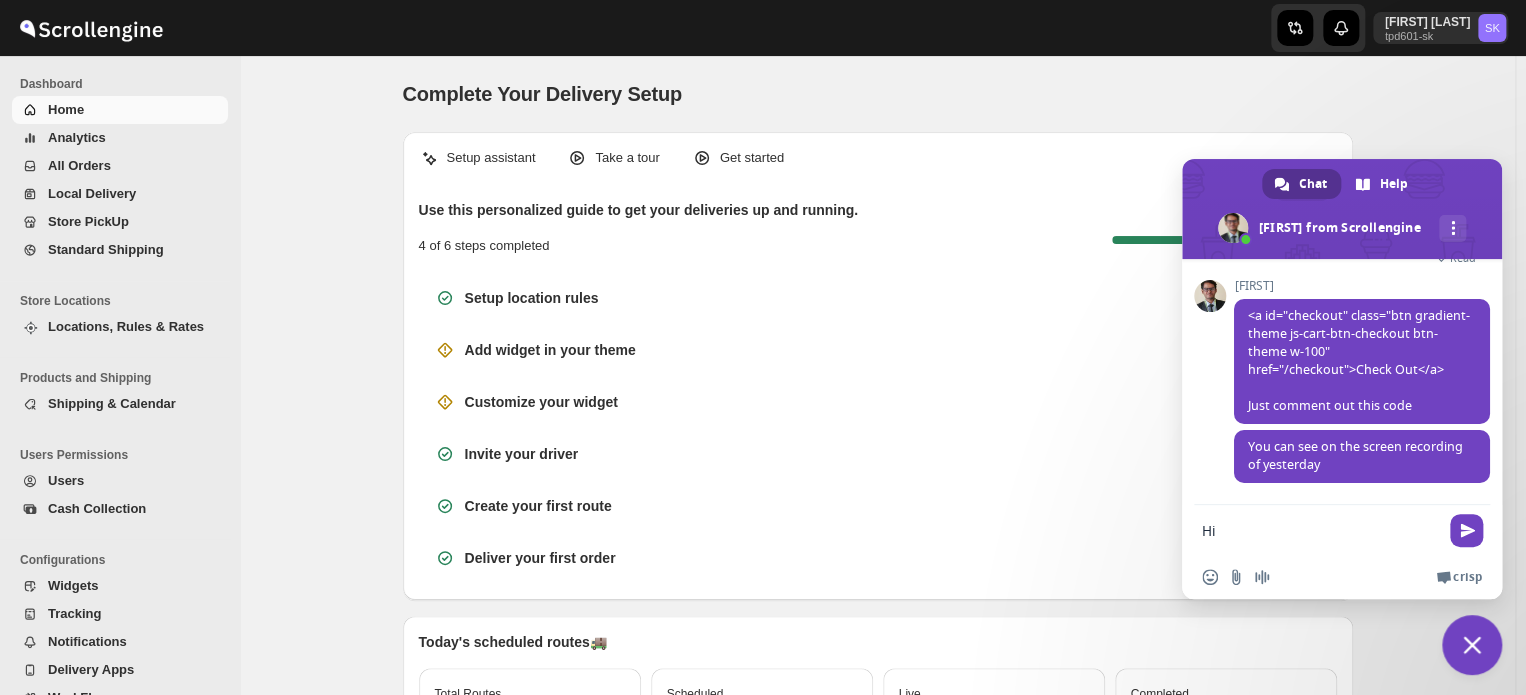 type on "Hi," 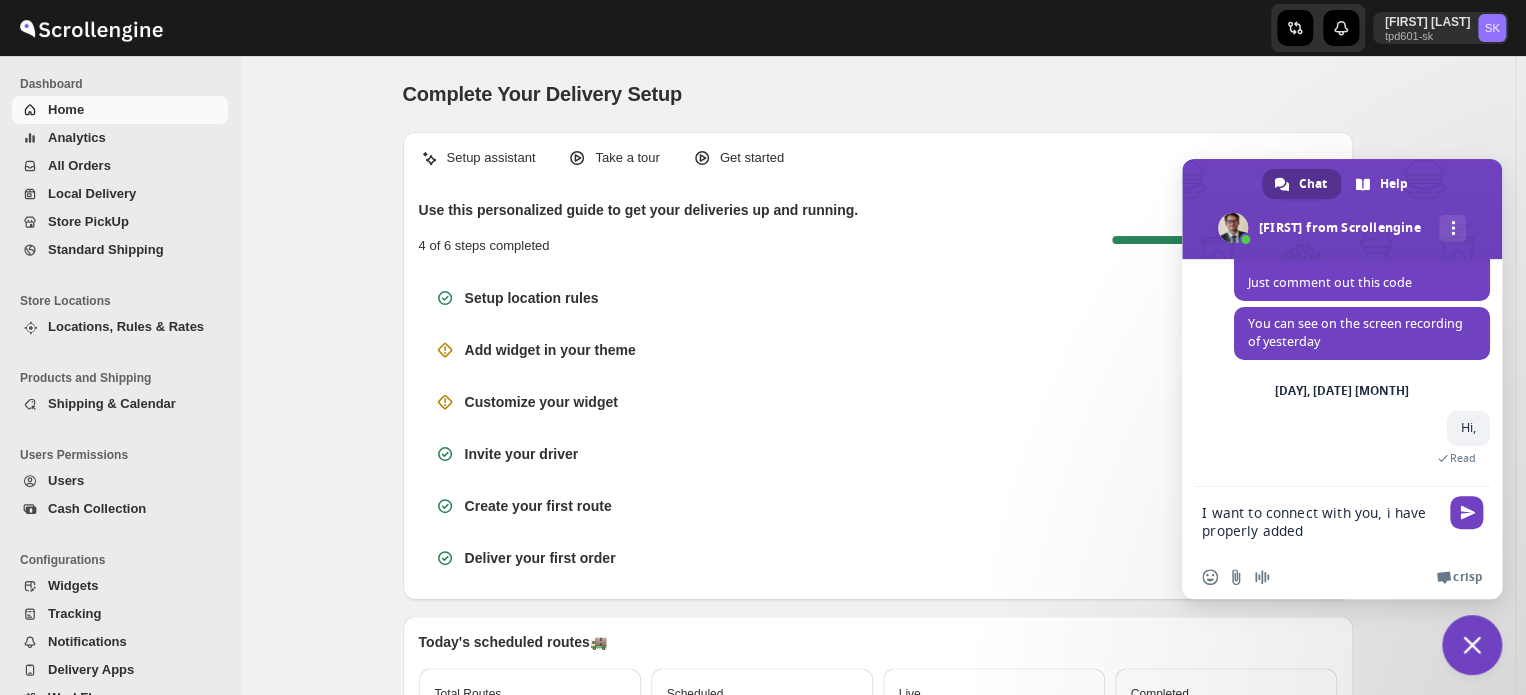 scroll, scrollTop: 7709, scrollLeft: 0, axis: vertical 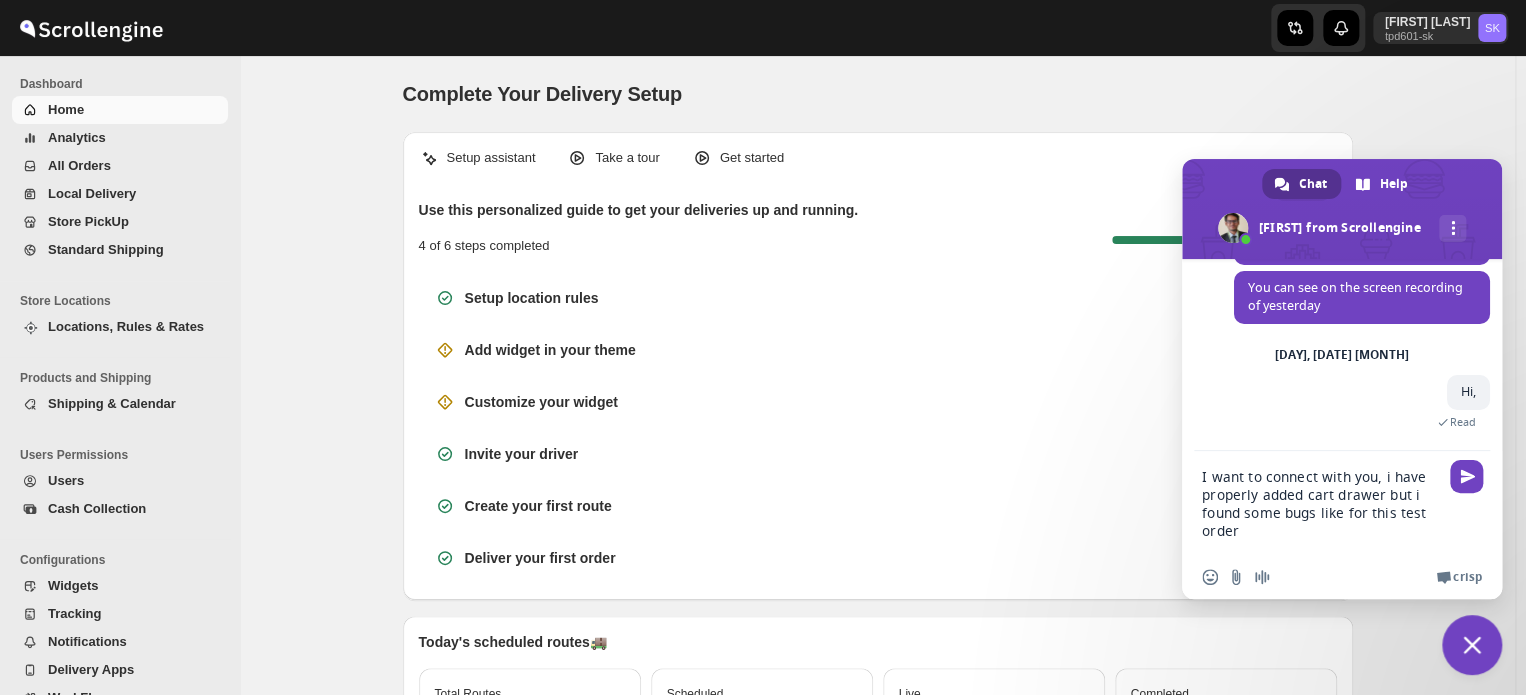 click on "I want to connect with you, i have properly added cart drawer but i found some bugs like for this test order" at bounding box center (1322, 503) 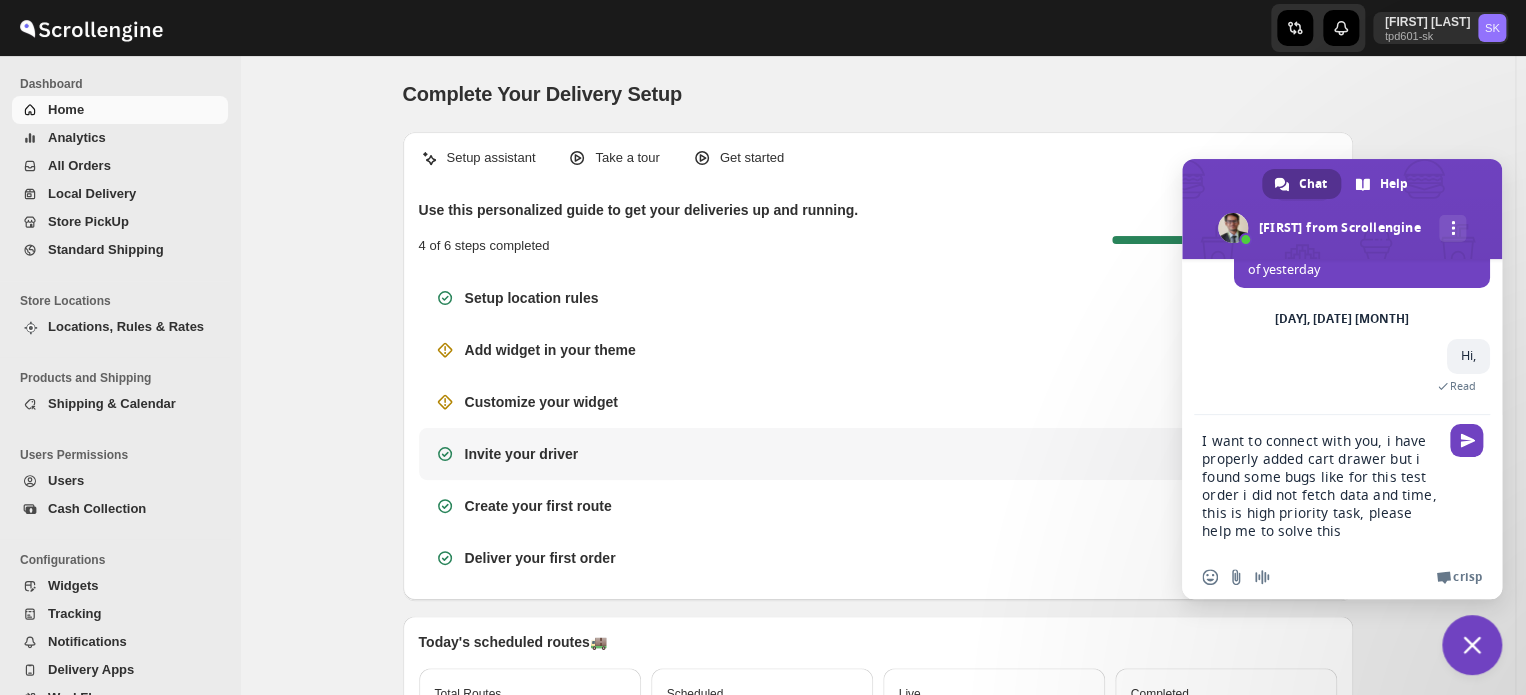drag, startPoint x: 1317, startPoint y: 533, endPoint x: 1177, endPoint y: 431, distance: 173.21663 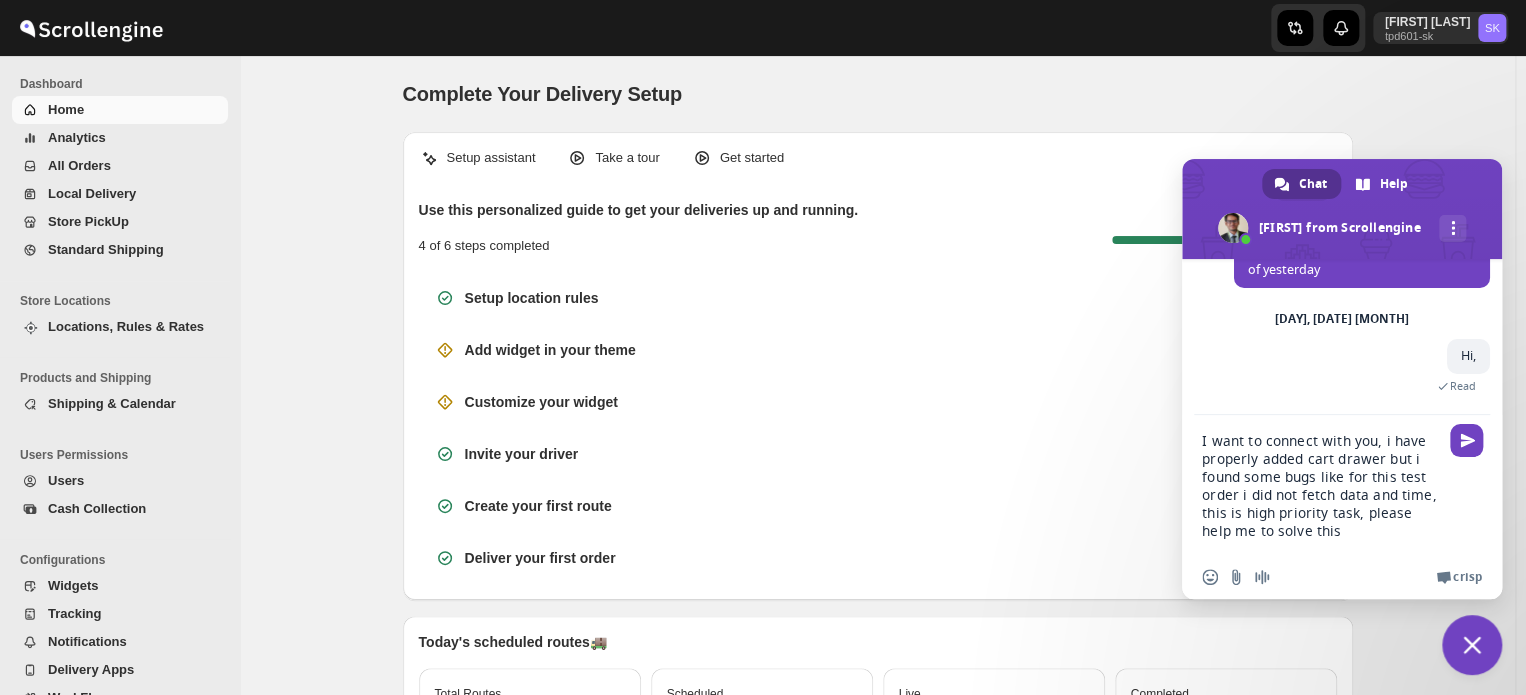 paste on ". I've properly added a cart drawer, but I've found some bugs, like for this test order, I didn't fetch the date and time. This is a high-priority task, so please help me" 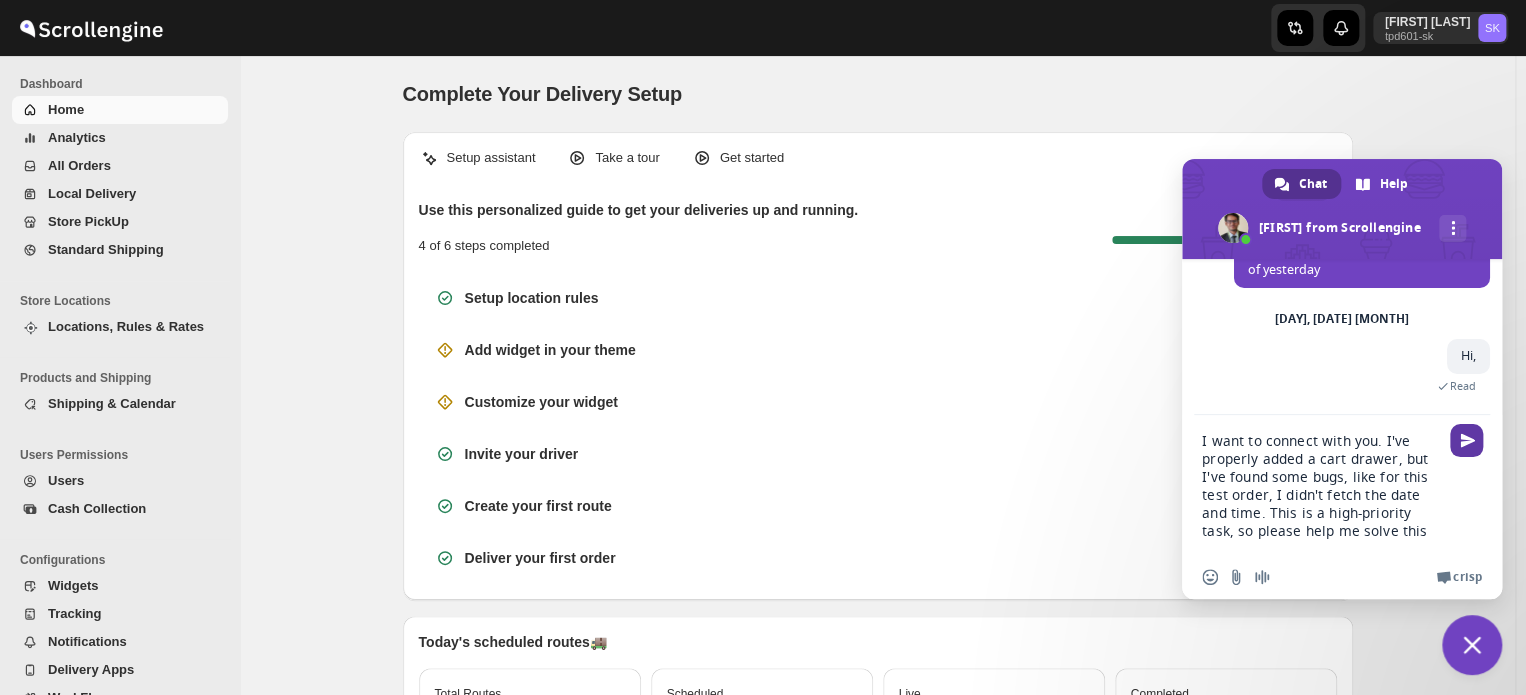 type on "I want to connect with you. I've properly added a cart drawer, but I've found some bugs, like for this test order, I didn't fetch the date and time. This is a high-priority task, so please help me solve this" 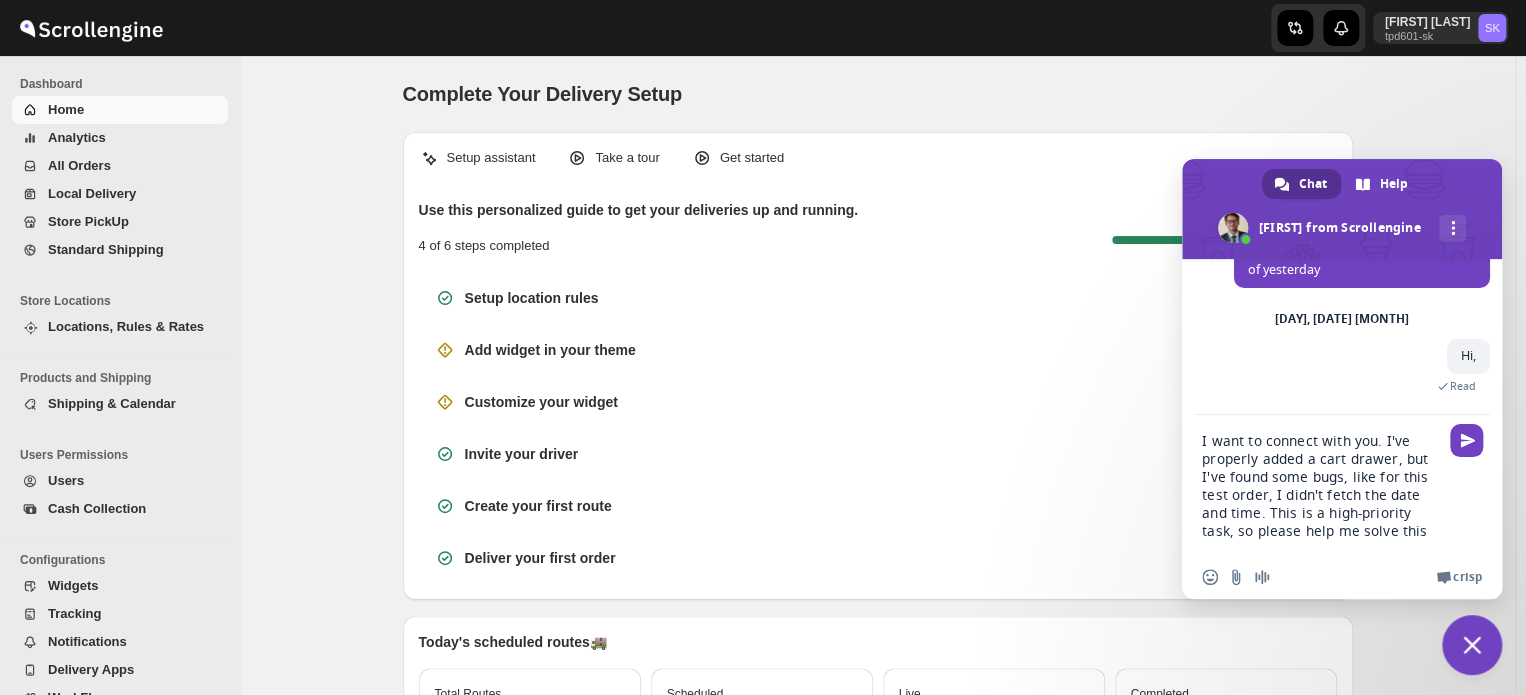 click at bounding box center [1466, 440] 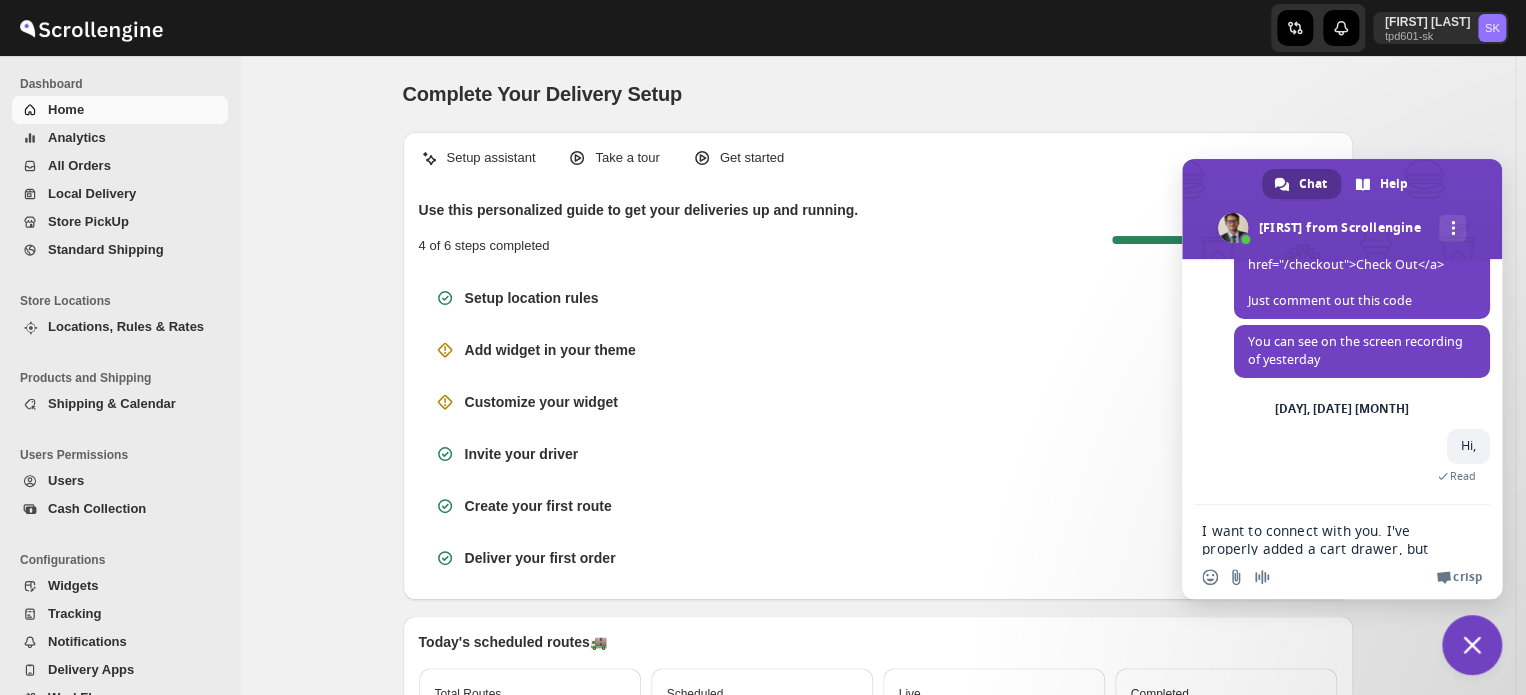 type 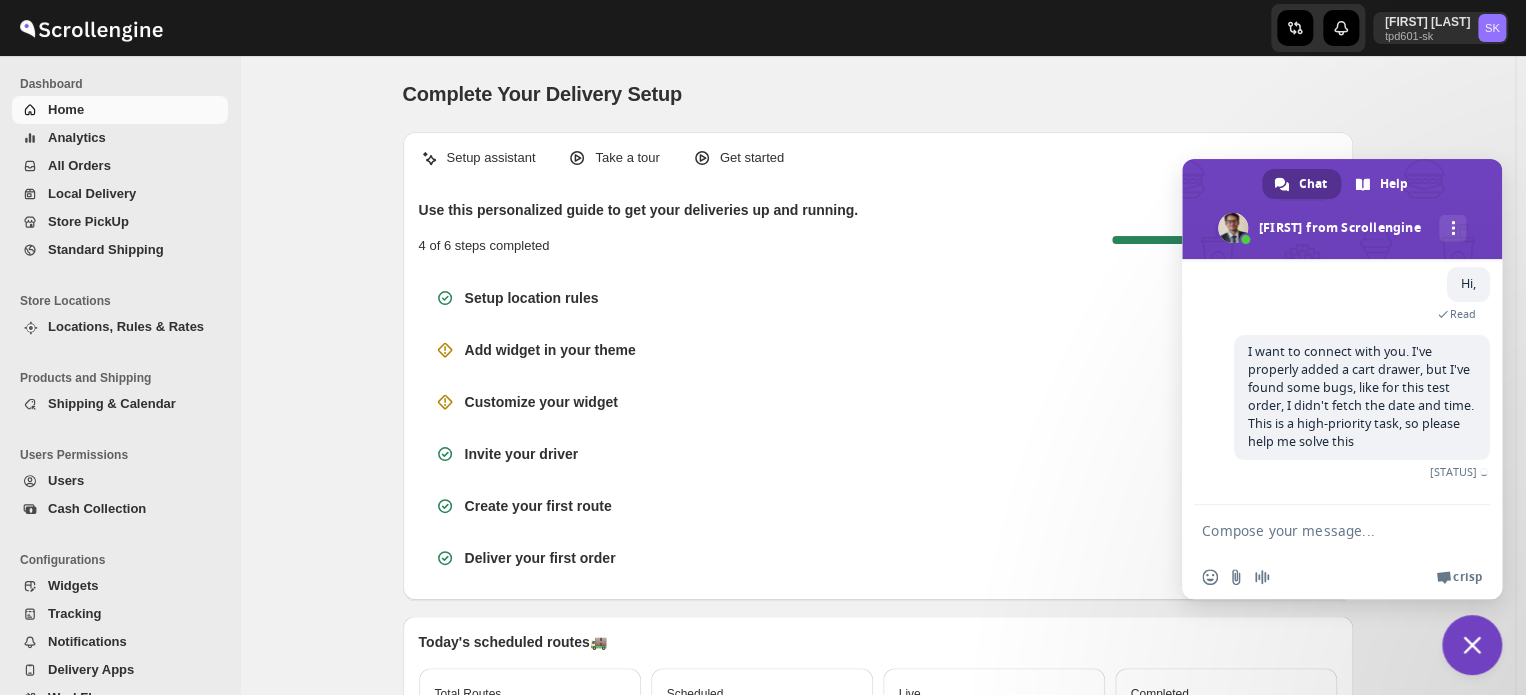 scroll, scrollTop: 7823, scrollLeft: 0, axis: vertical 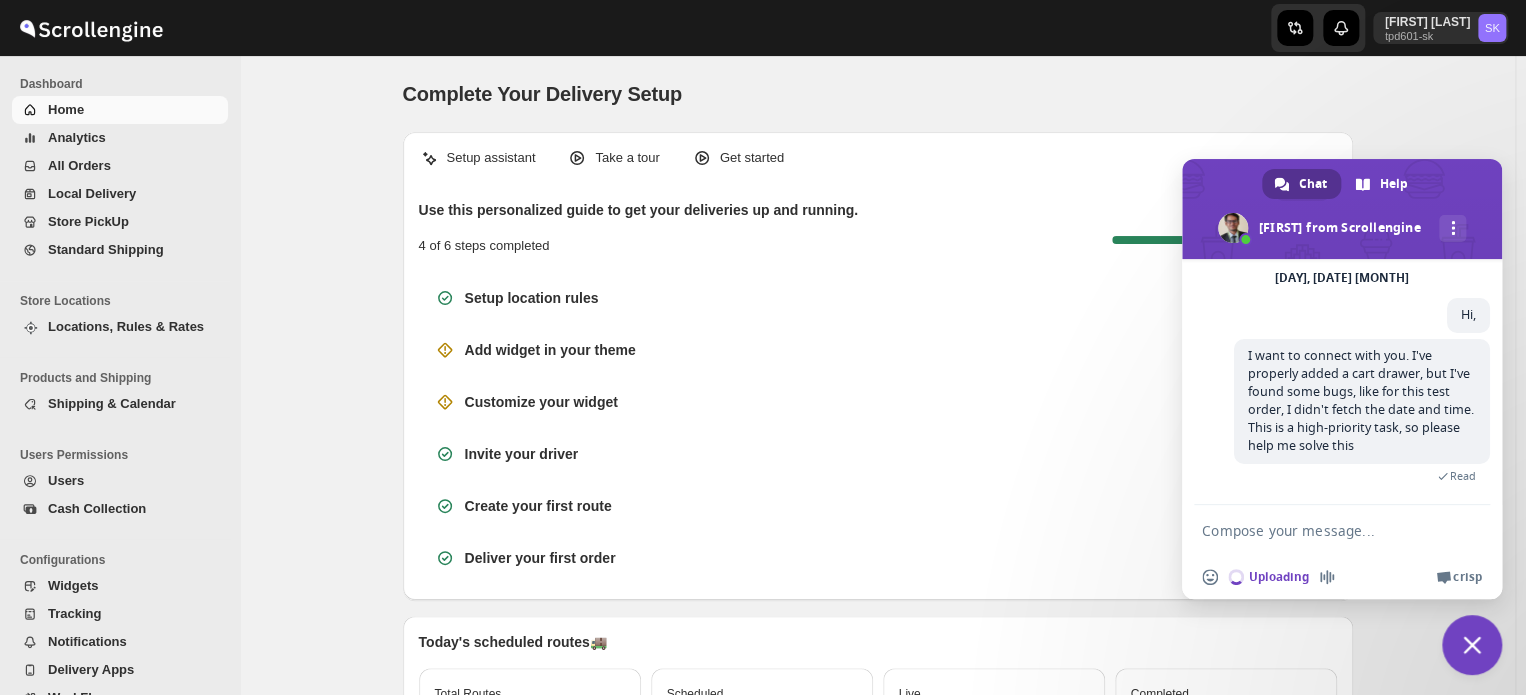 type 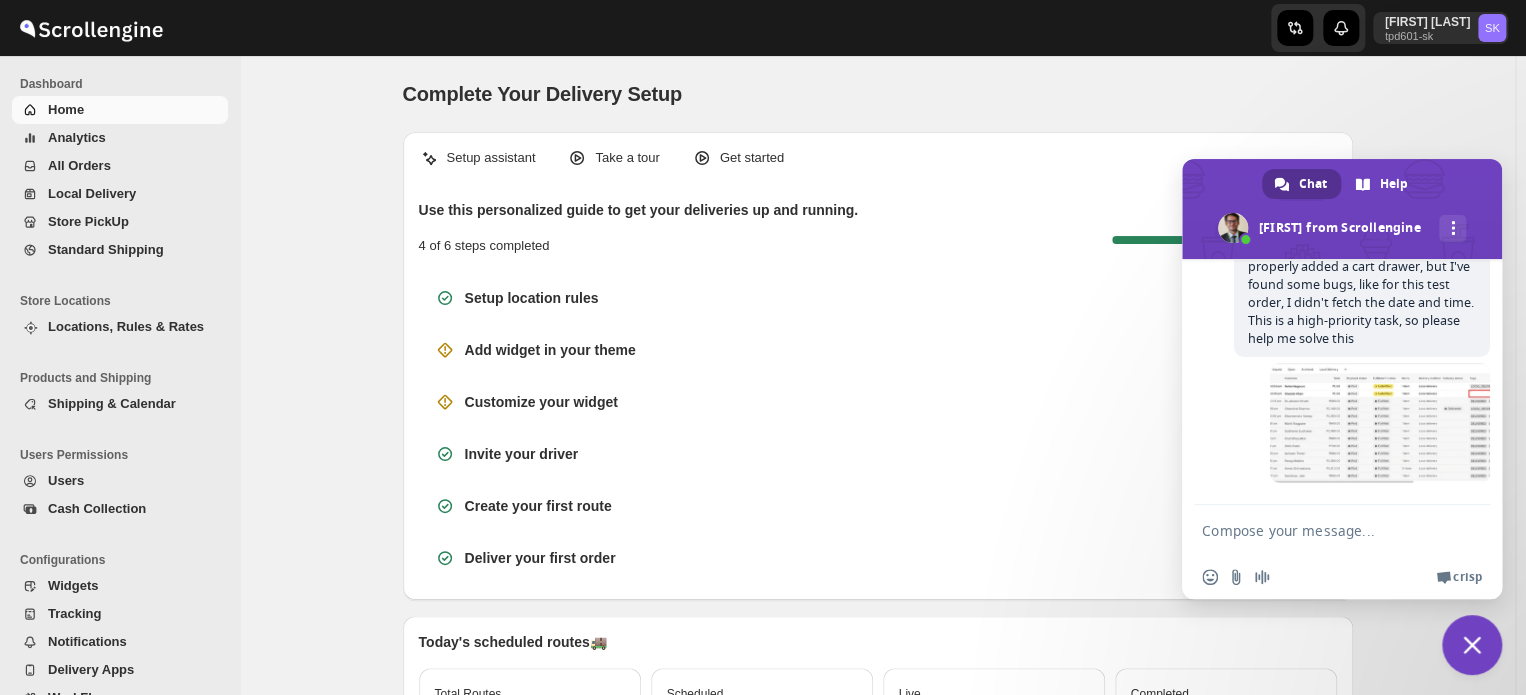 scroll, scrollTop: 7948, scrollLeft: 0, axis: vertical 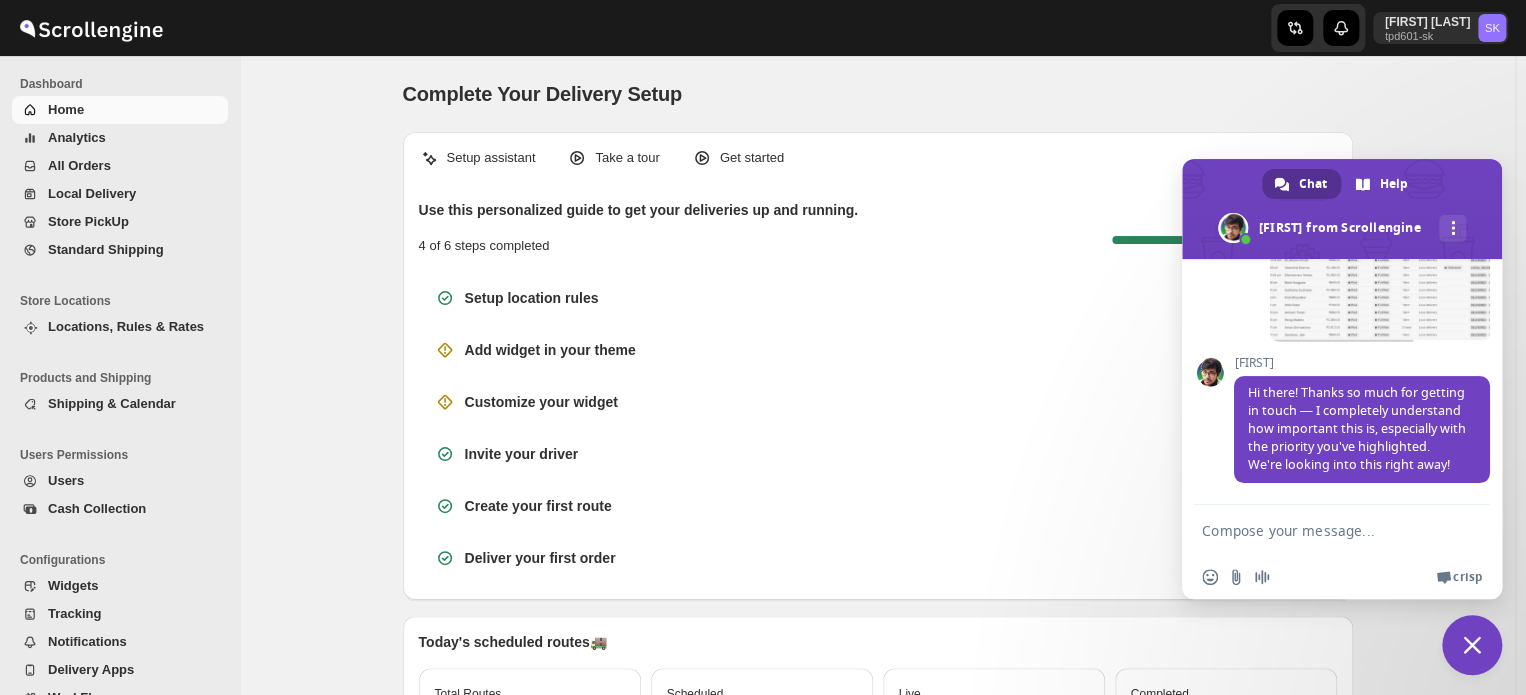 click at bounding box center (1322, 530) 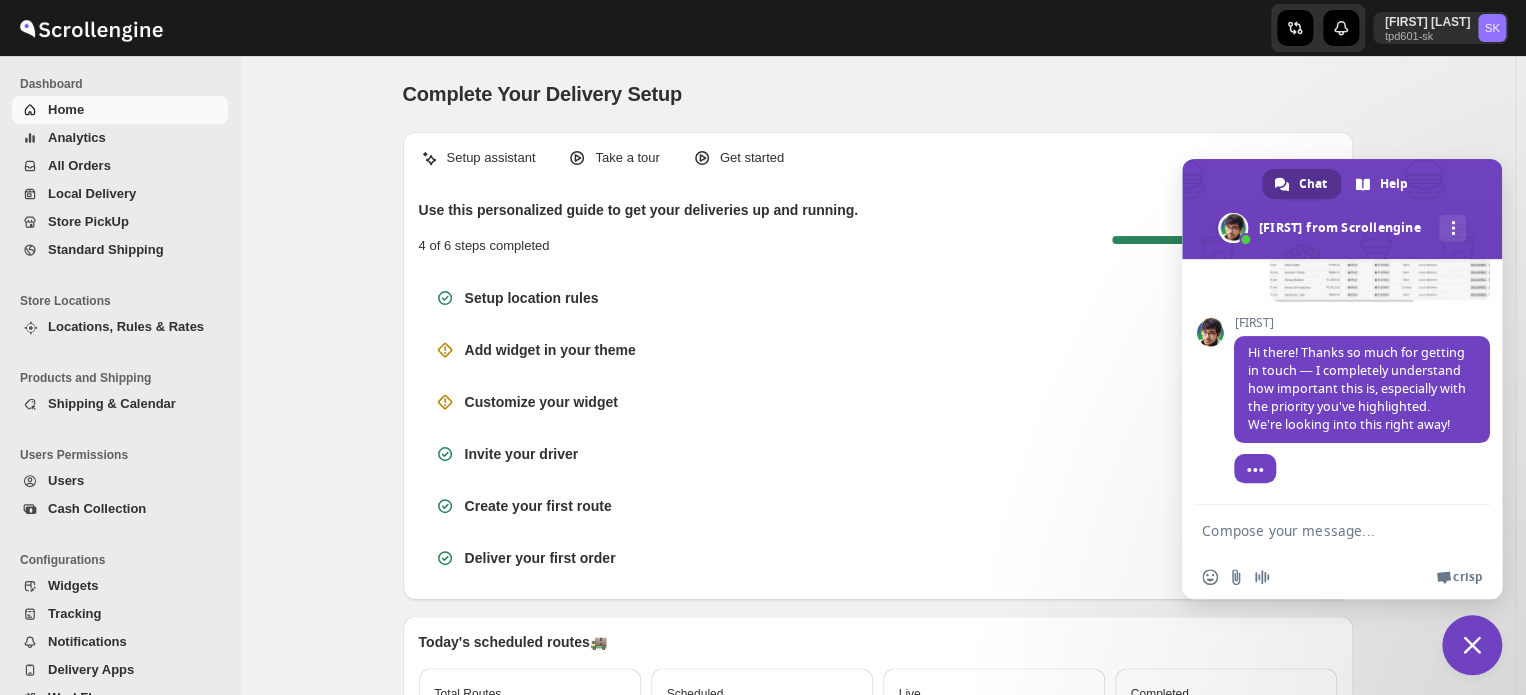 scroll, scrollTop: 8152, scrollLeft: 0, axis: vertical 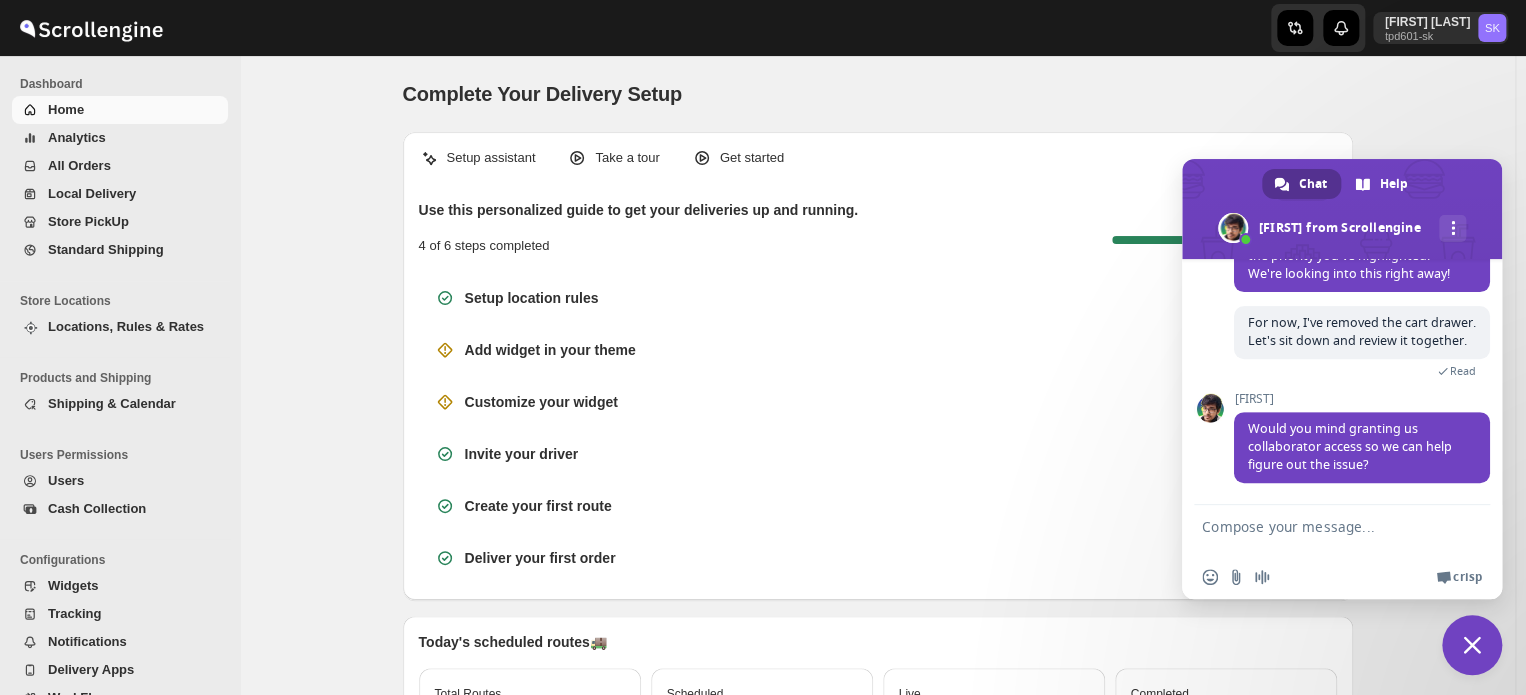 click at bounding box center [1322, 530] 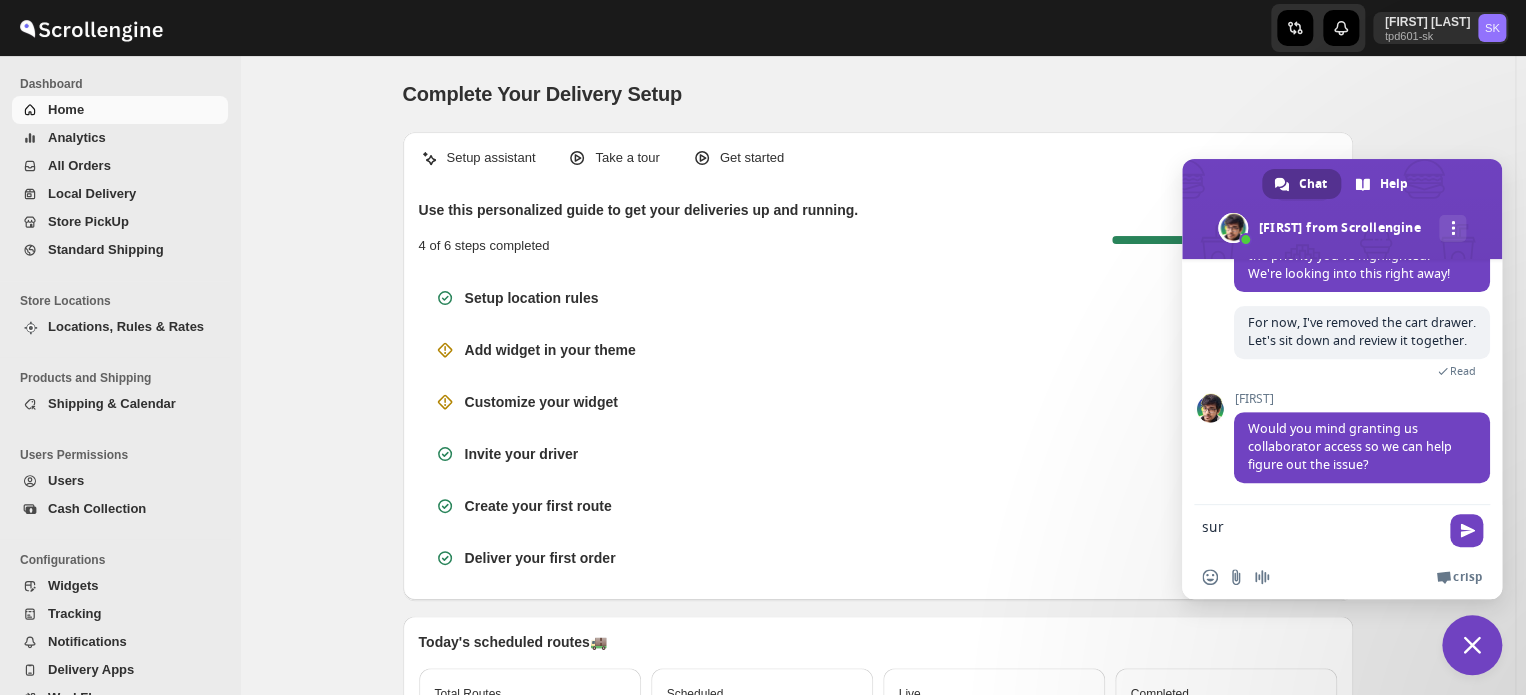 type on "sure" 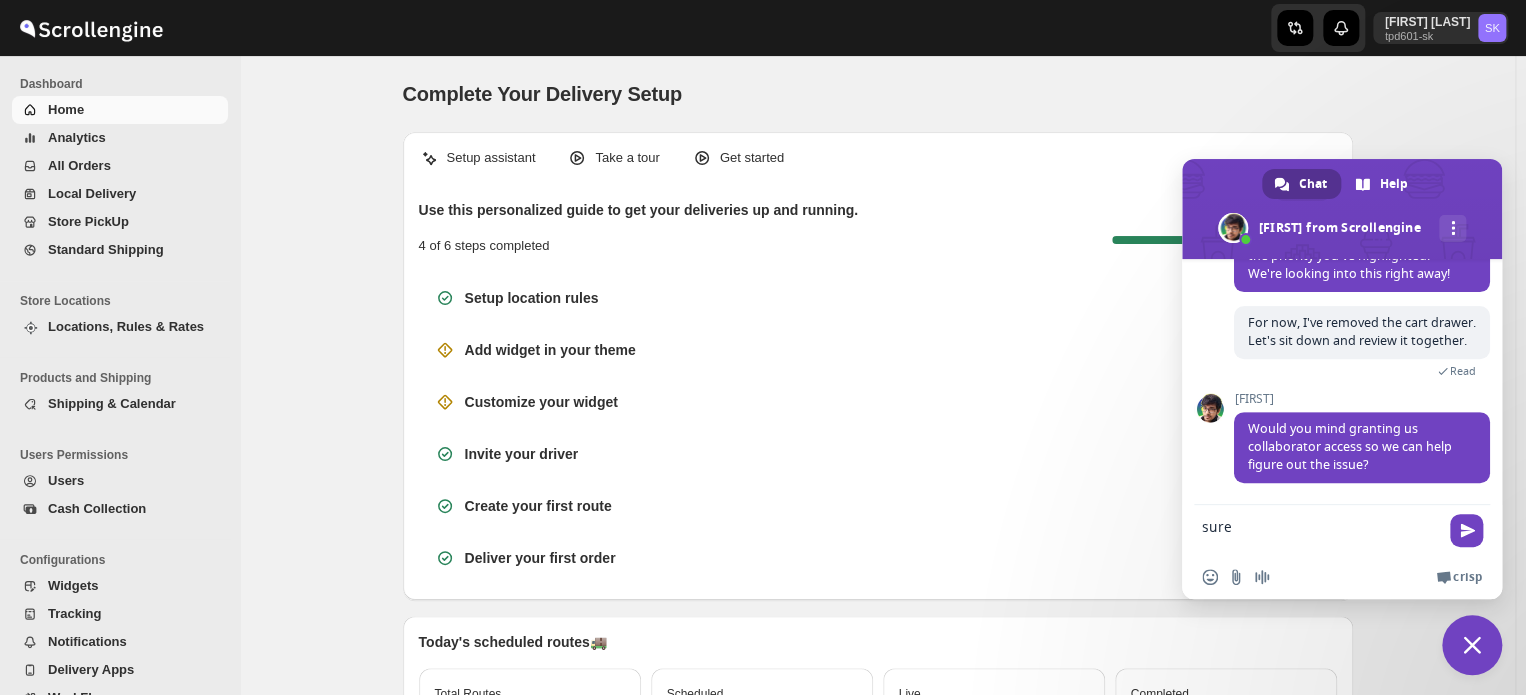 drag, startPoint x: 1272, startPoint y: 523, endPoint x: 1166, endPoint y: 551, distance: 109.63576 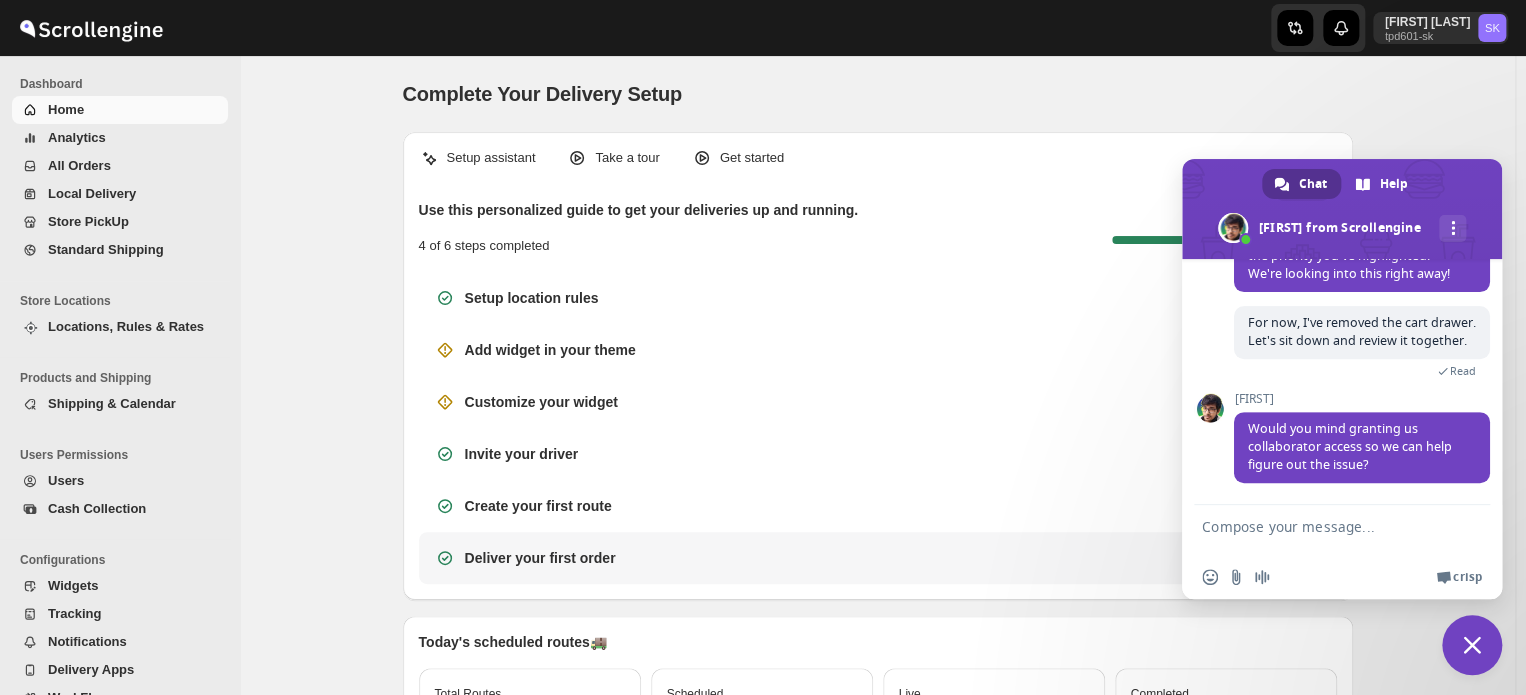 scroll, scrollTop: 0, scrollLeft: 0, axis: both 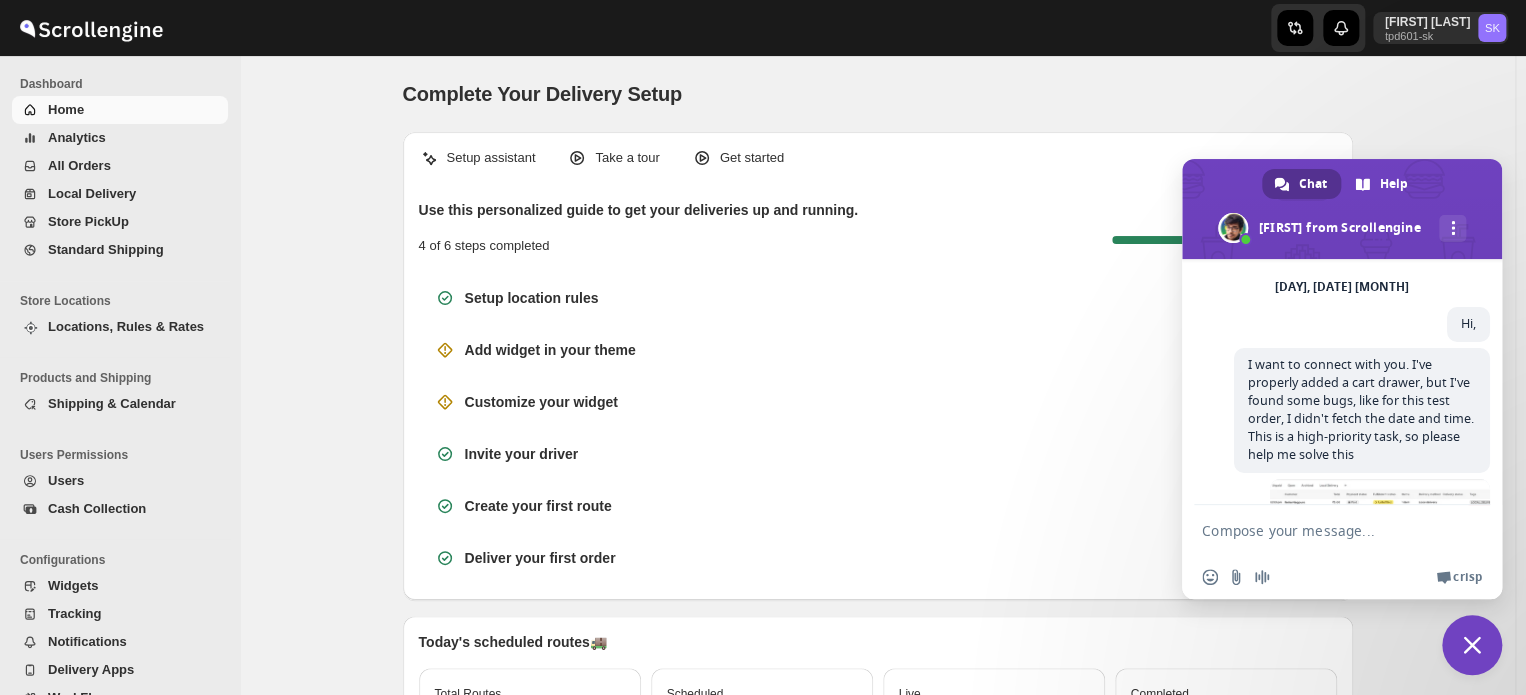 drag, startPoint x: 1245, startPoint y: 301, endPoint x: 1448, endPoint y: 364, distance: 212.55116 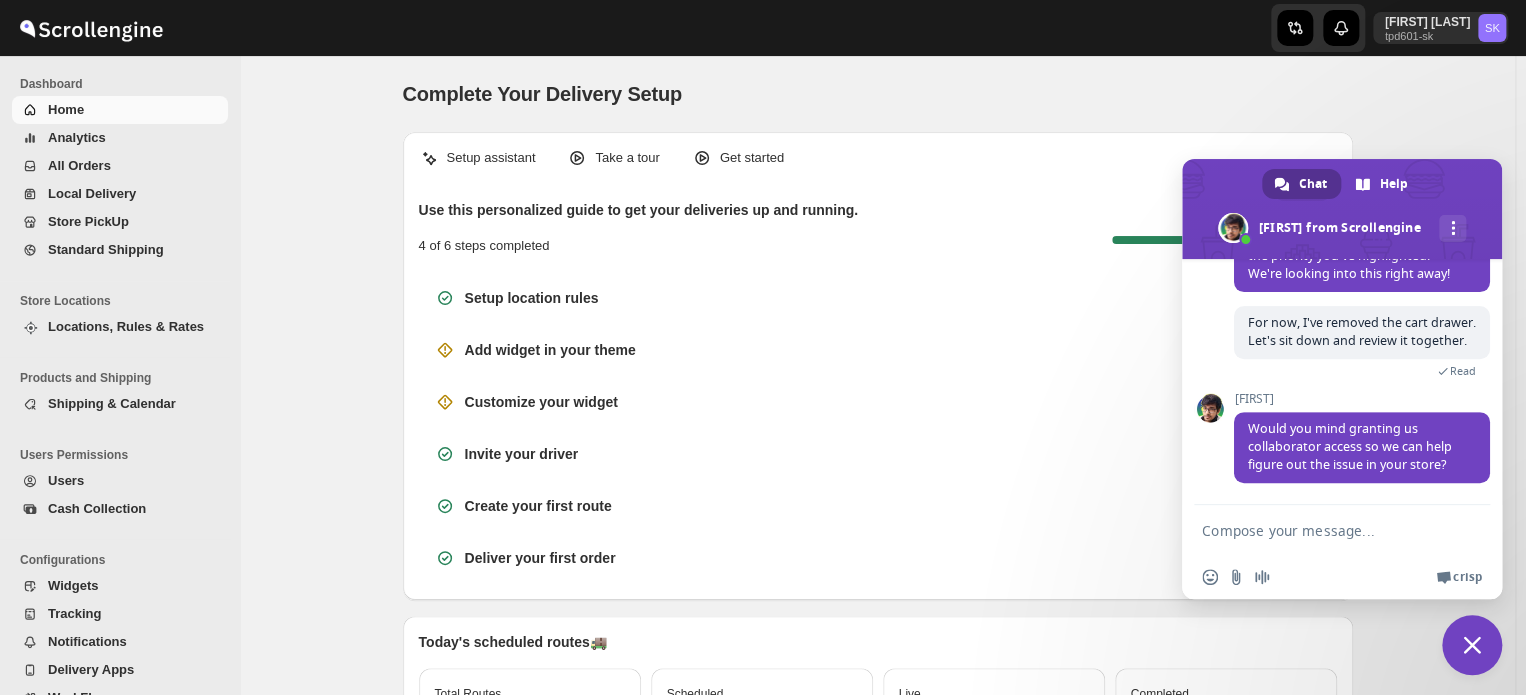 scroll, scrollTop: 8326, scrollLeft: 0, axis: vertical 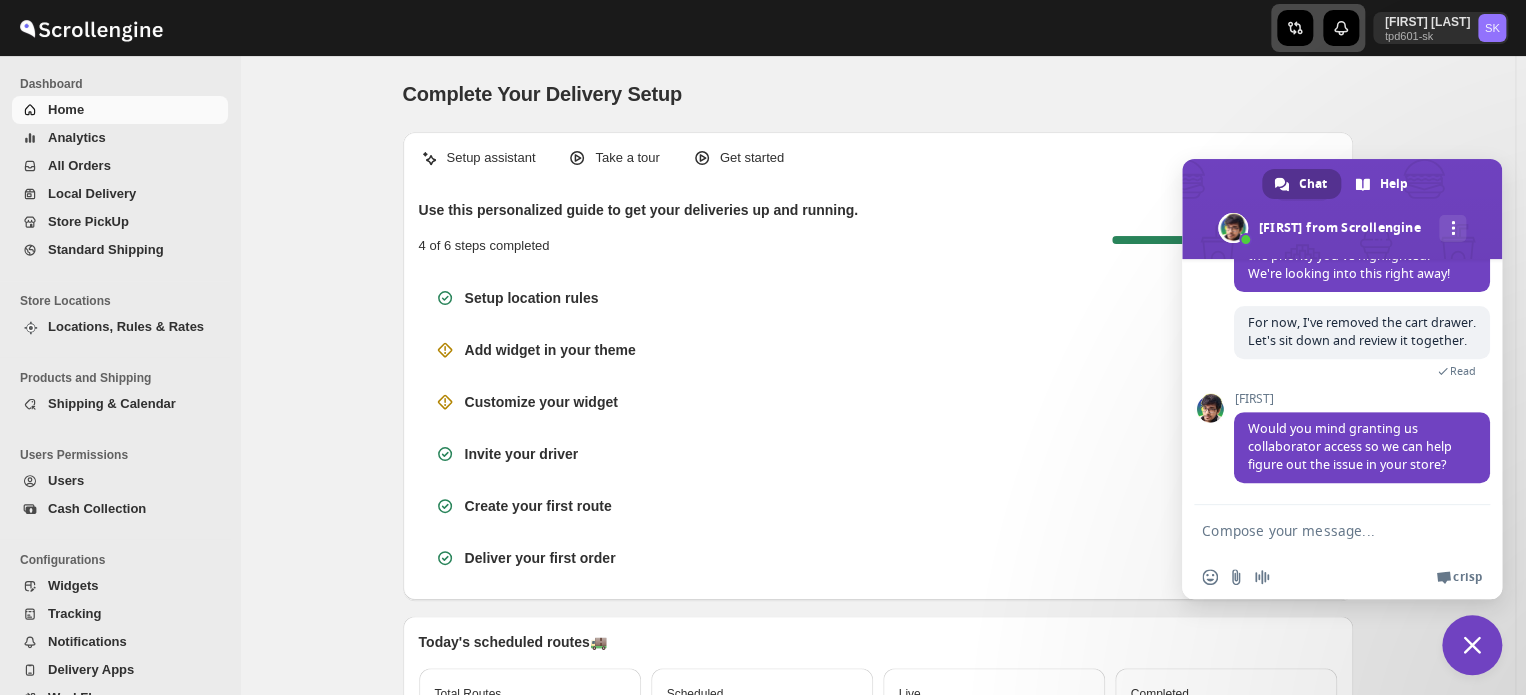 click 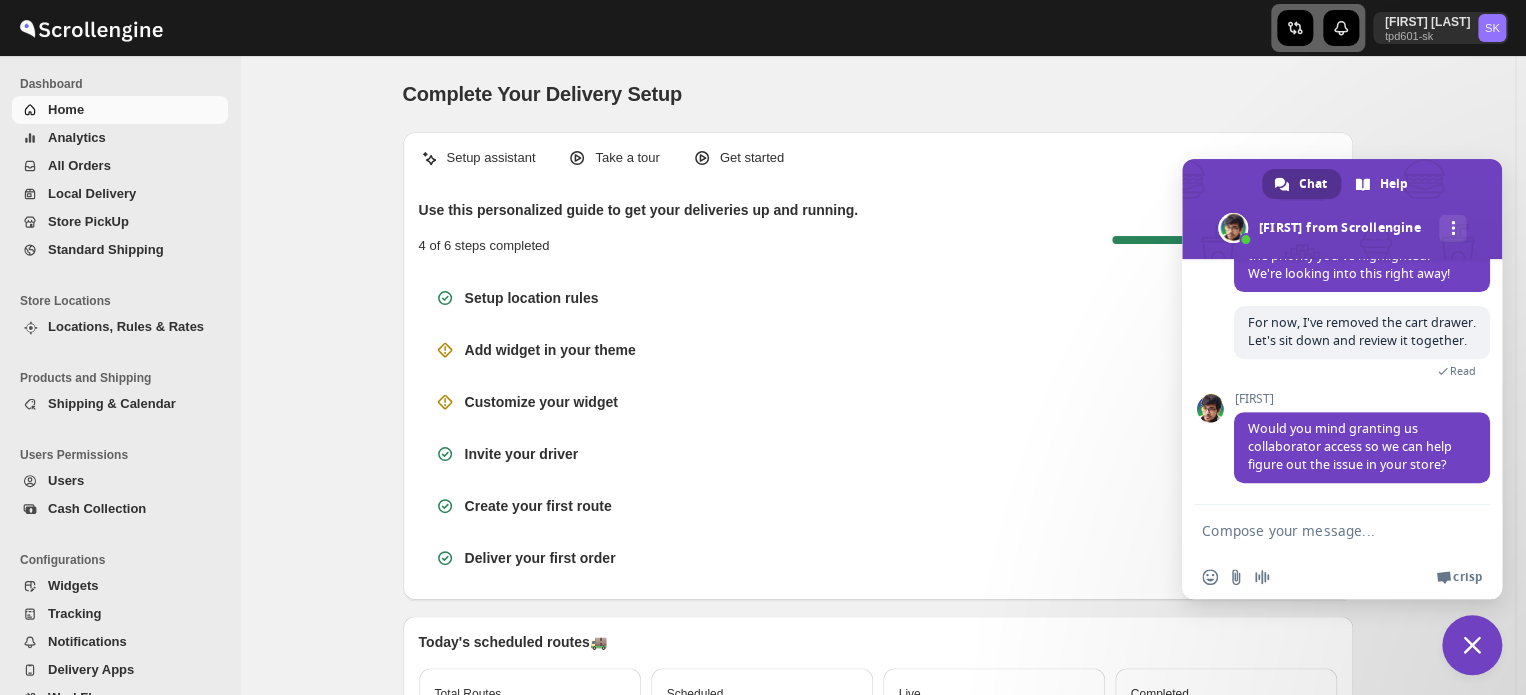 click 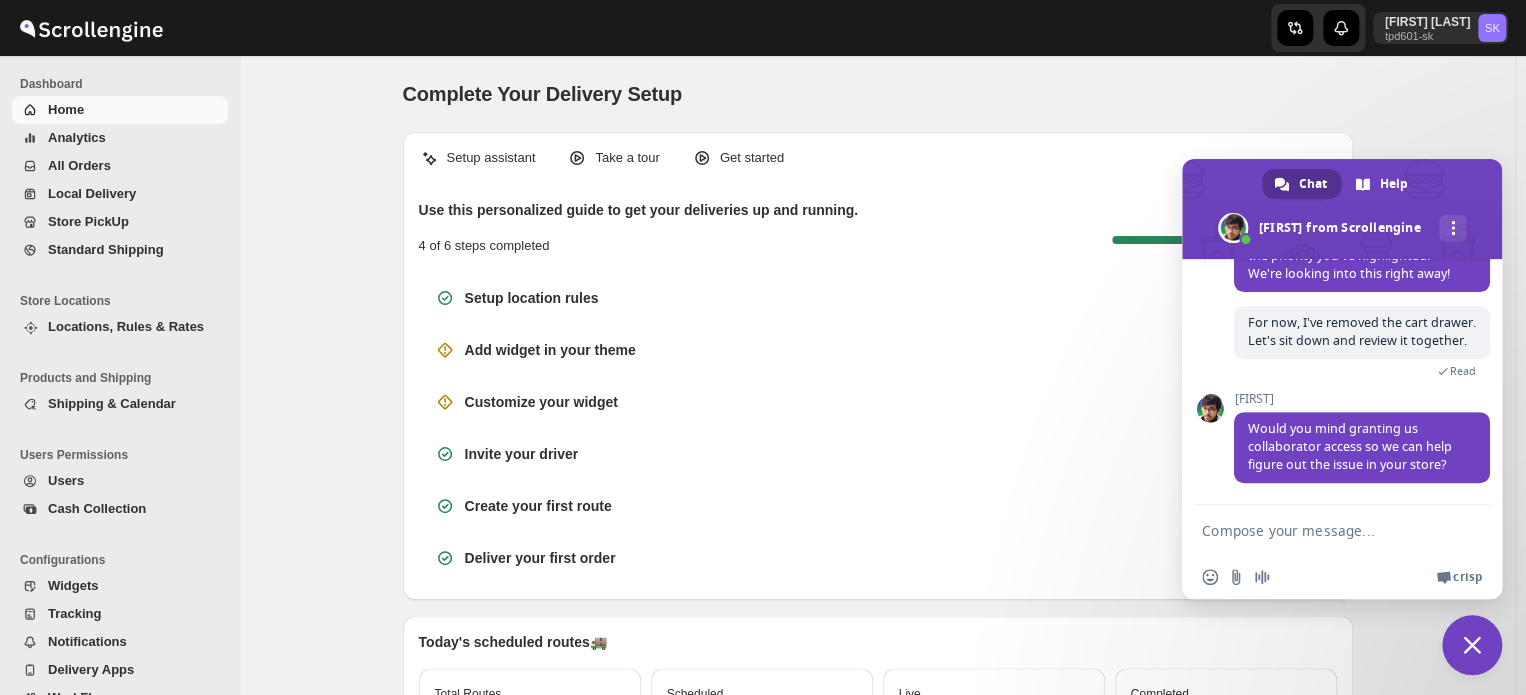 click at bounding box center [1322, 530] 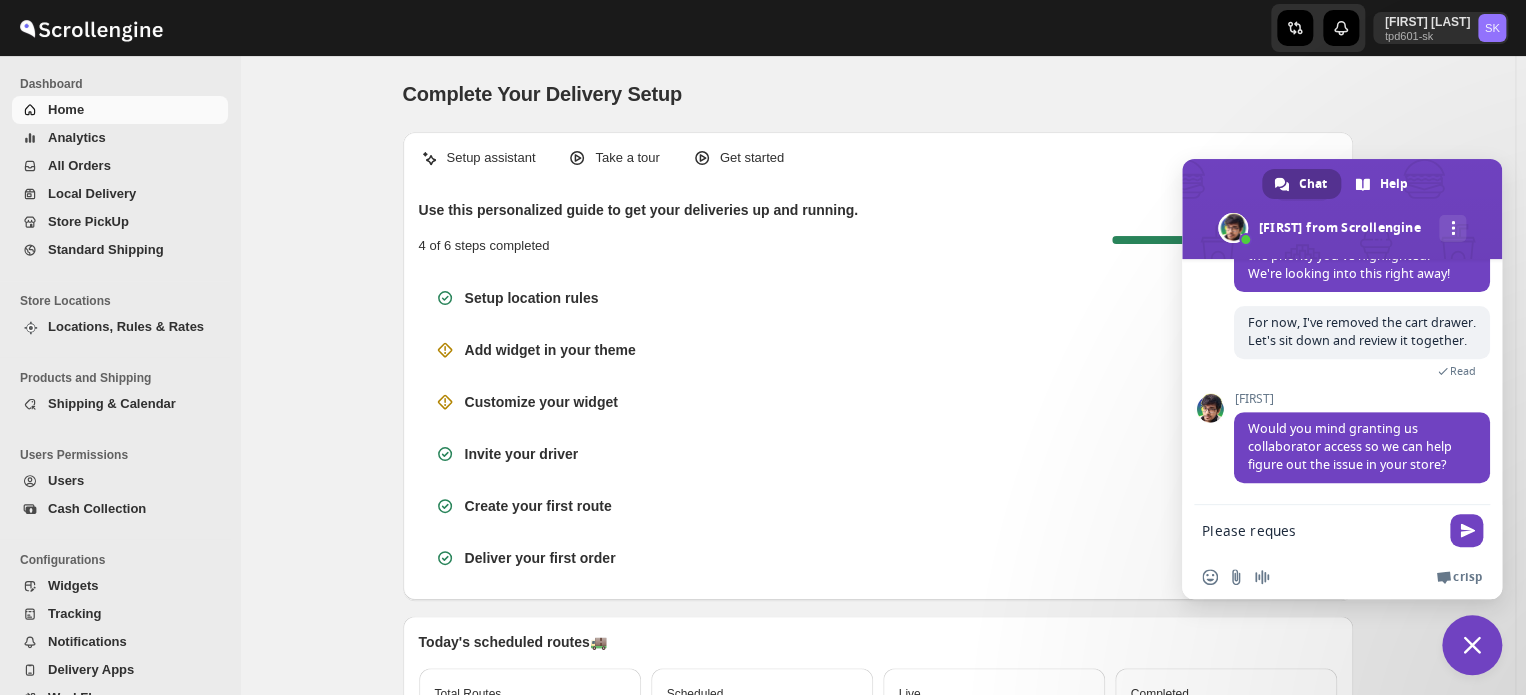type on "Please request" 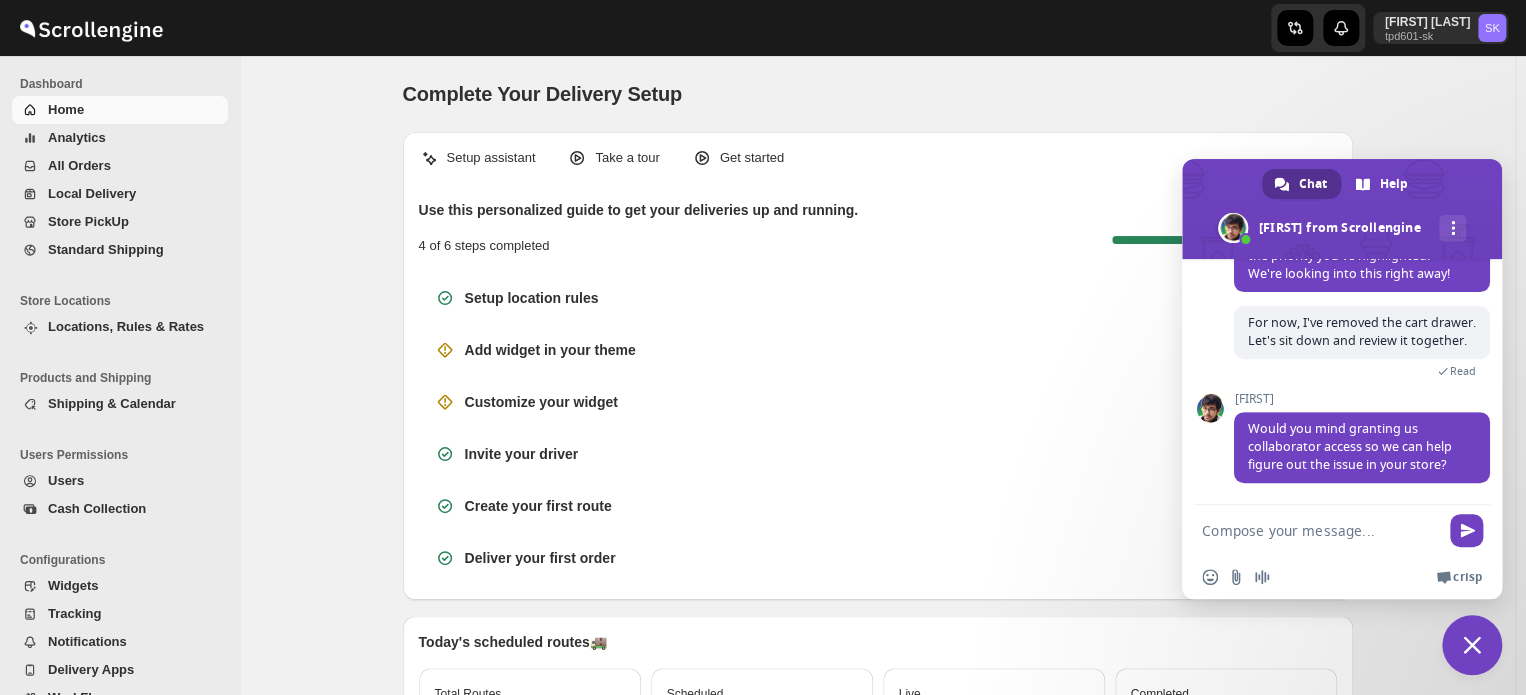 scroll, scrollTop: 8399, scrollLeft: 0, axis: vertical 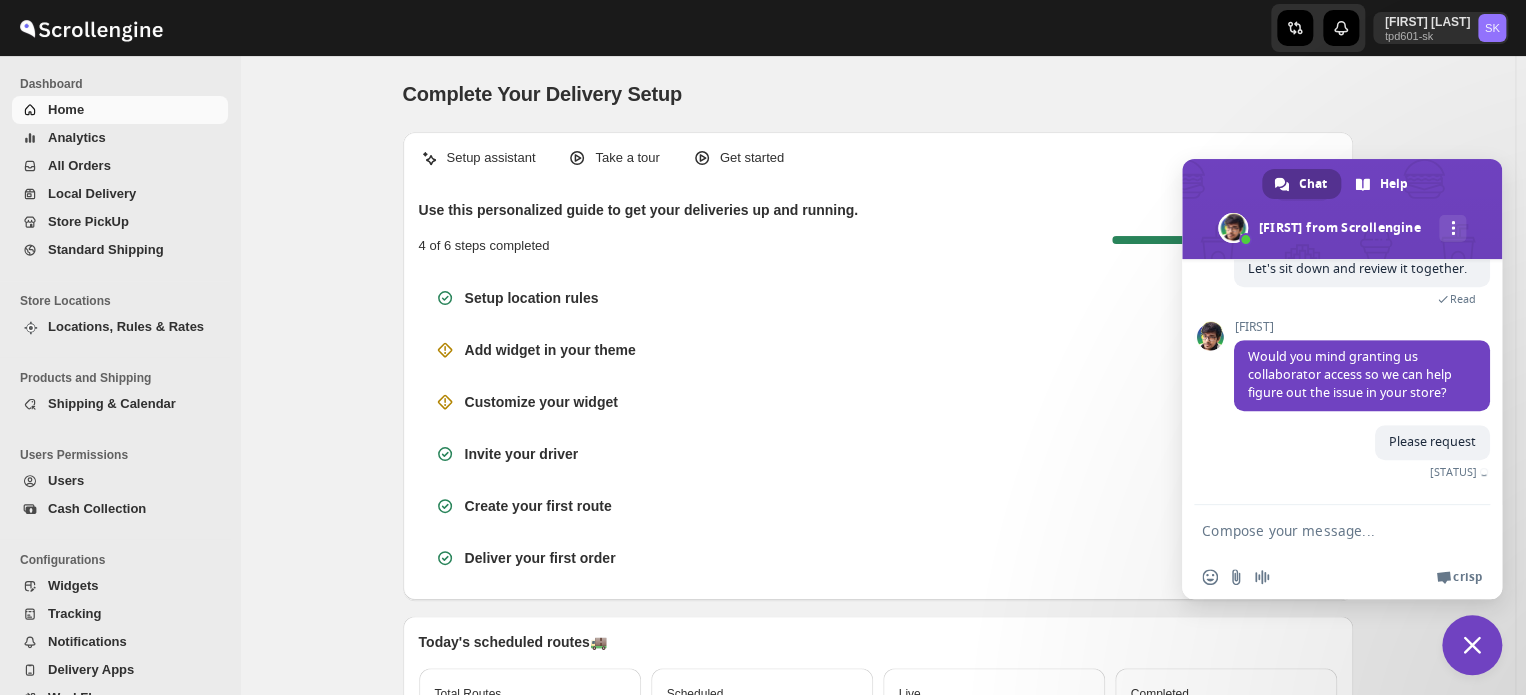 click at bounding box center (1322, 530) 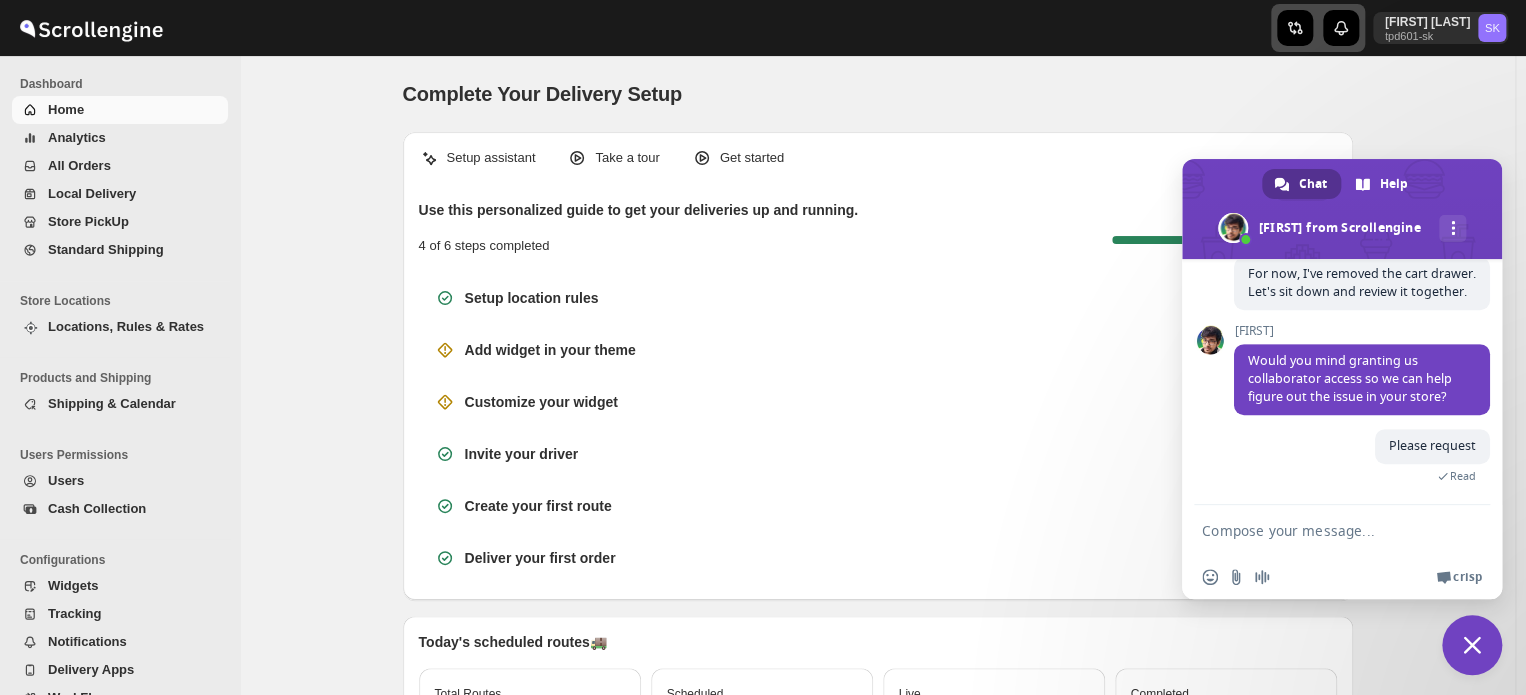 click 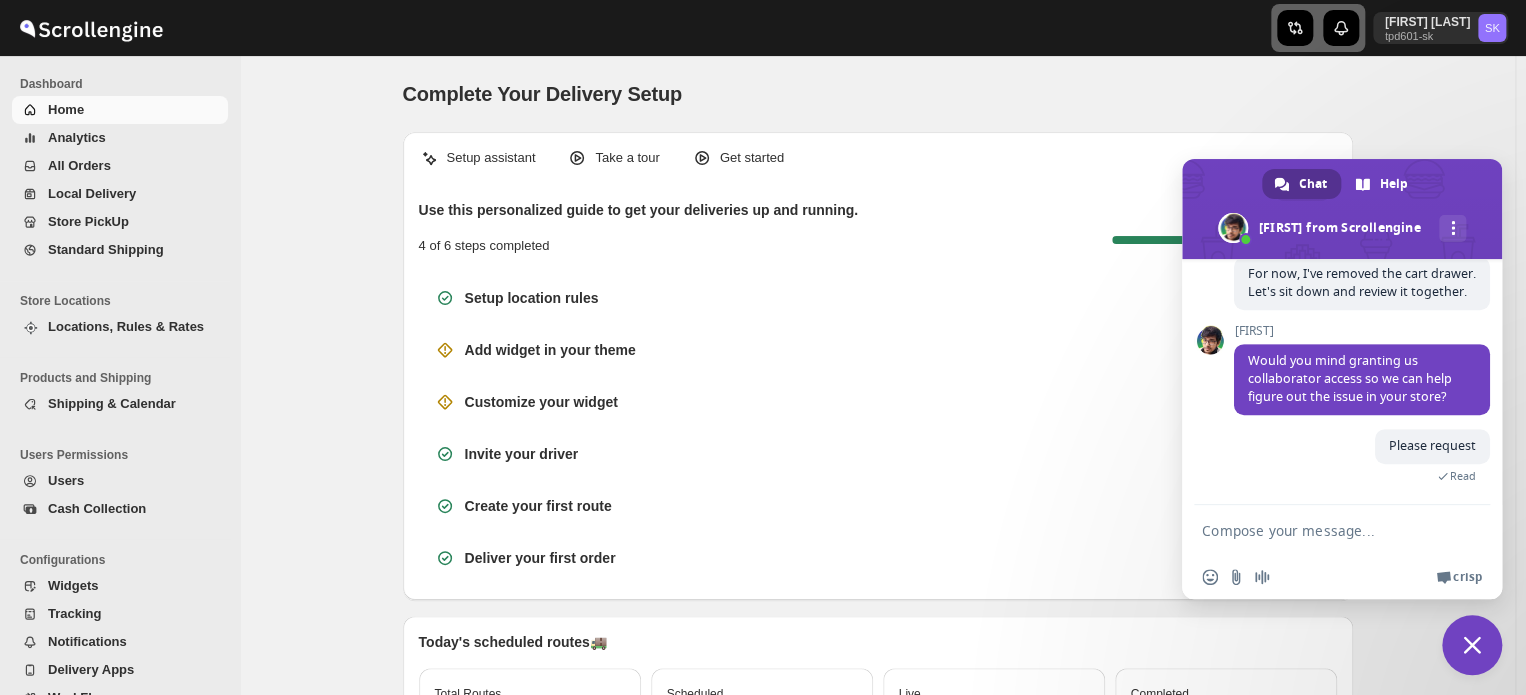 click at bounding box center (1472, 645) 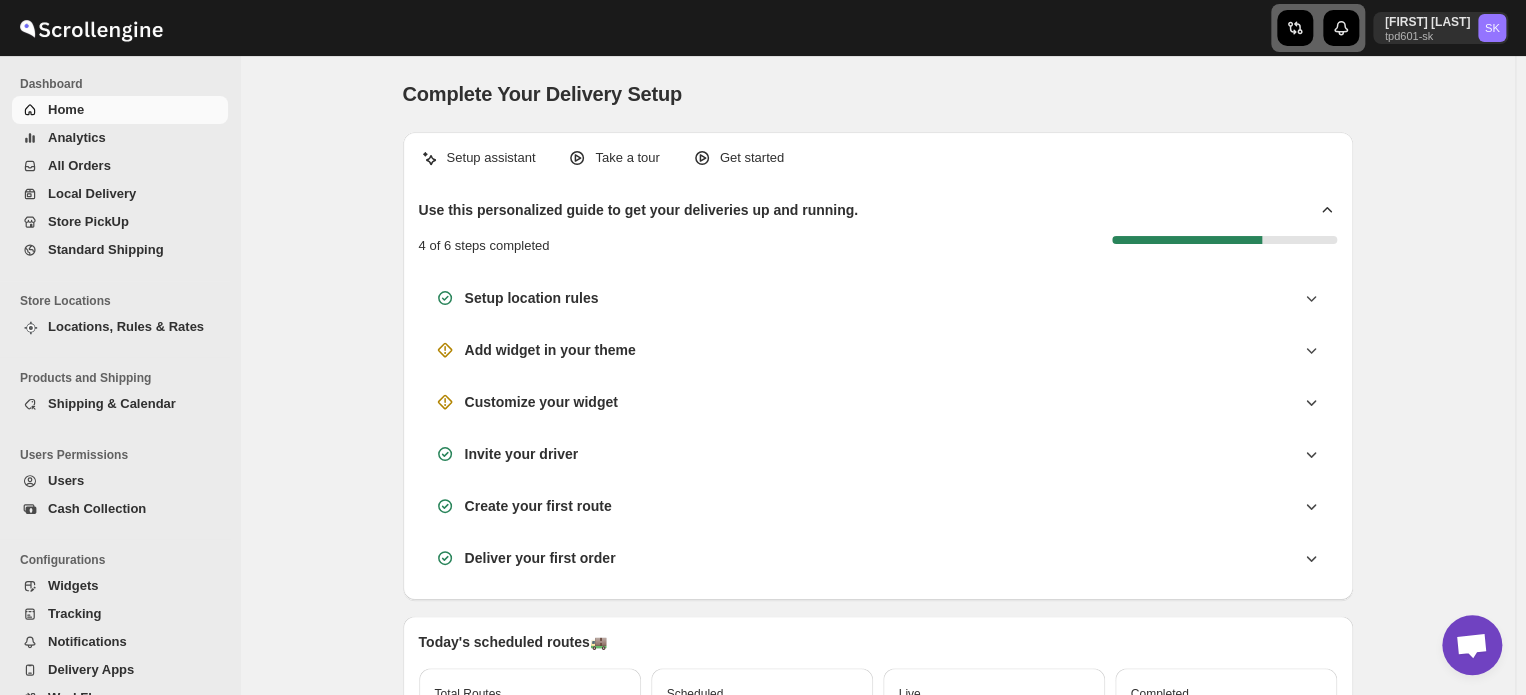 click 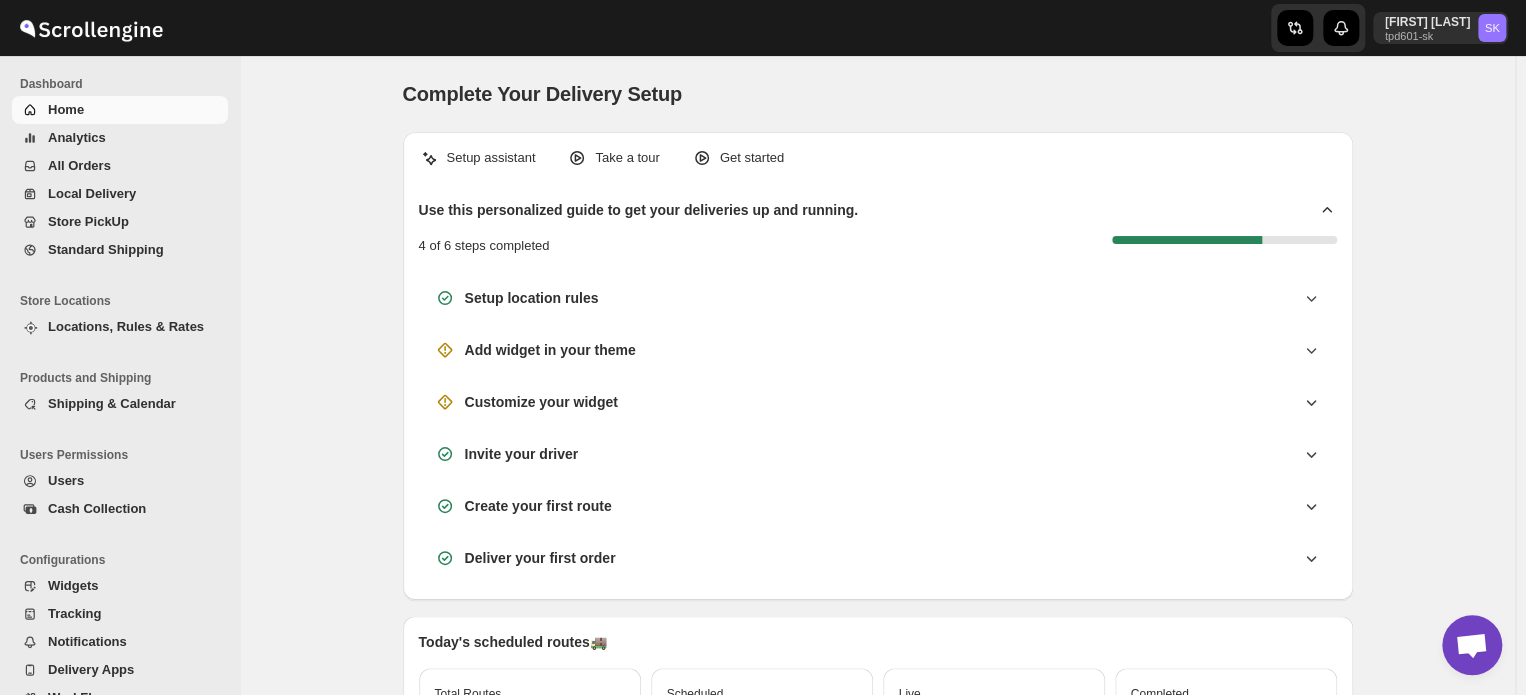 click at bounding box center (1471, 647) 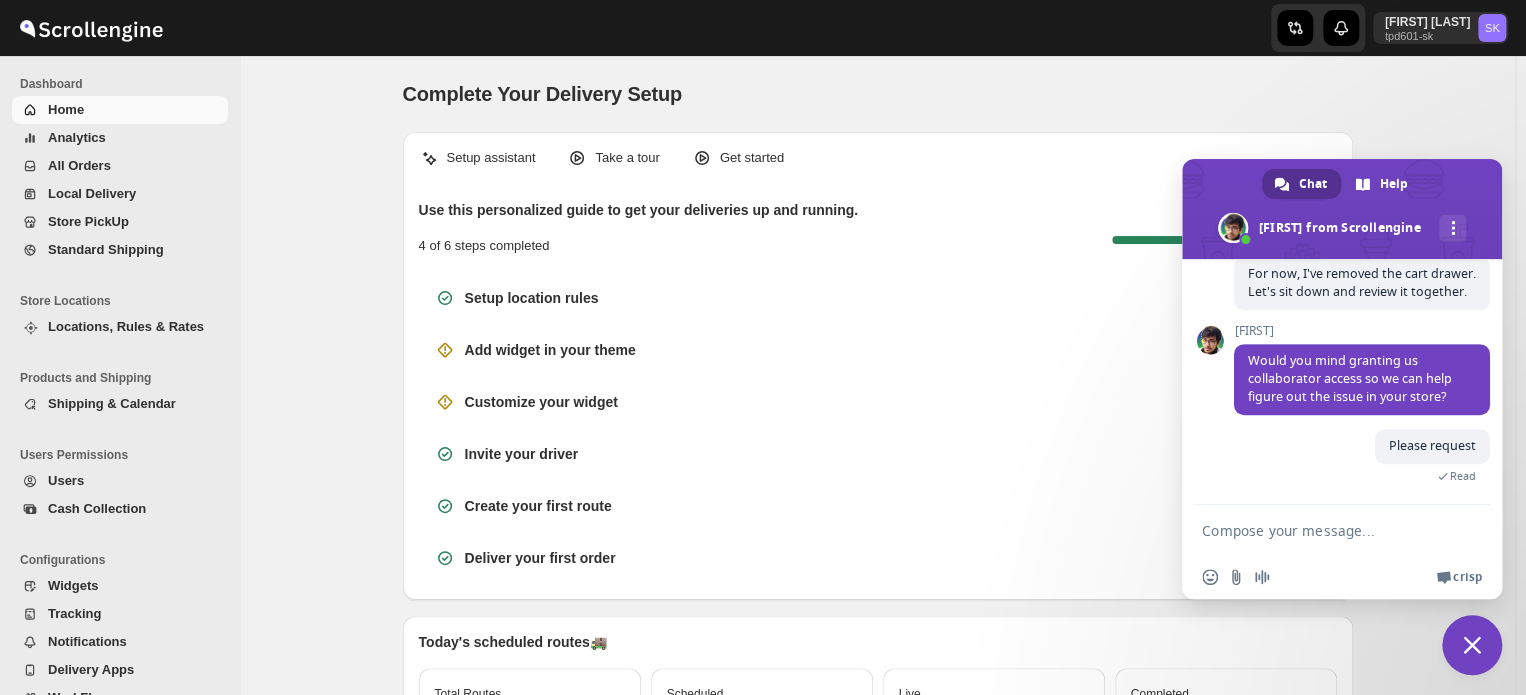 type on "X" 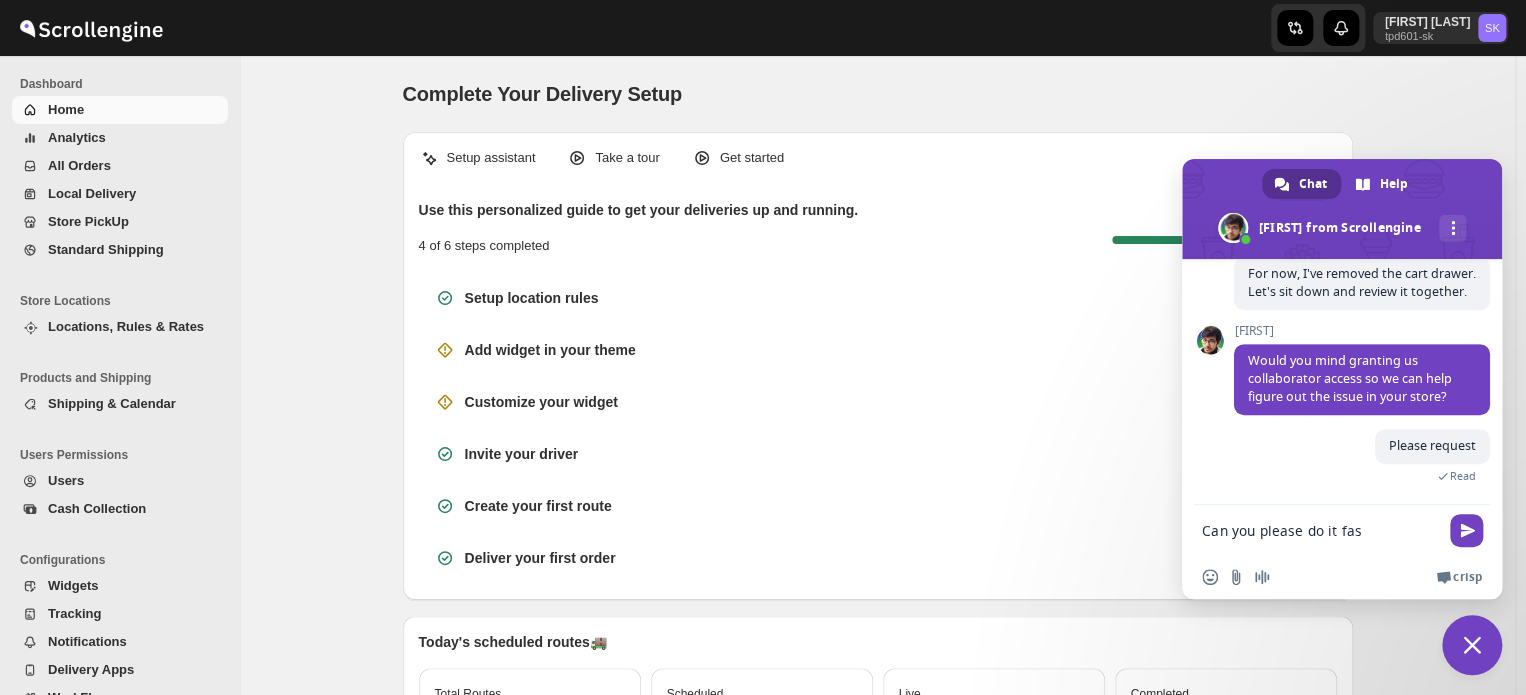 type on "Can you please do it fast" 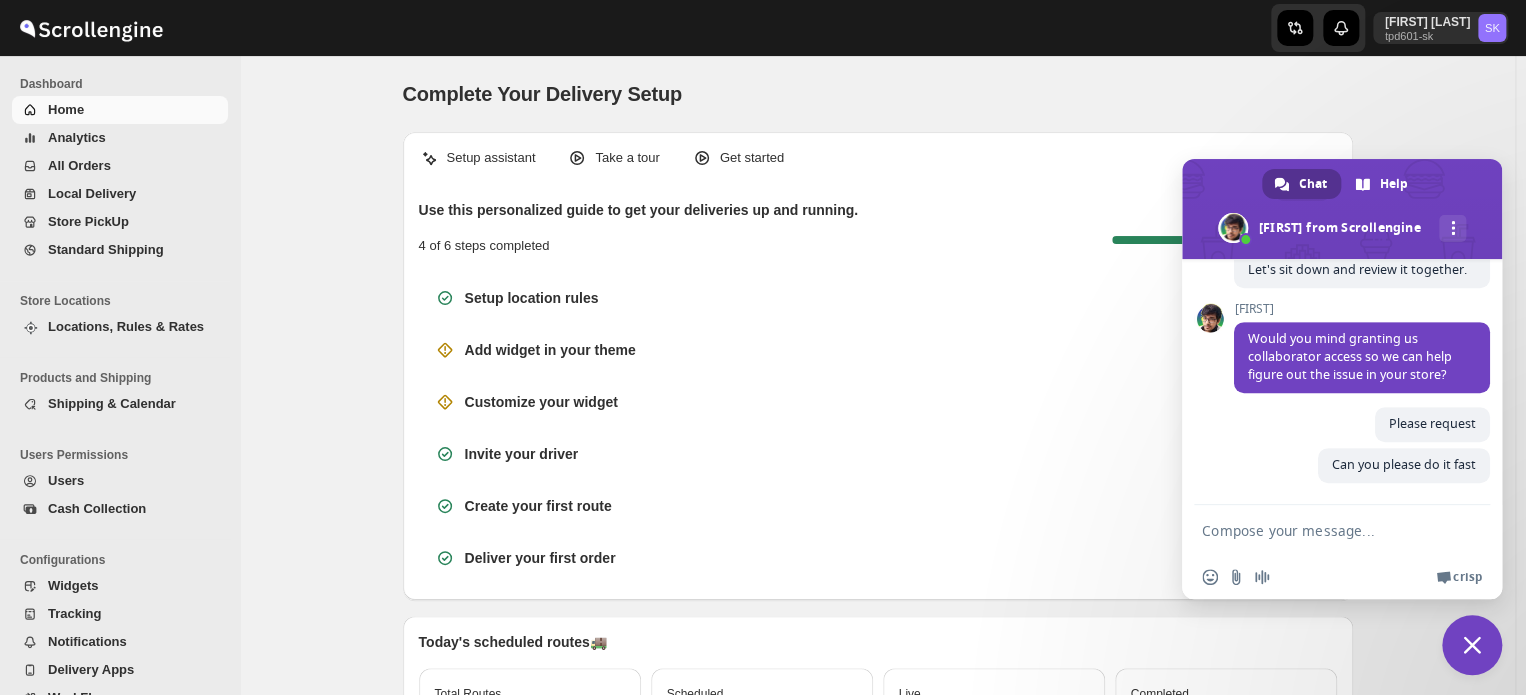scroll, scrollTop: 8399, scrollLeft: 0, axis: vertical 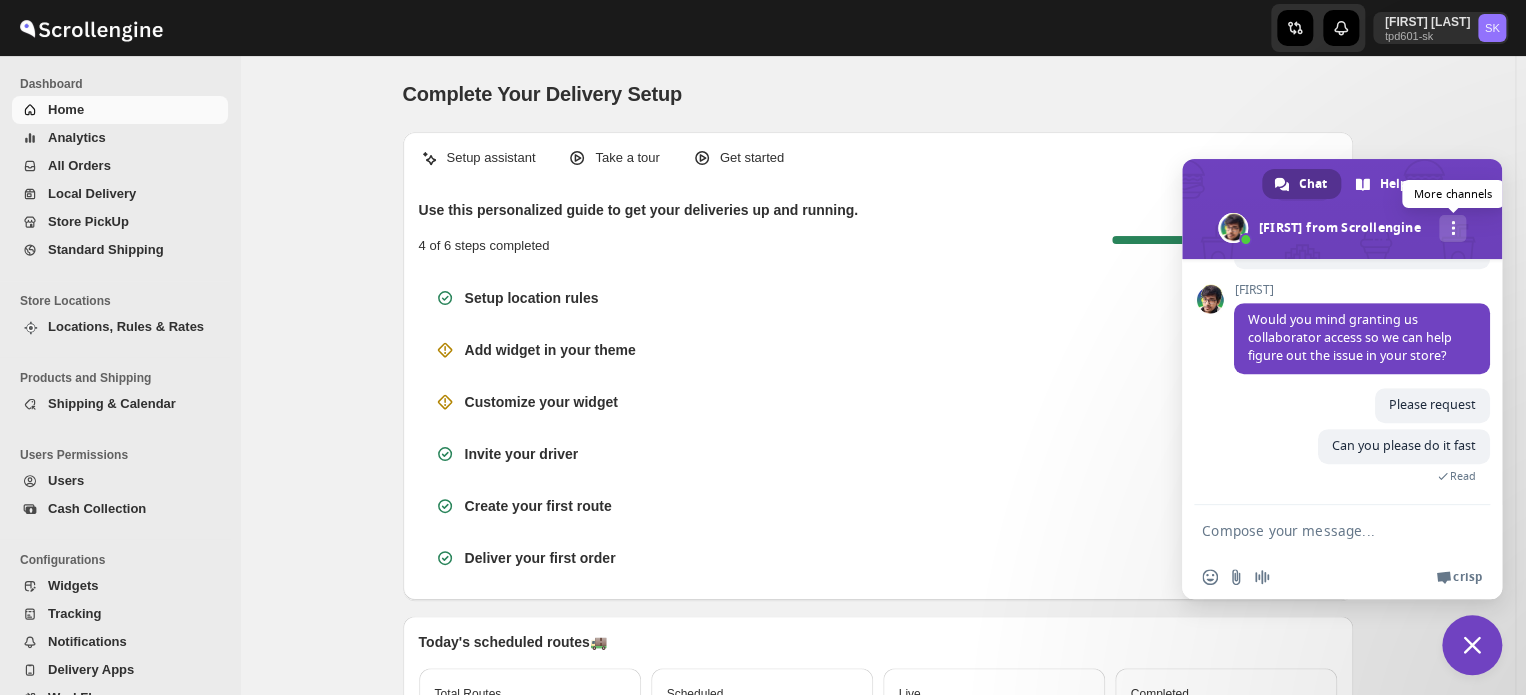 click on "More channels" at bounding box center [1452, 228] 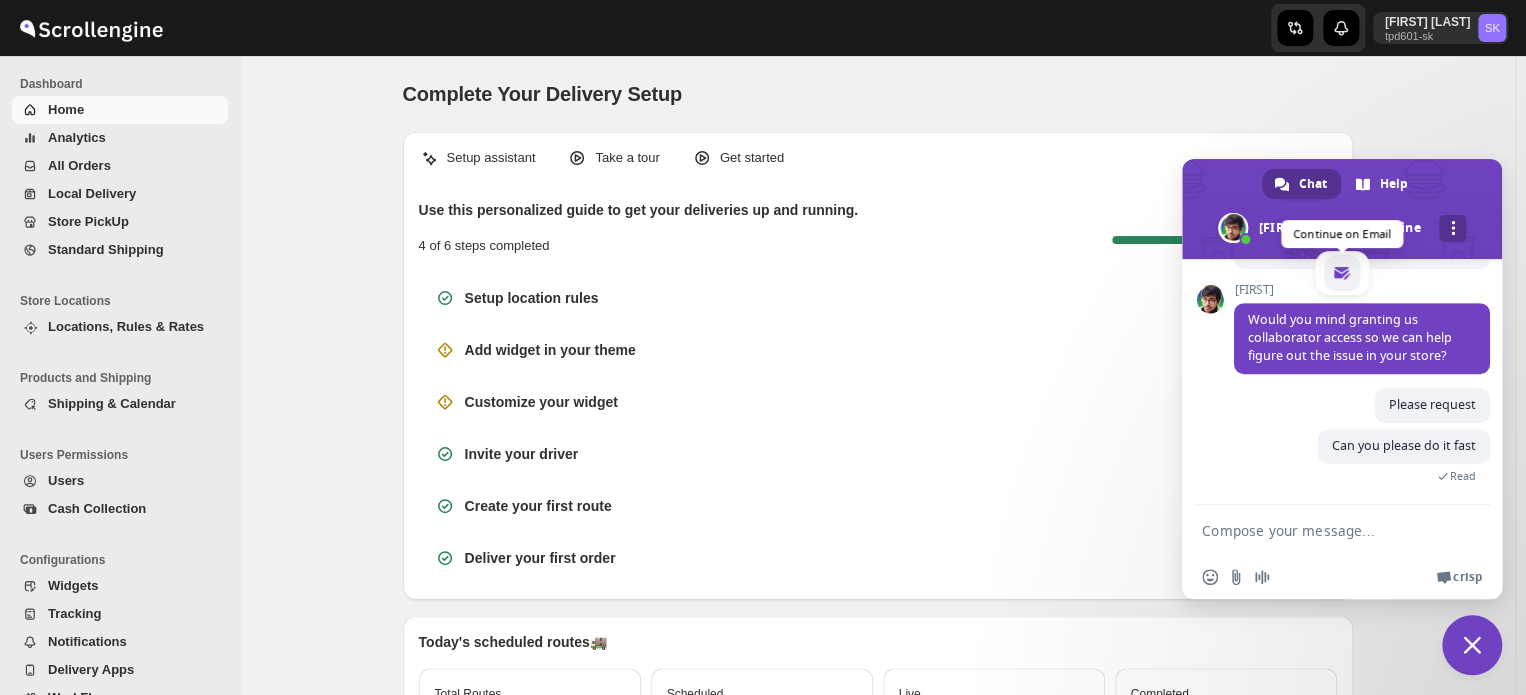 click at bounding box center [1342, 273] 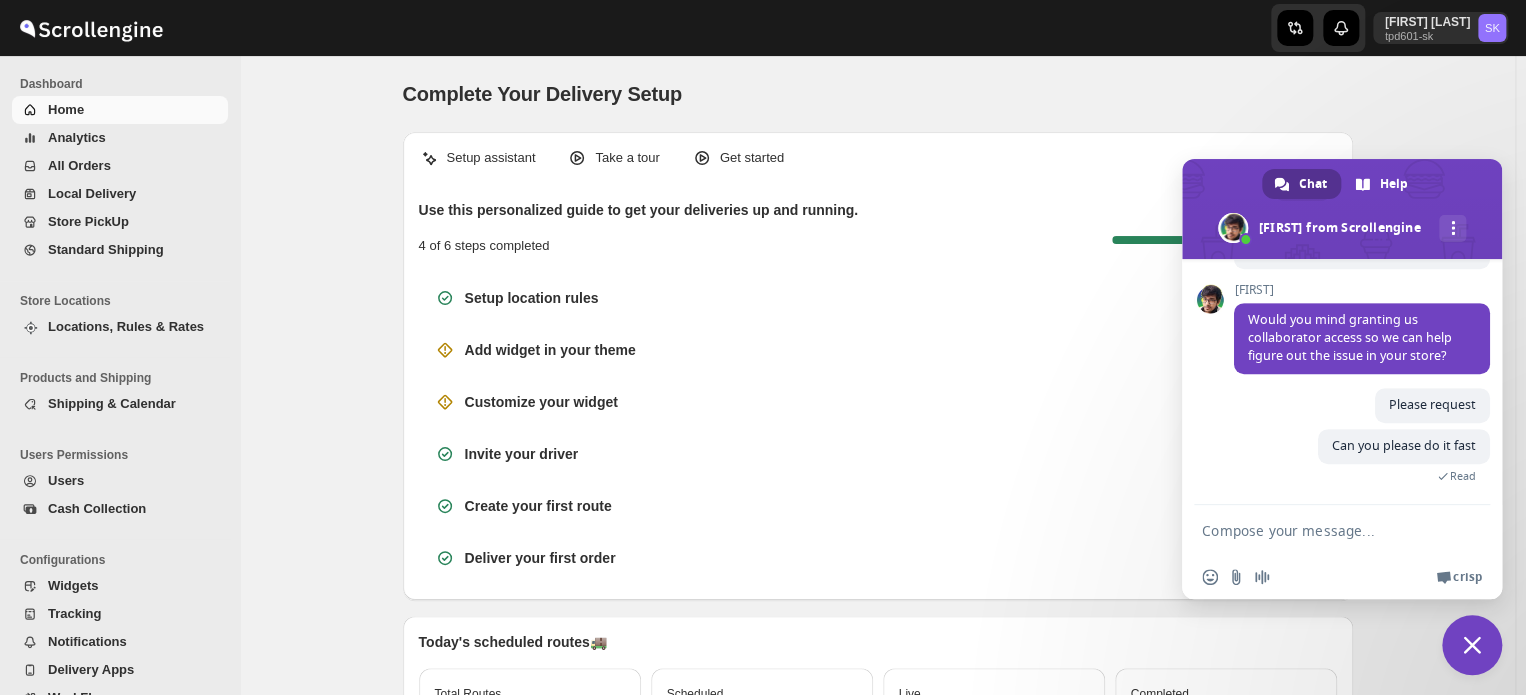 click at bounding box center (1322, 530) 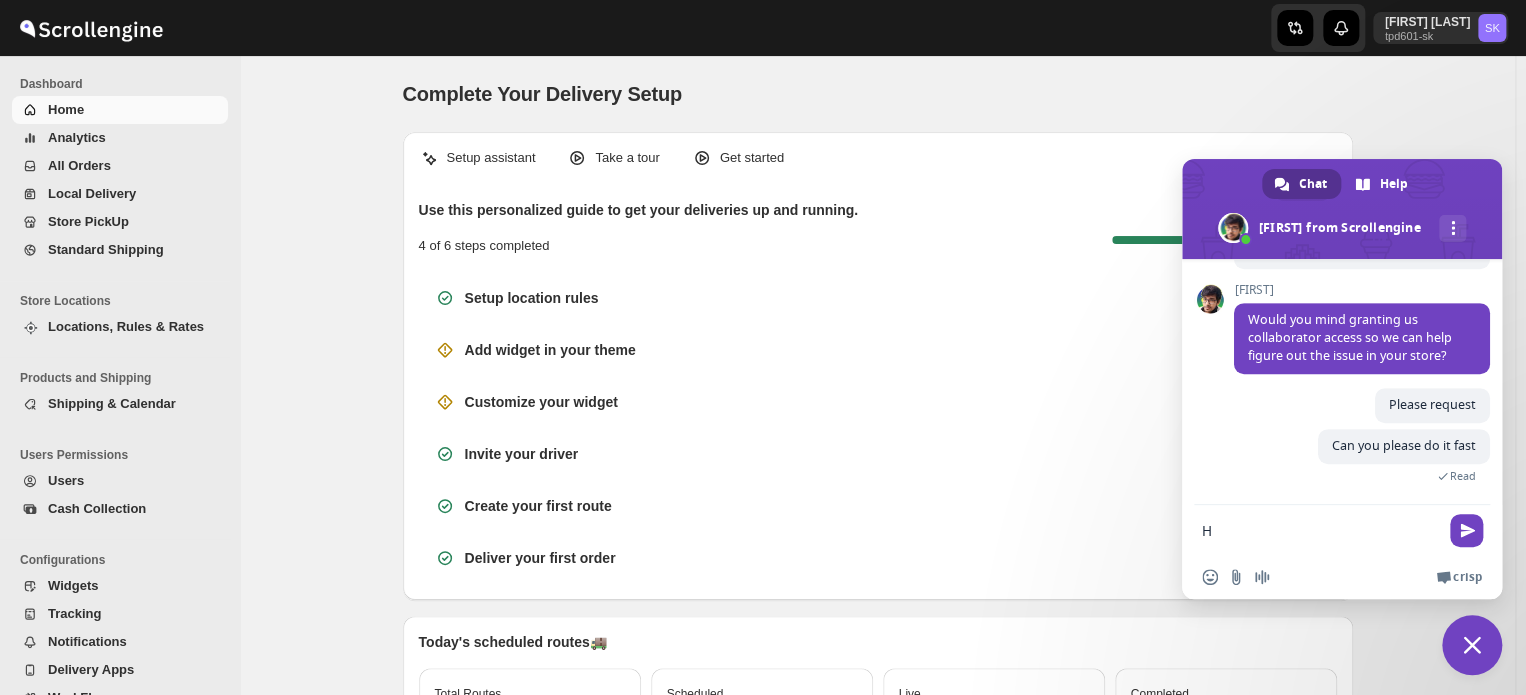 type on "Hi" 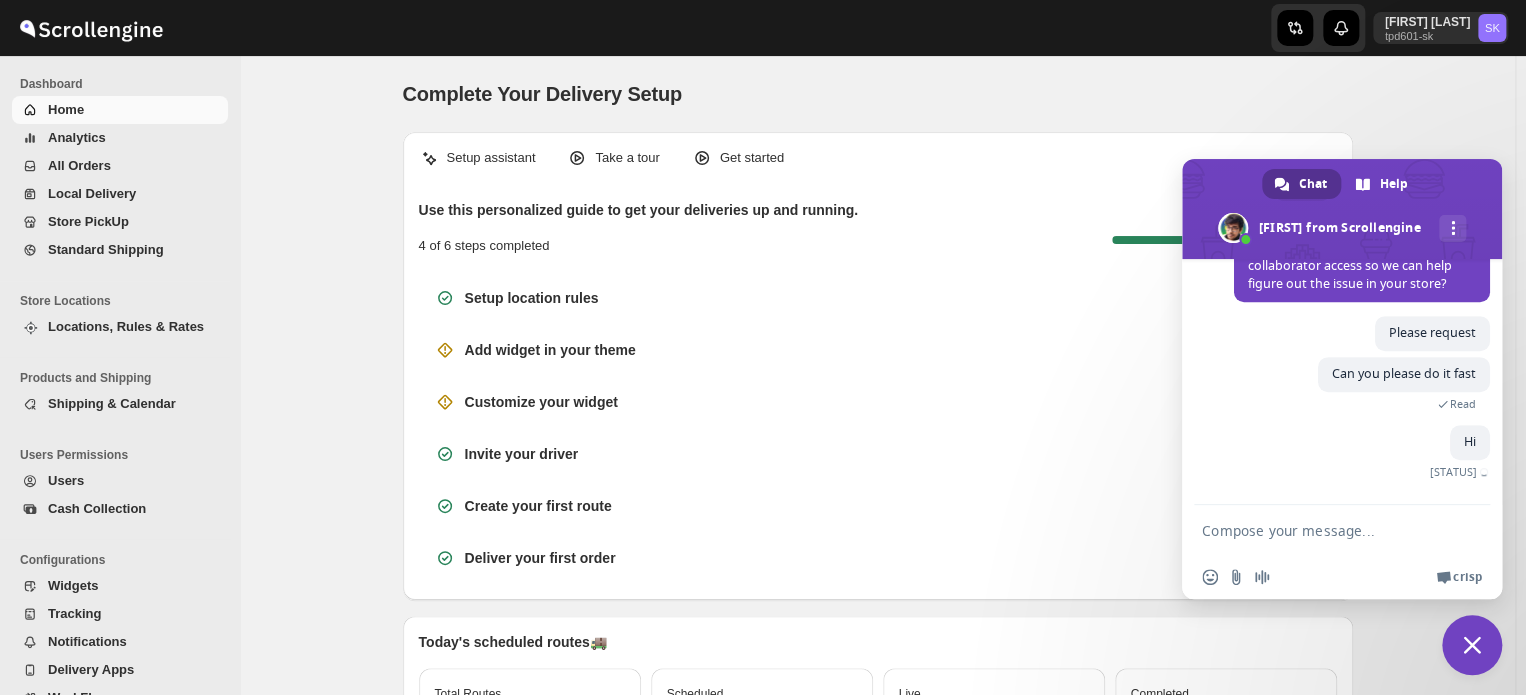 scroll, scrollTop: 8491, scrollLeft: 0, axis: vertical 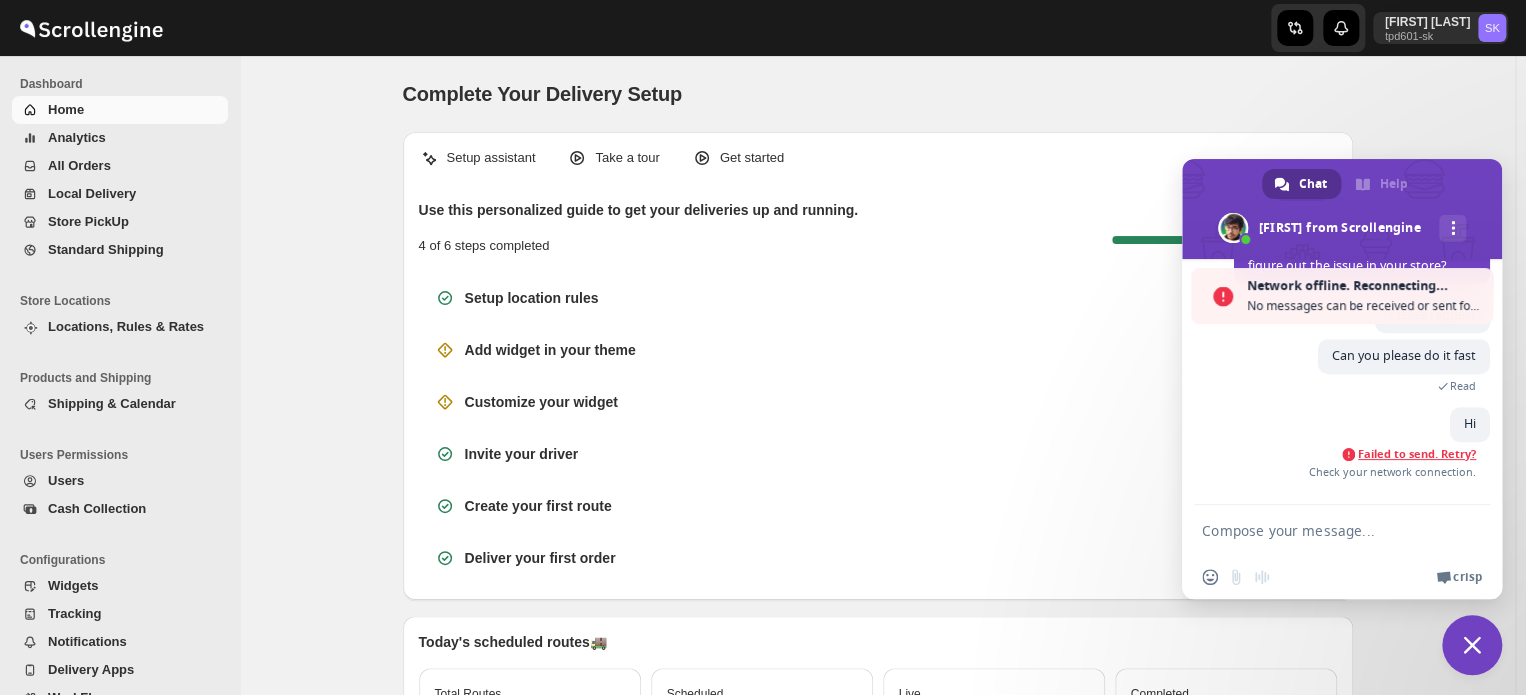click on "Failed to send. Retry?" at bounding box center (1417, 454) 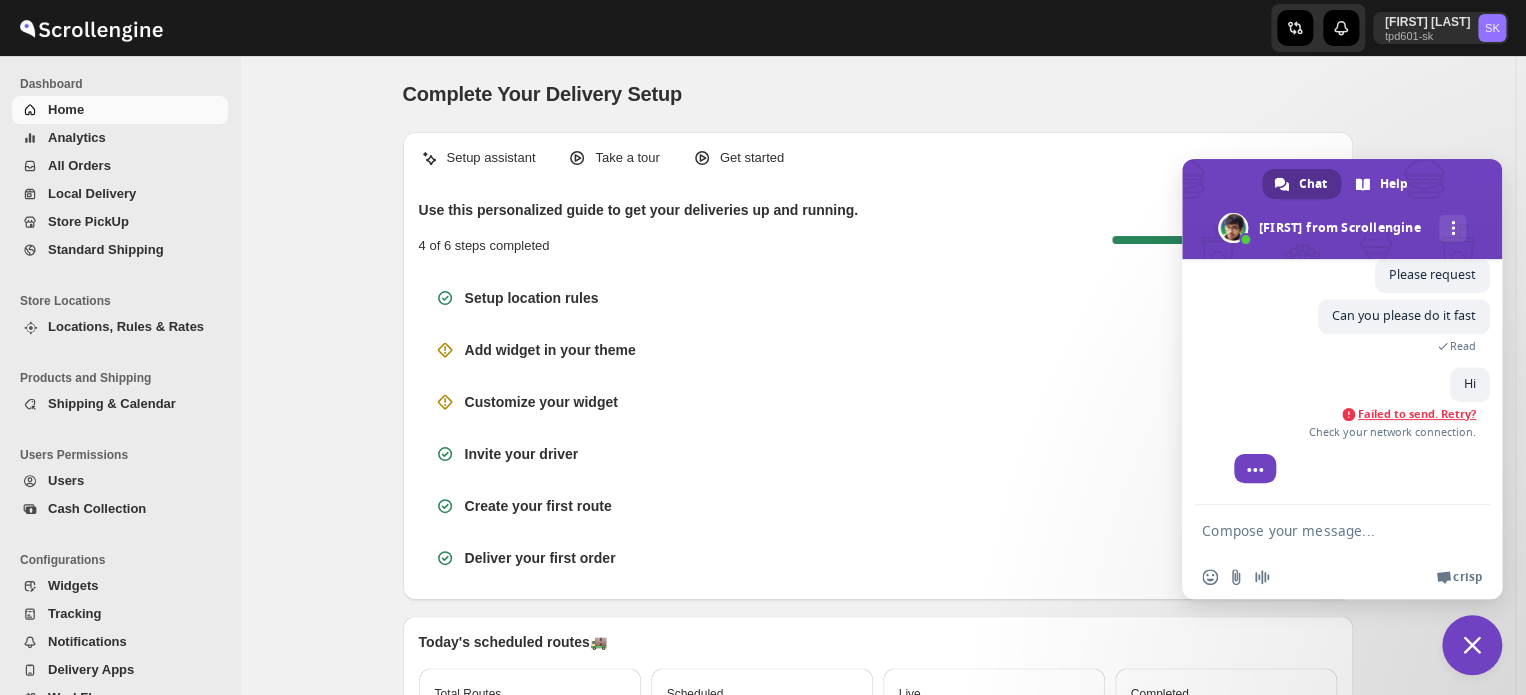 scroll, scrollTop: 8548, scrollLeft: 0, axis: vertical 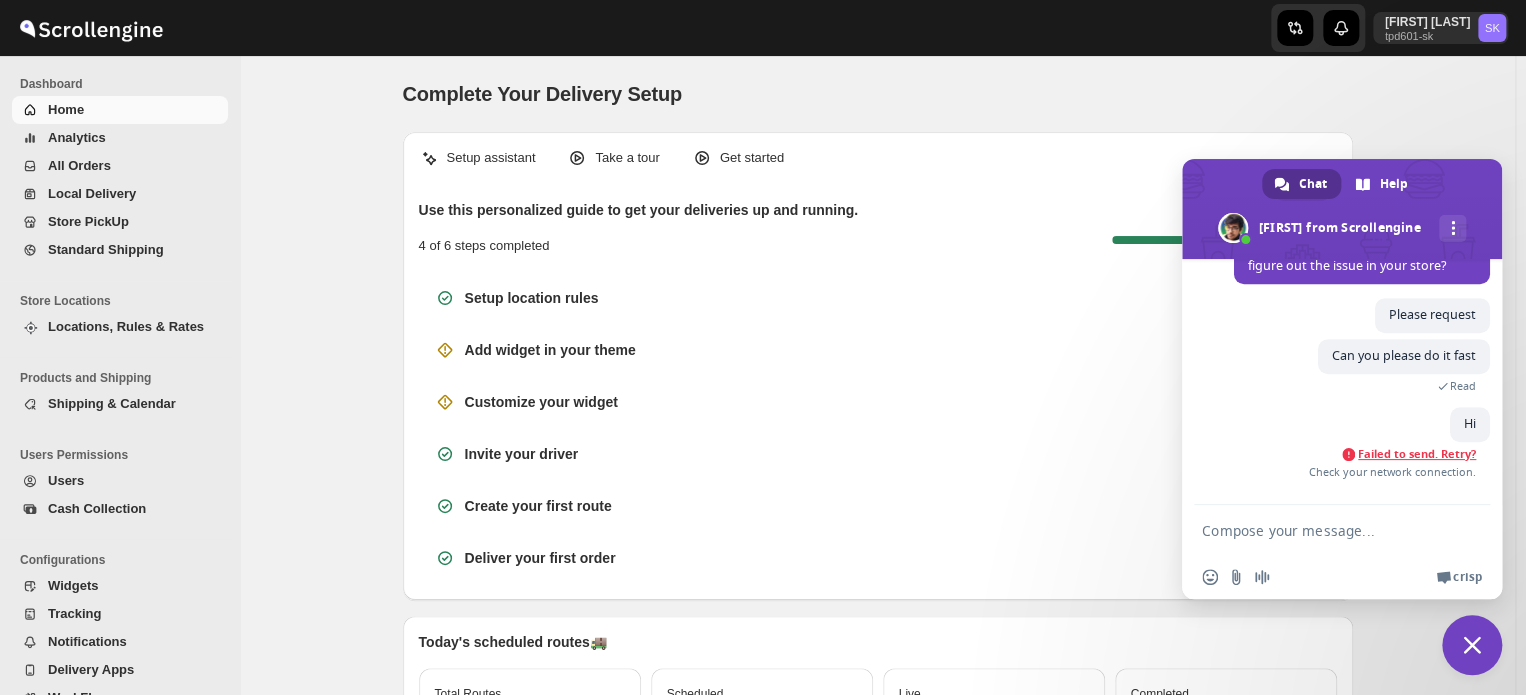 click on "Failed to send. Retry?" at bounding box center [1417, 454] 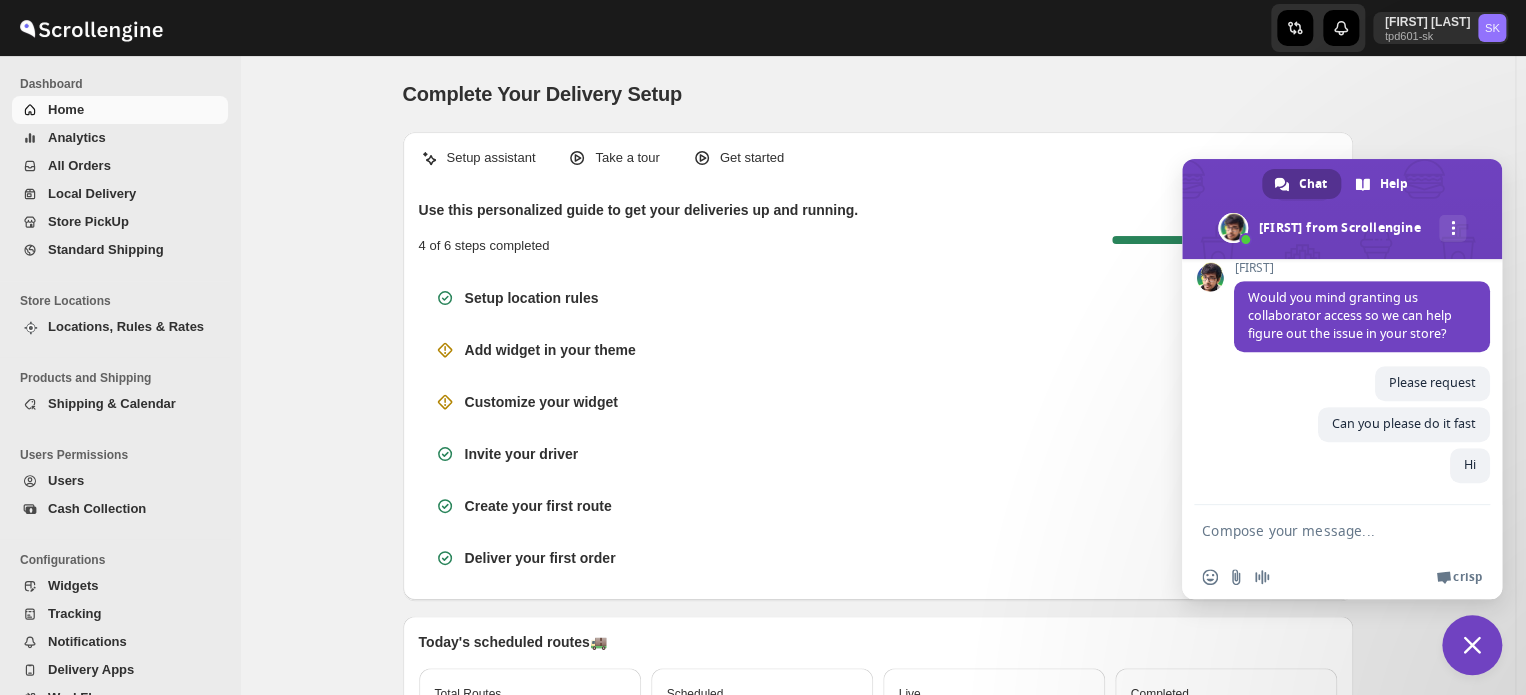 scroll, scrollTop: 8440, scrollLeft: 0, axis: vertical 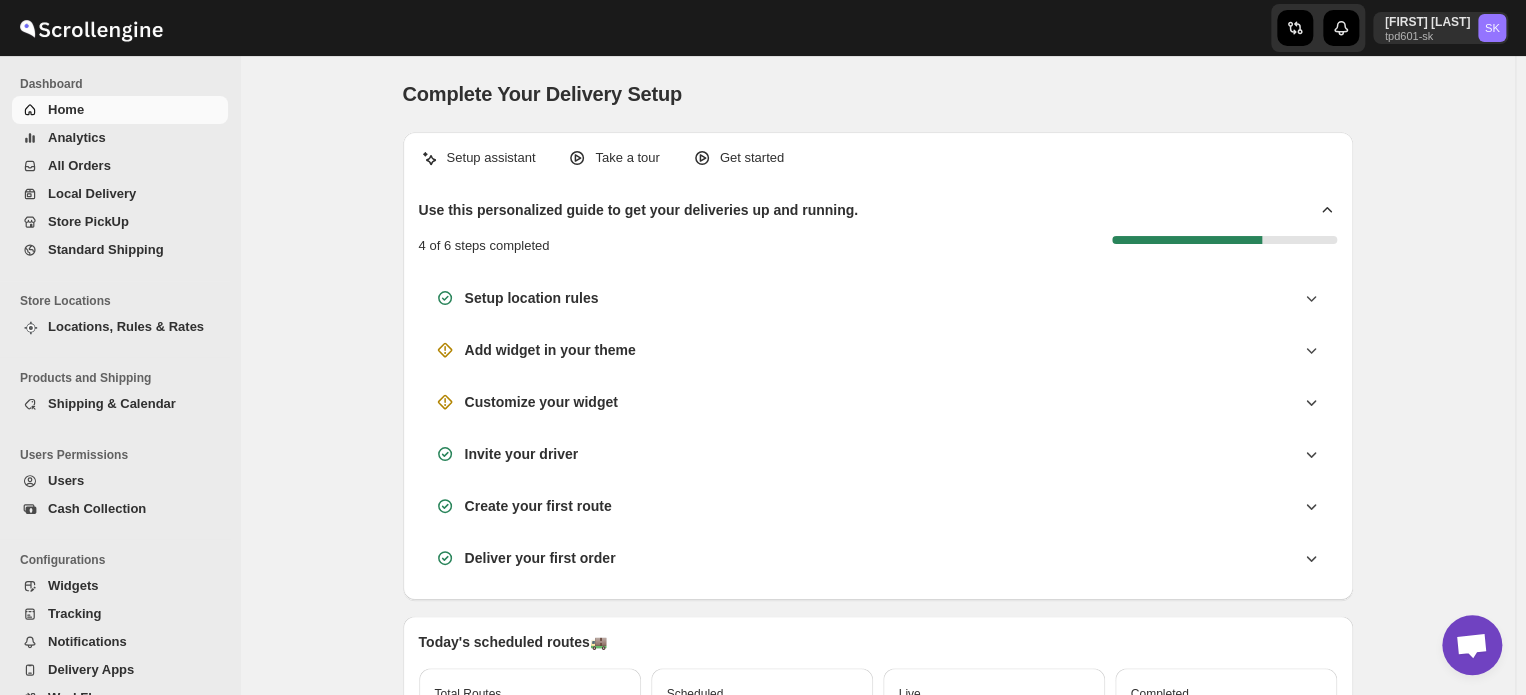 click at bounding box center [1471, 647] 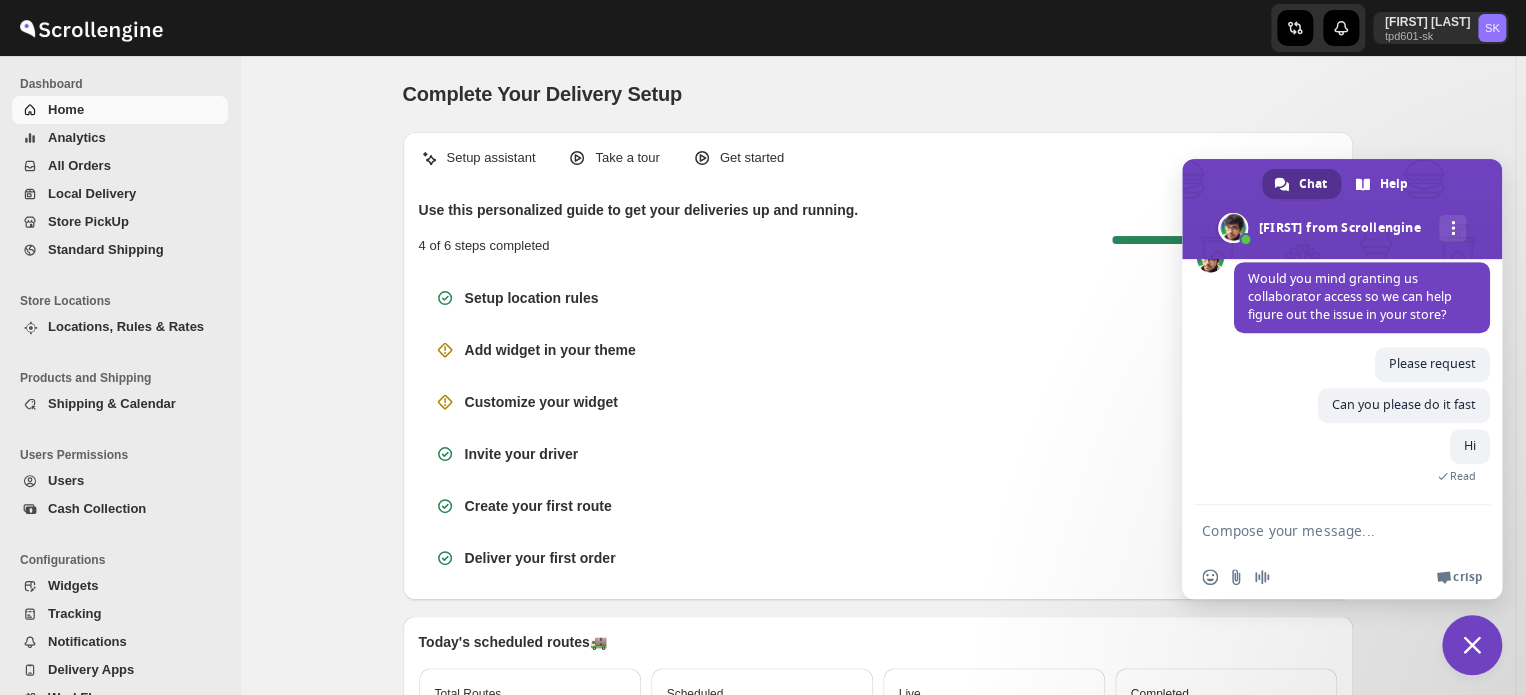 scroll, scrollTop: 8460, scrollLeft: 0, axis: vertical 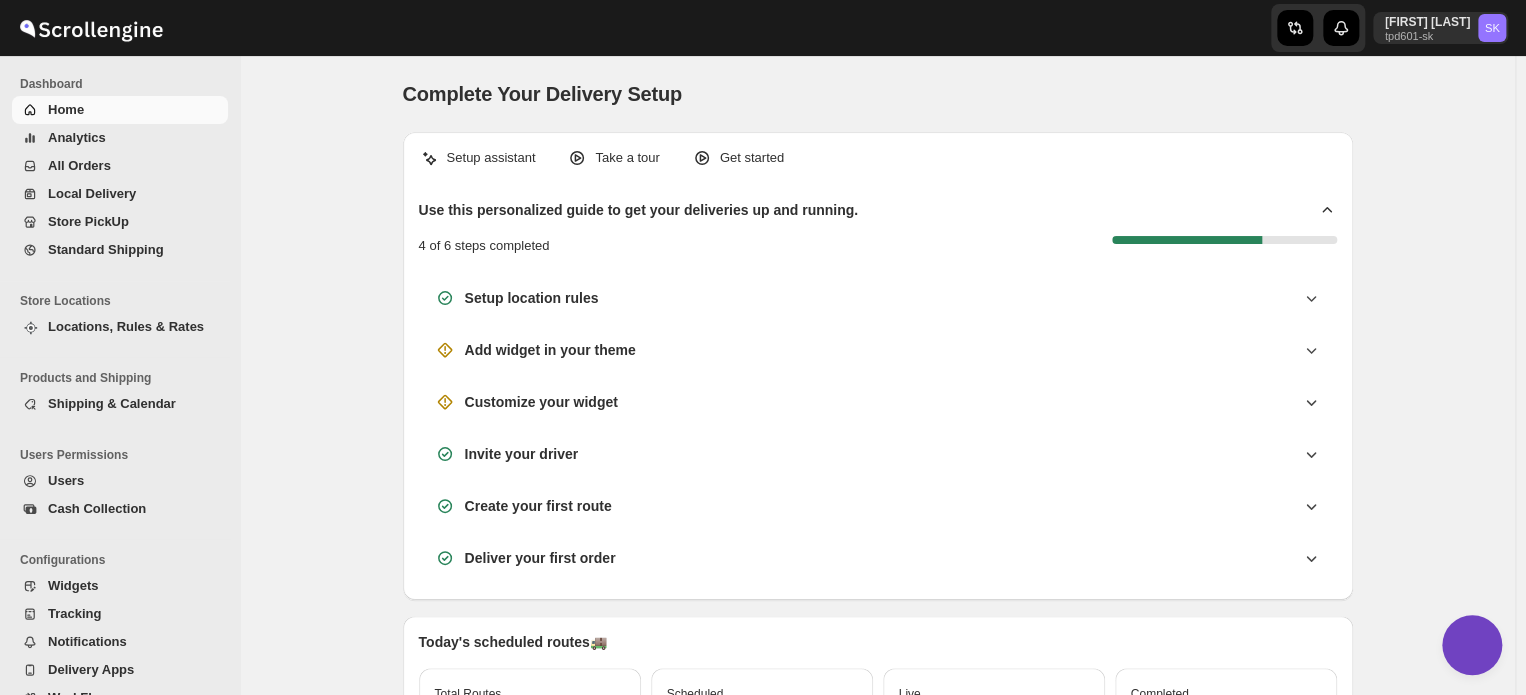 click at bounding box center (1472, 645) 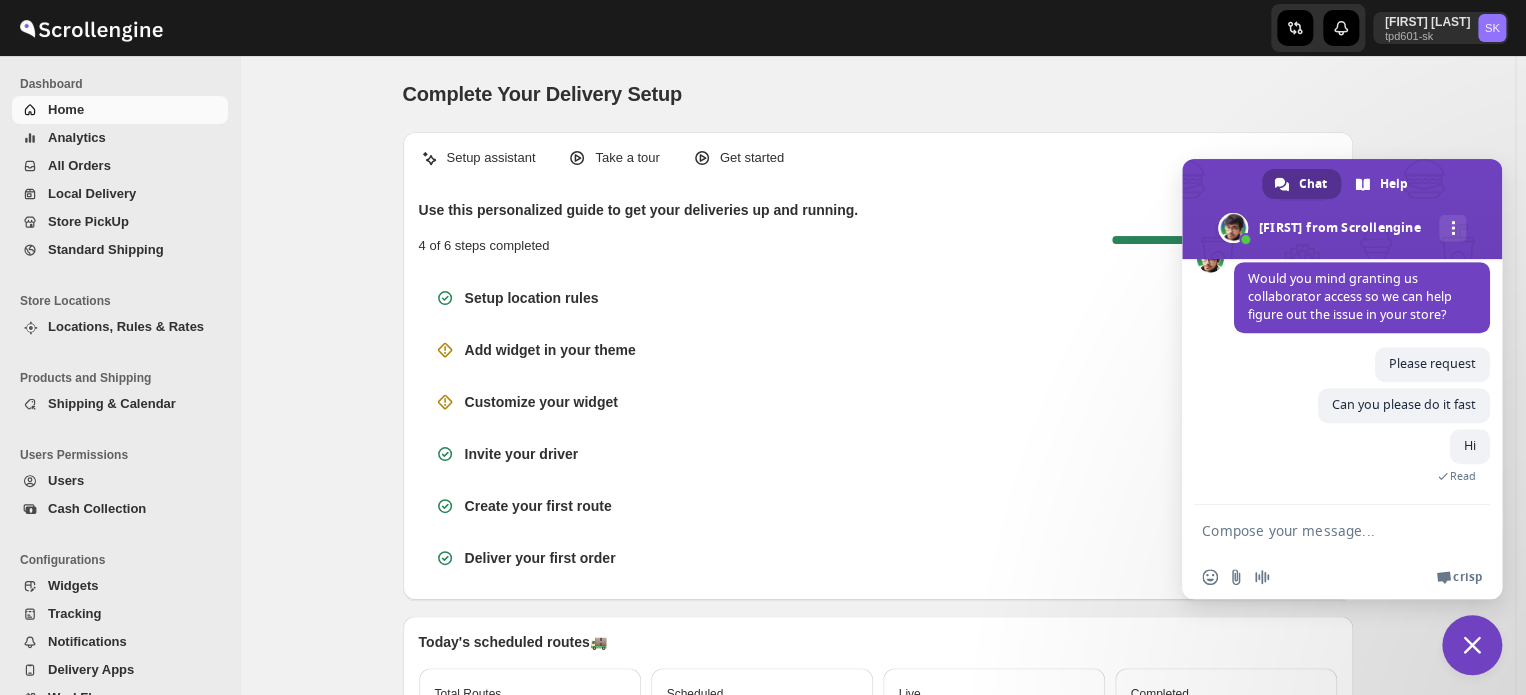 click at bounding box center [1472, 645] 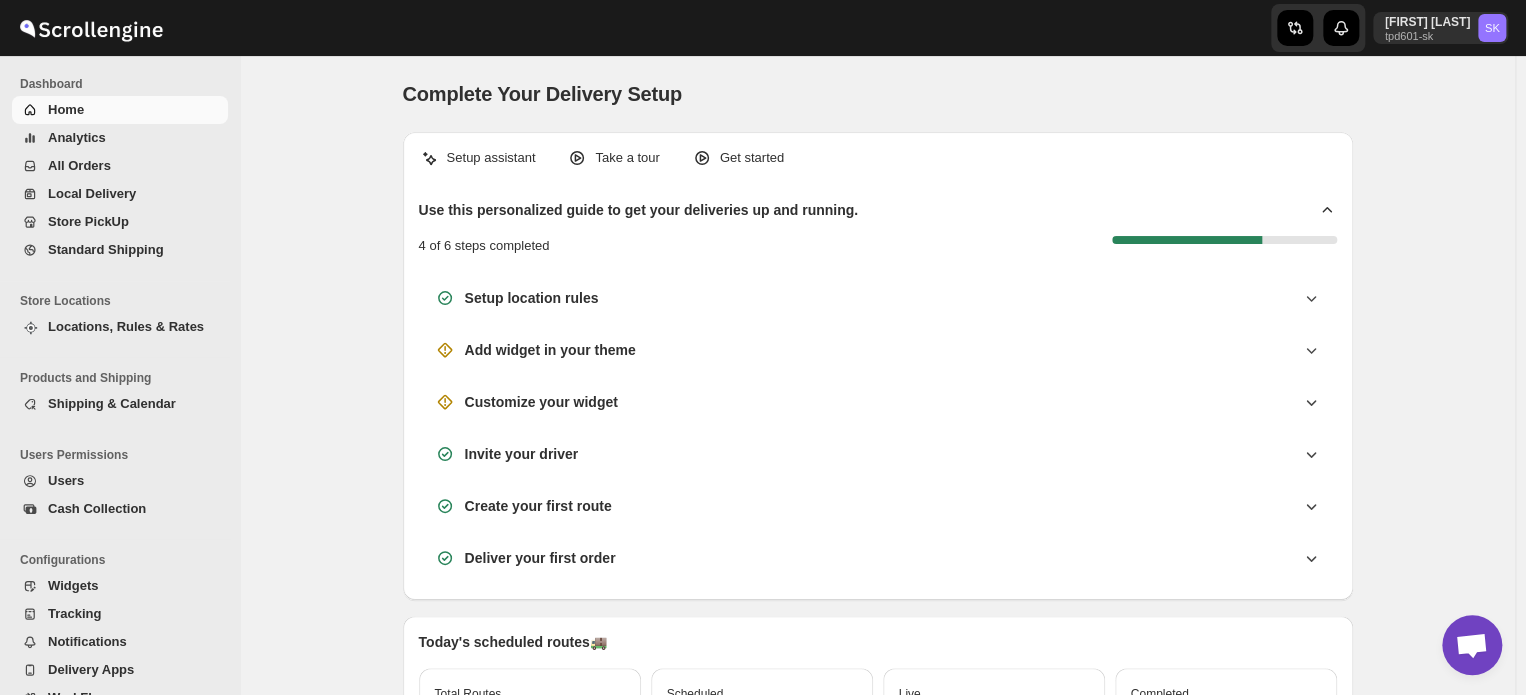 click at bounding box center [1471, 647] 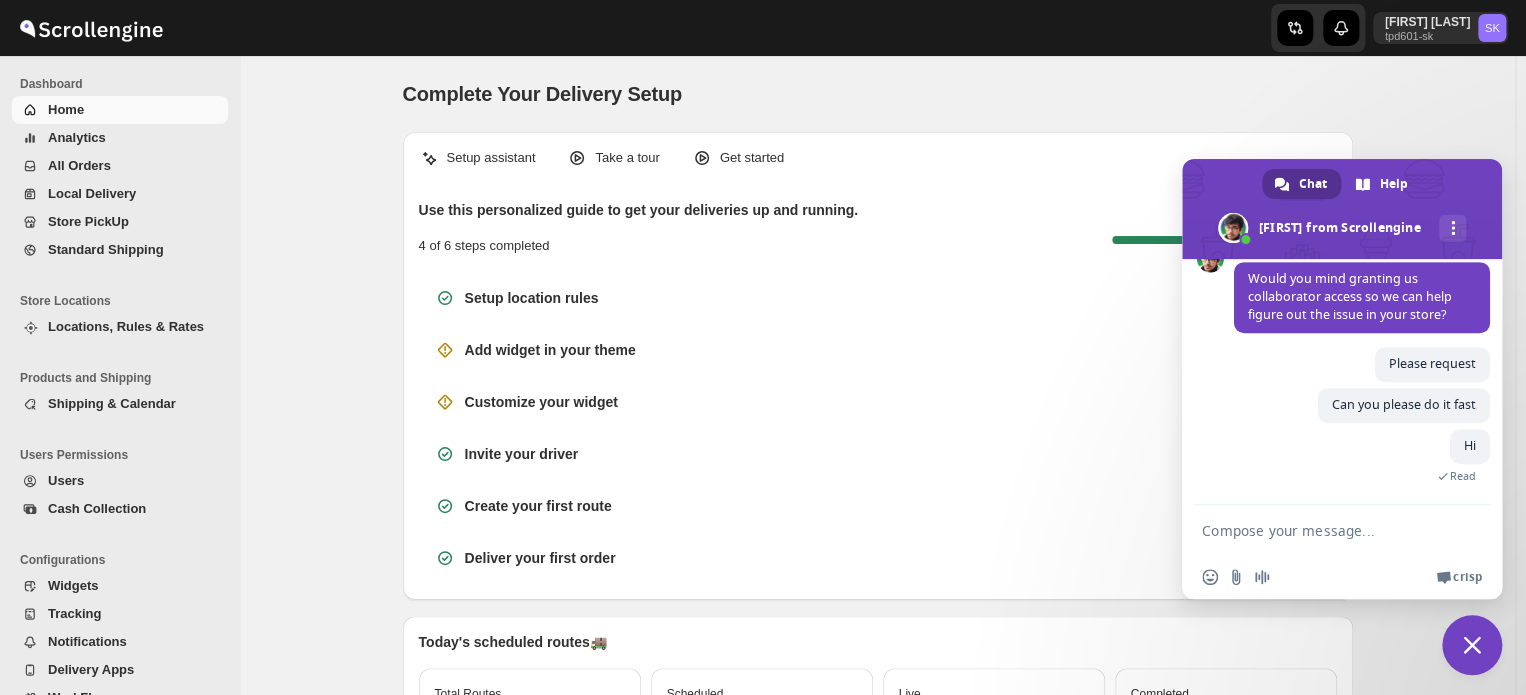 scroll, scrollTop: 8460, scrollLeft: 0, axis: vertical 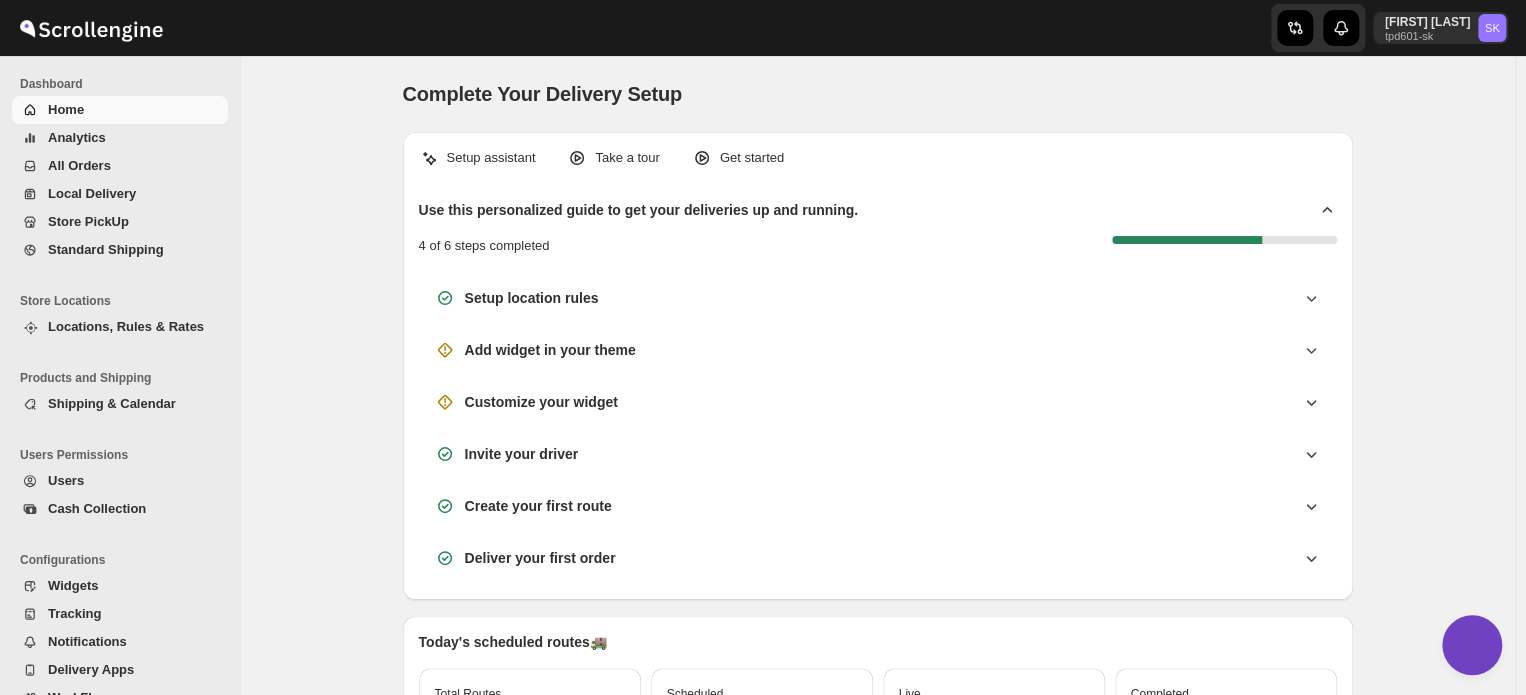 click at bounding box center [1472, 645] 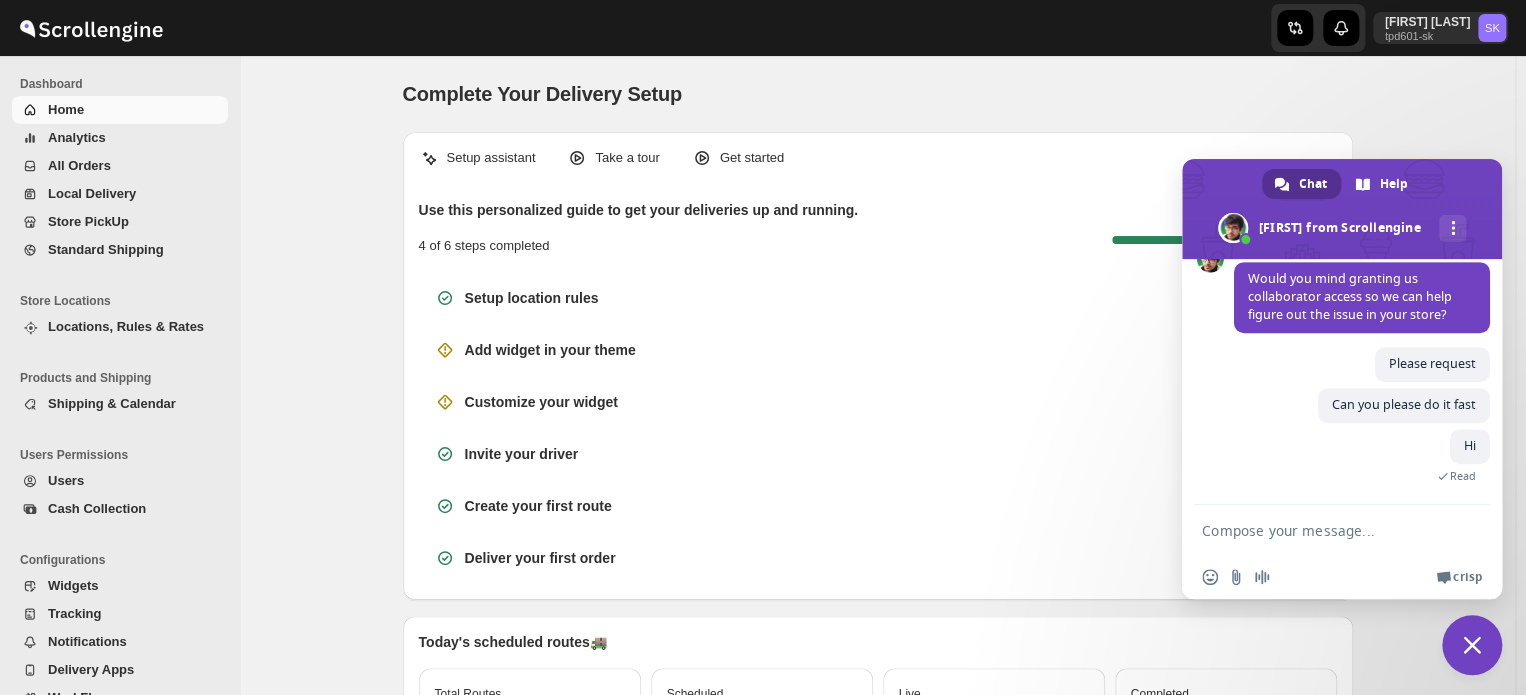 click at bounding box center (1322, 530) 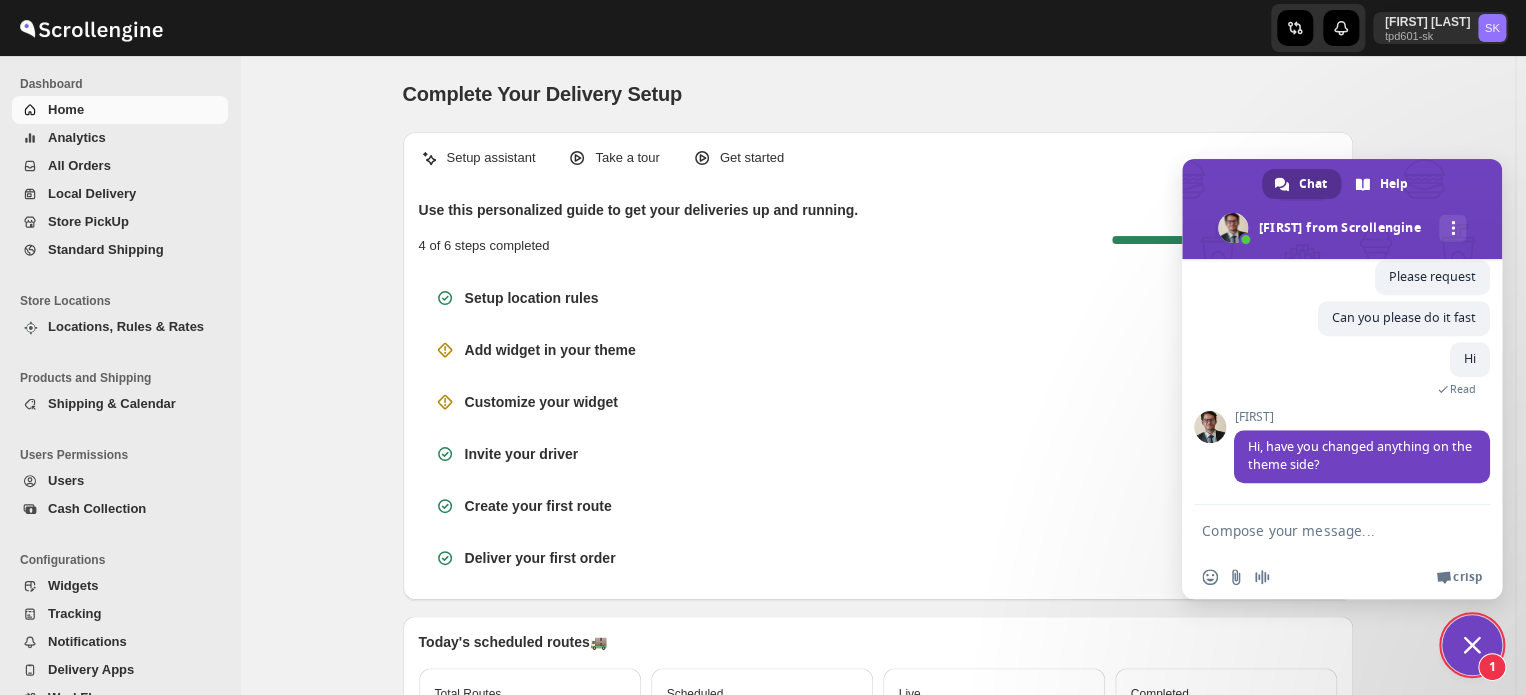 scroll, scrollTop: 8548, scrollLeft: 0, axis: vertical 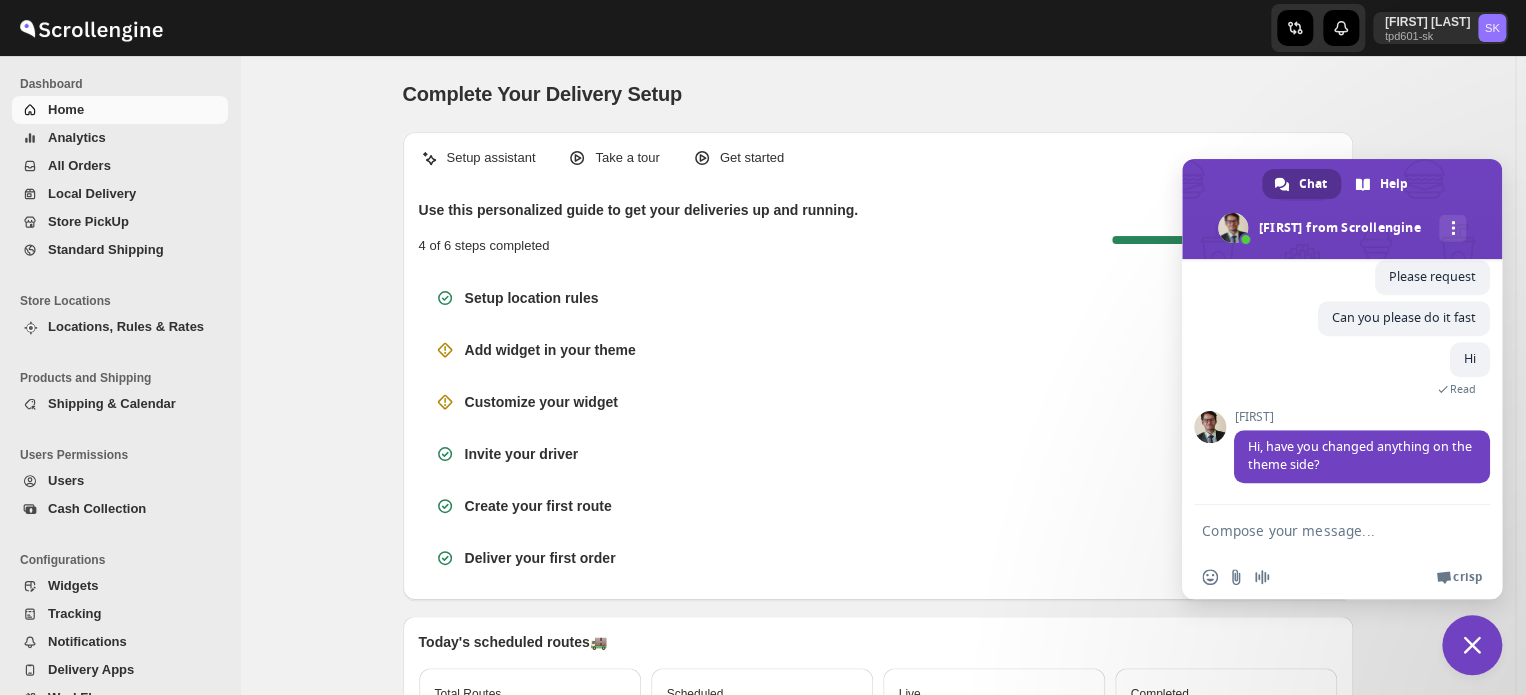 click at bounding box center [1322, 530] 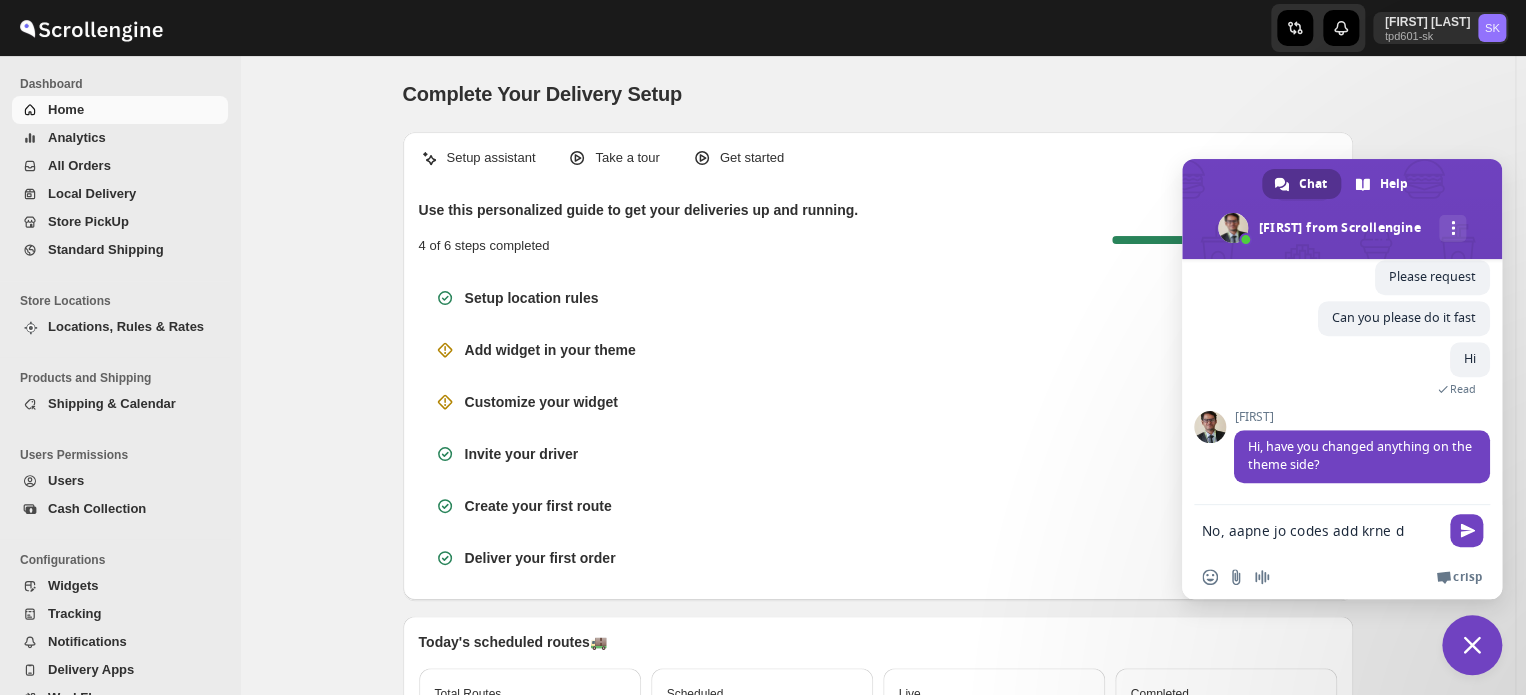 scroll, scrollTop: 8567, scrollLeft: 0, axis: vertical 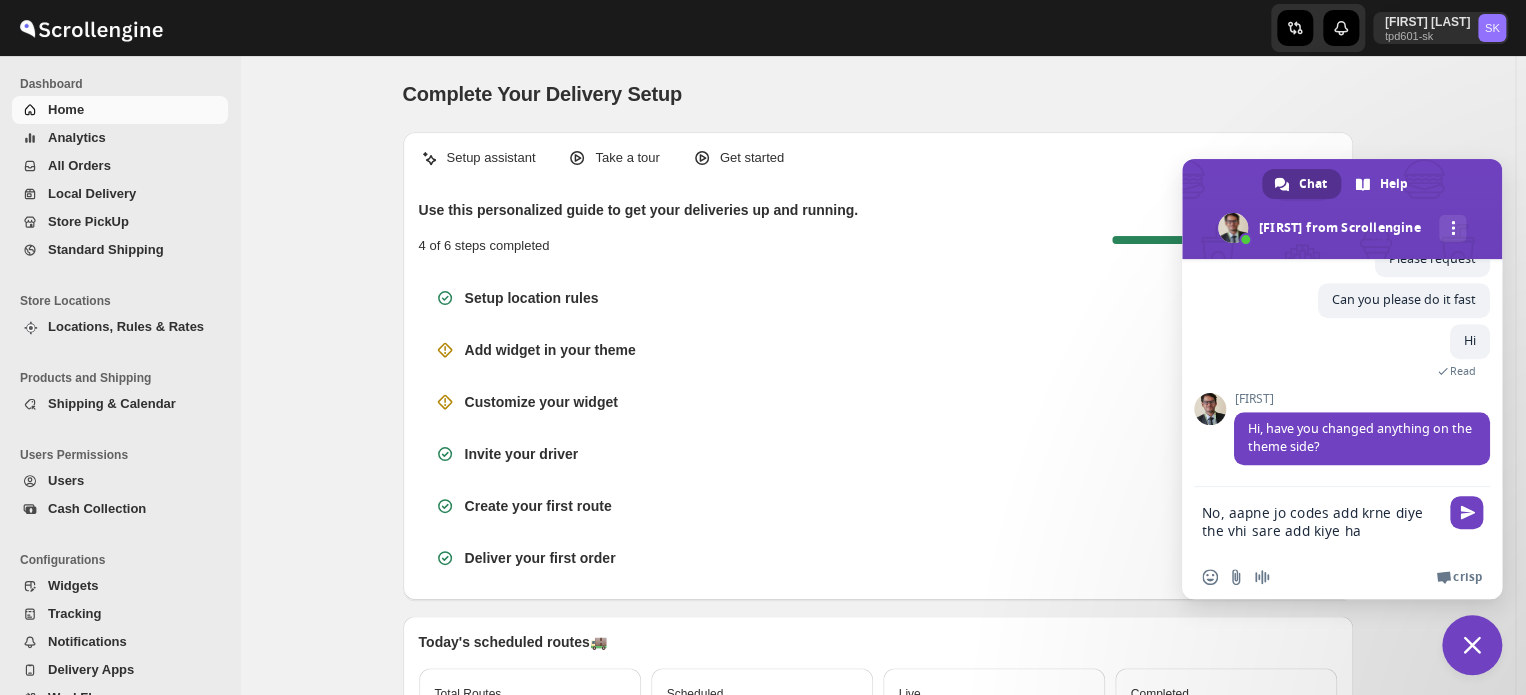 type on "No, aapne jo codes add krne diye the vhi sare add kiye hai" 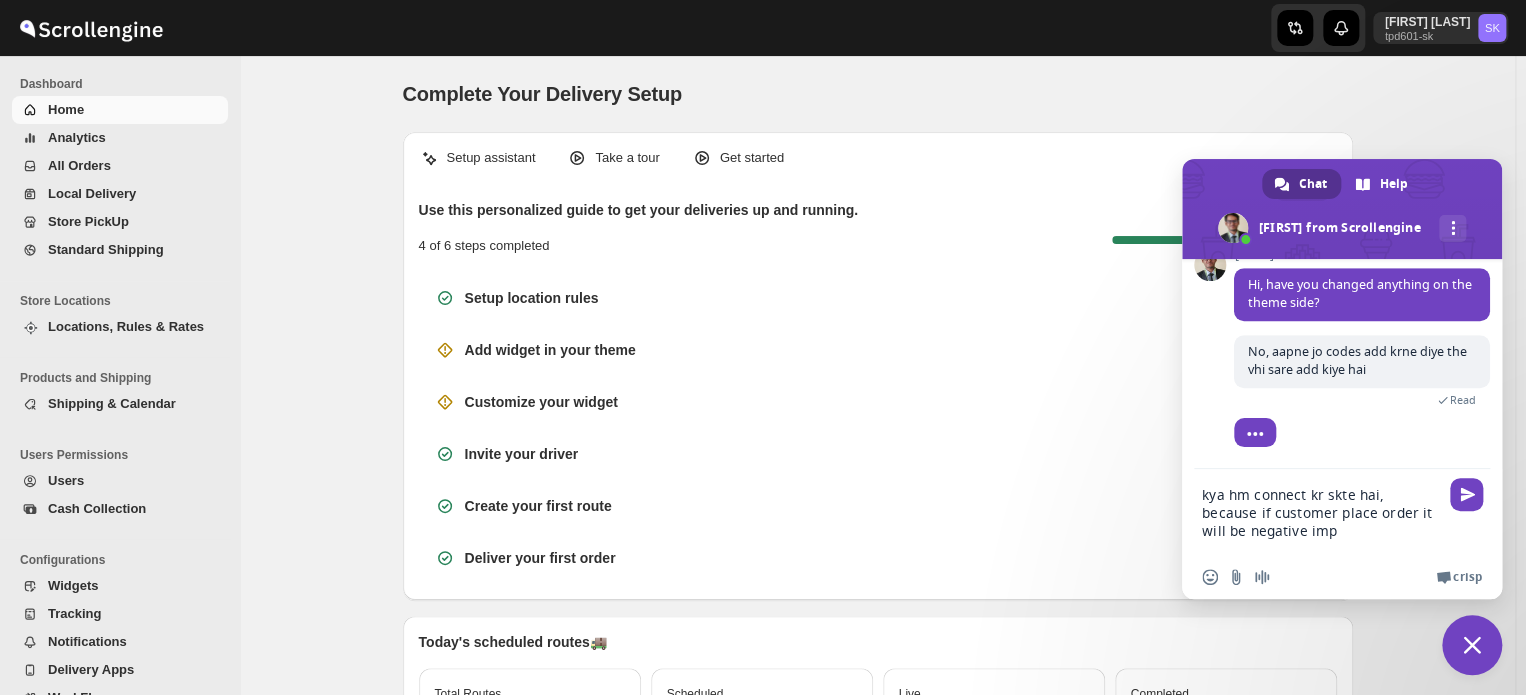 scroll, scrollTop: 8760, scrollLeft: 0, axis: vertical 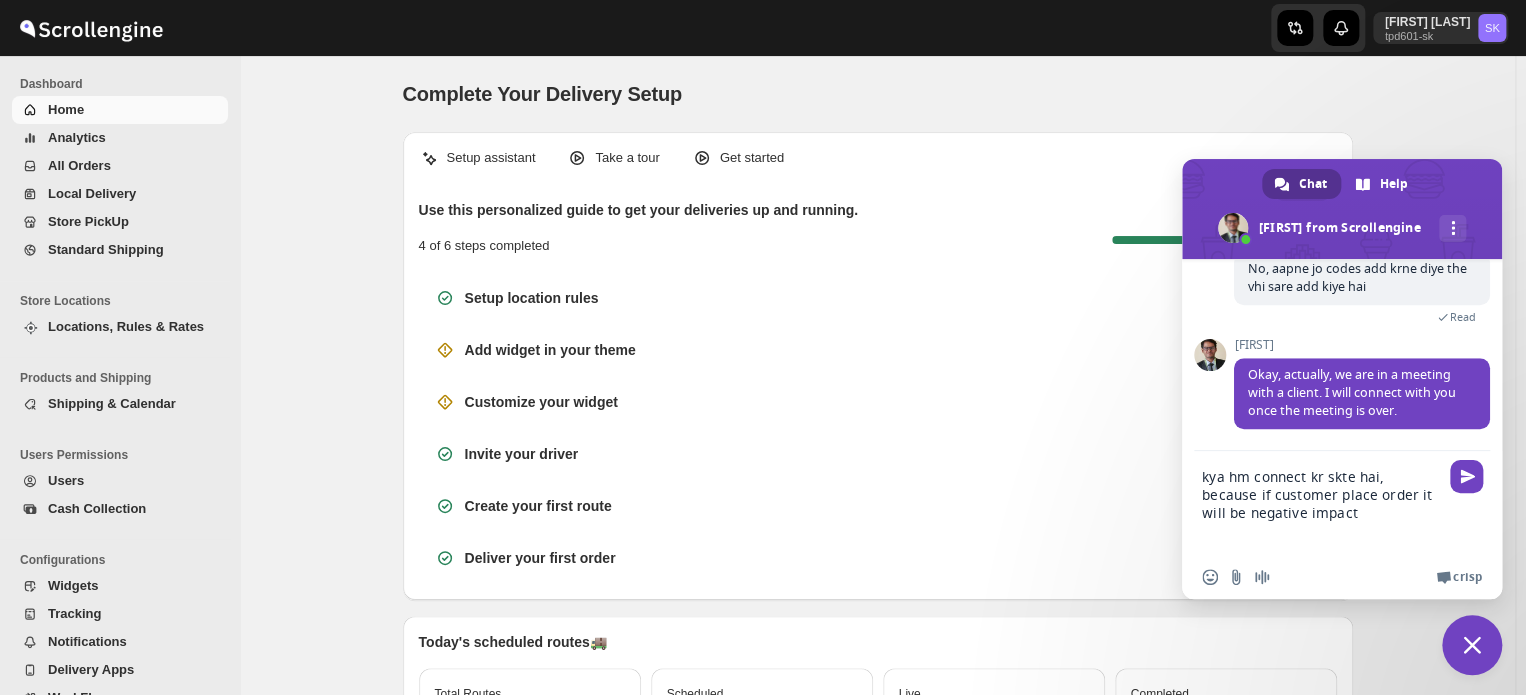 drag, startPoint x: 1321, startPoint y: 664, endPoint x: 1281, endPoint y: 647, distance: 43.462627 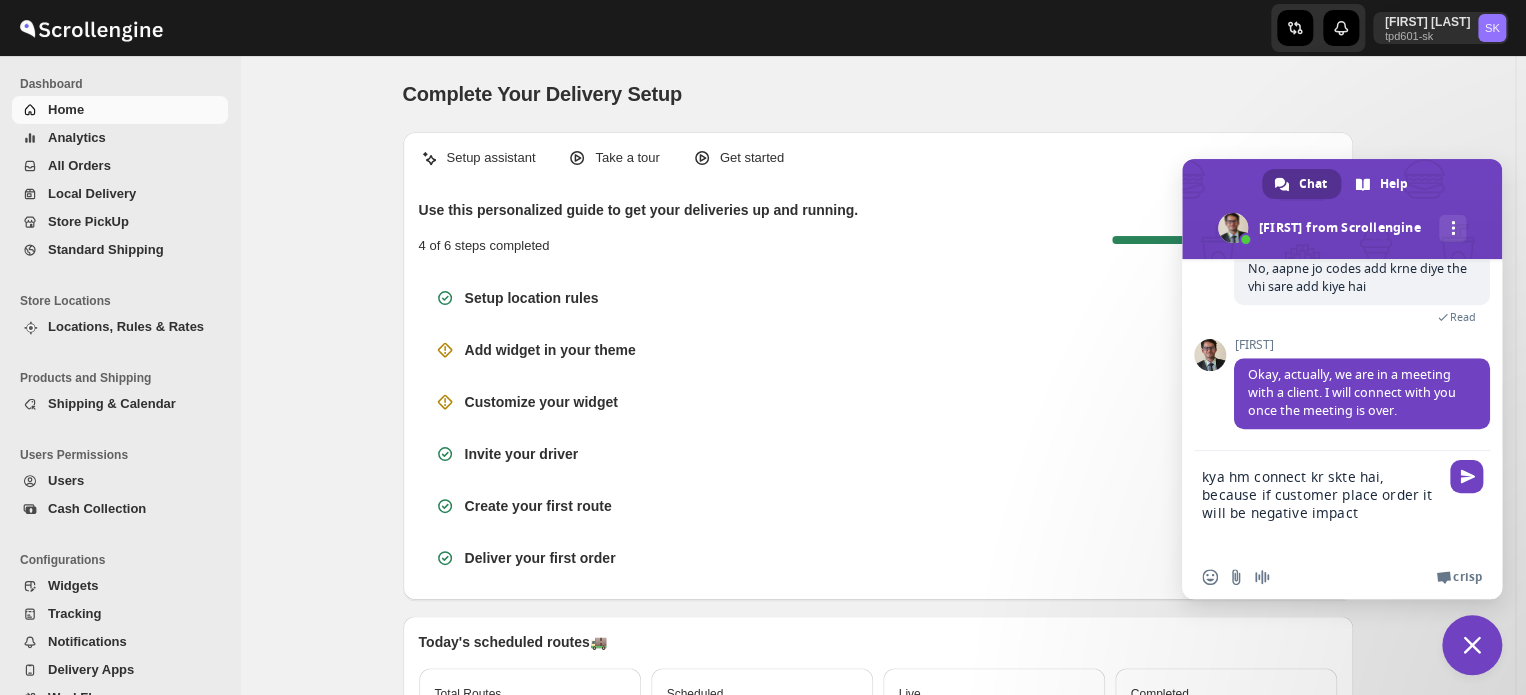 click on "kya hm connect kr skte hai, because if customer place order it will be negative impact" at bounding box center (1322, 503) 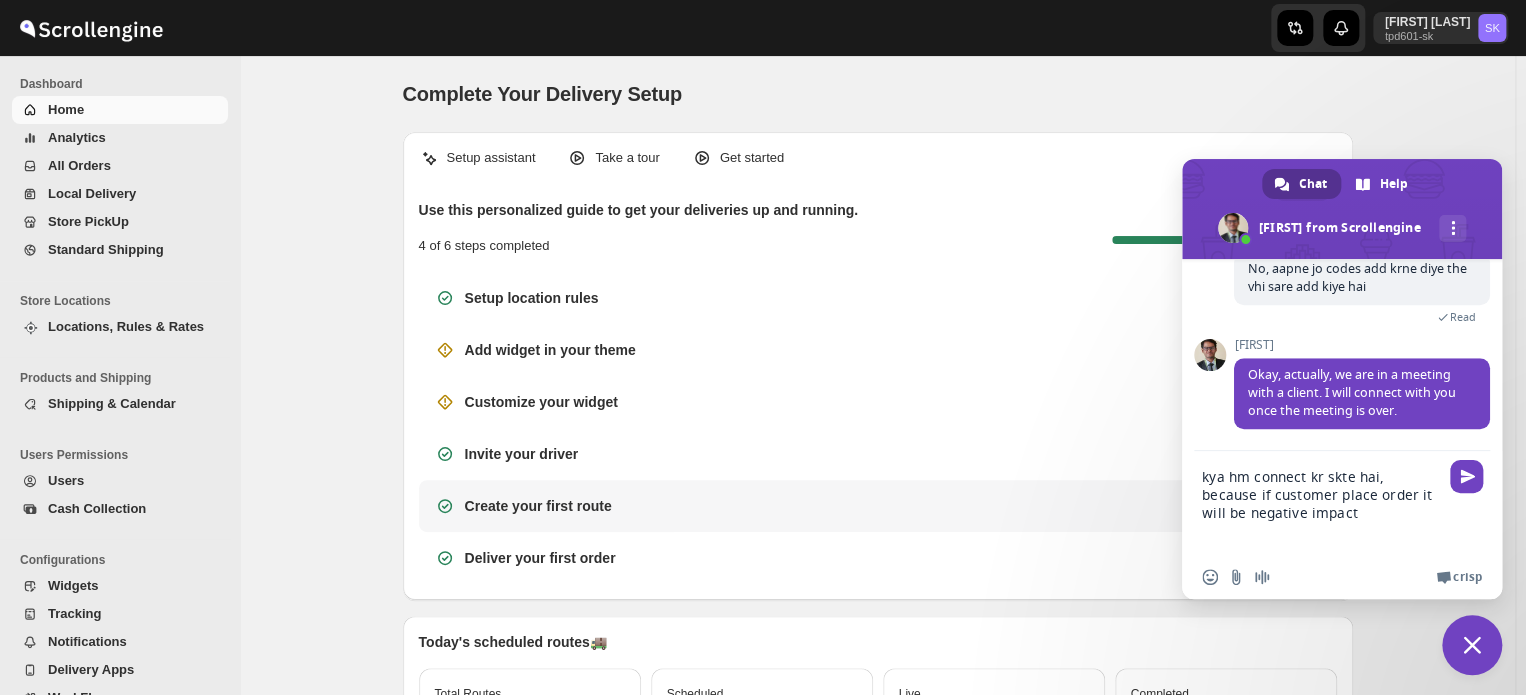 drag, startPoint x: 1312, startPoint y: 516, endPoint x: 1179, endPoint y: 482, distance: 137.2771 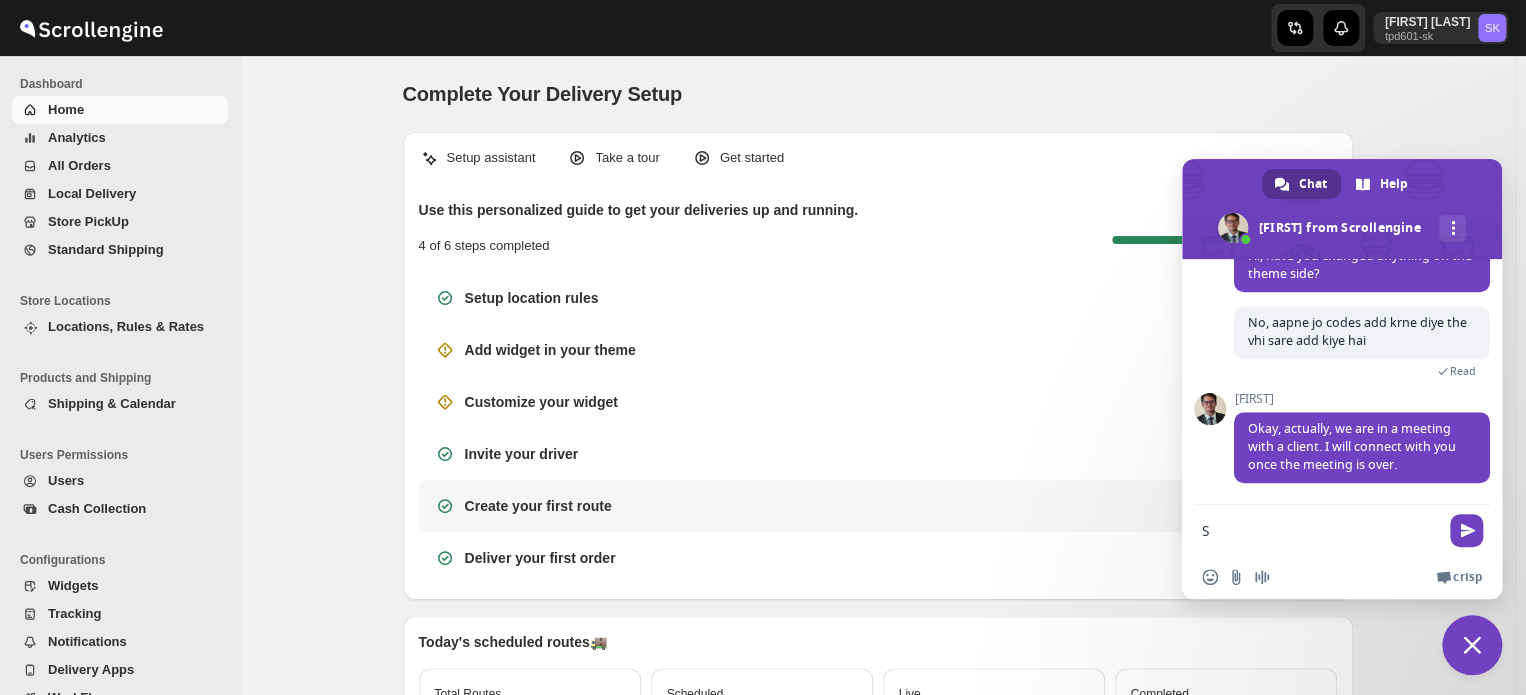 scroll, scrollTop: 8724, scrollLeft: 0, axis: vertical 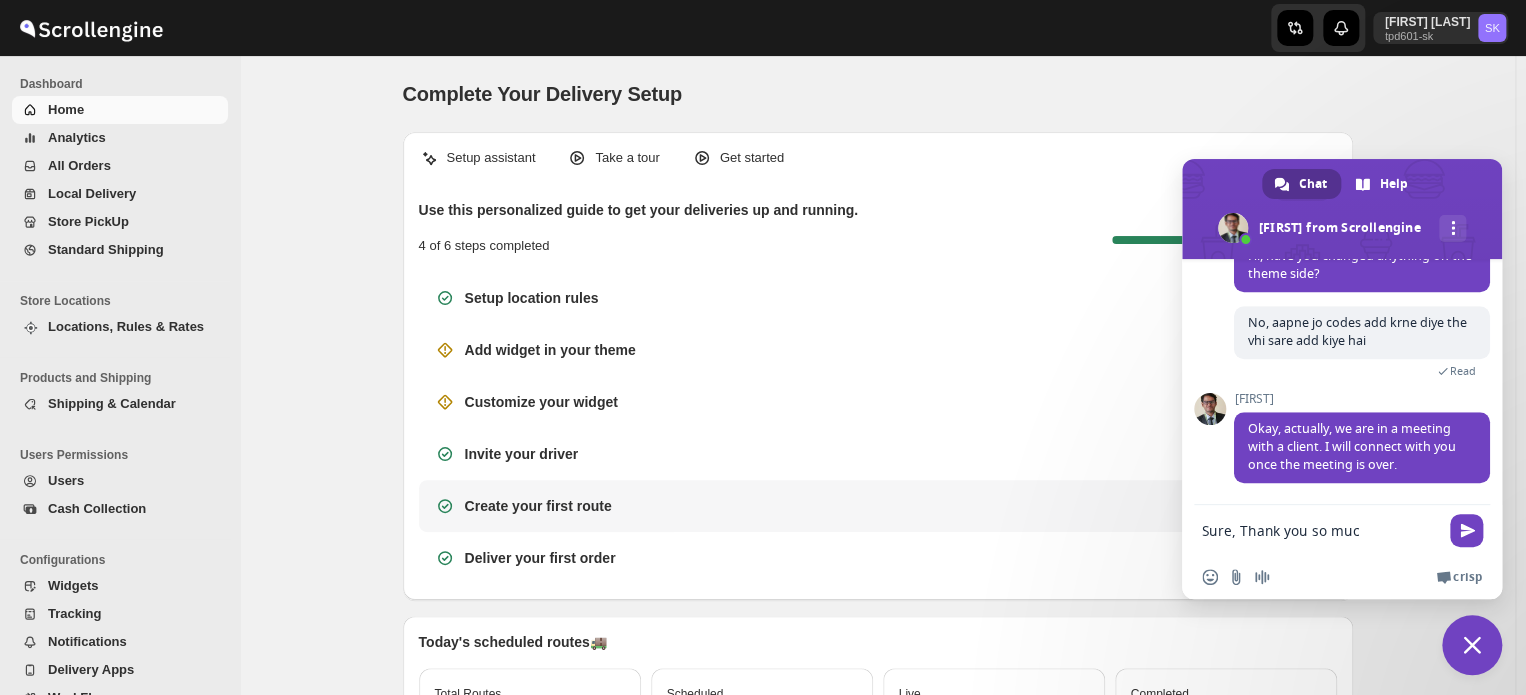 type on "Sure, Thank you so much" 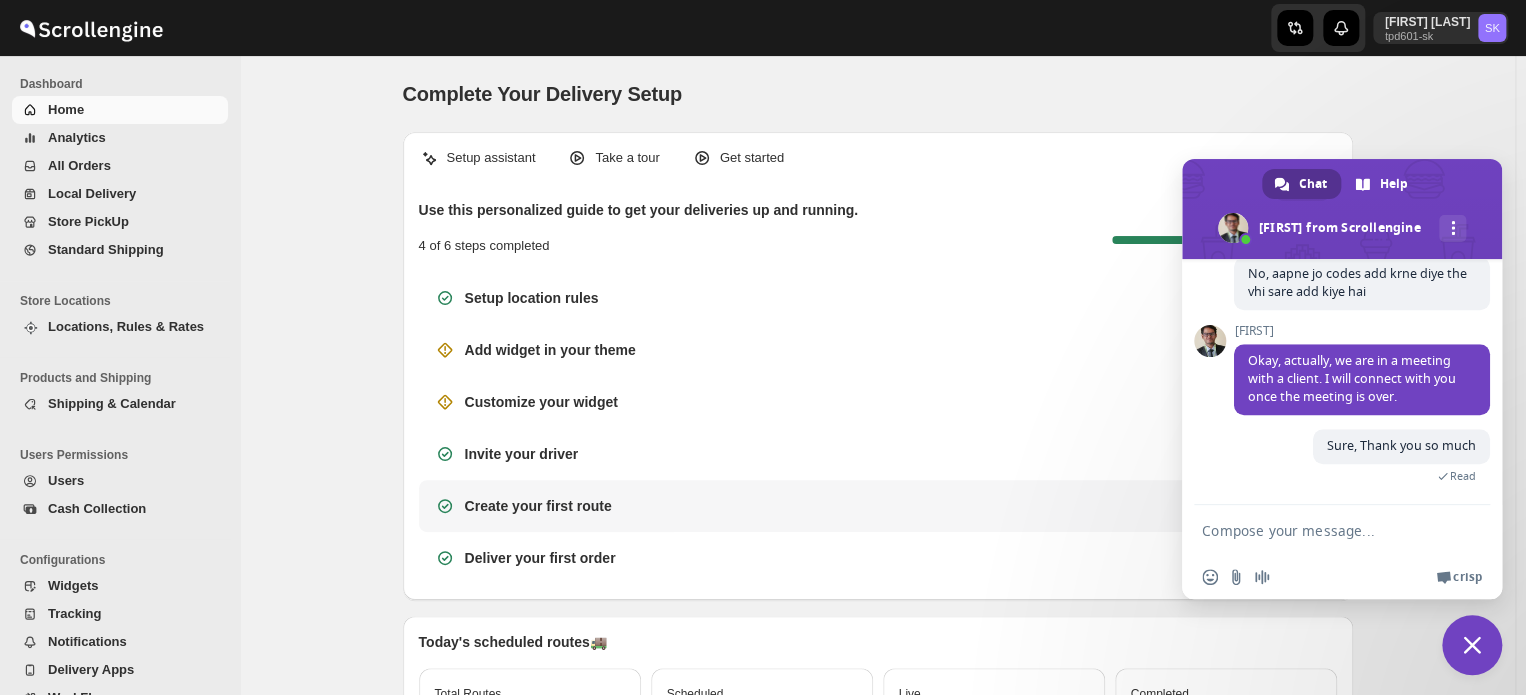 scroll, scrollTop: 8863, scrollLeft: 0, axis: vertical 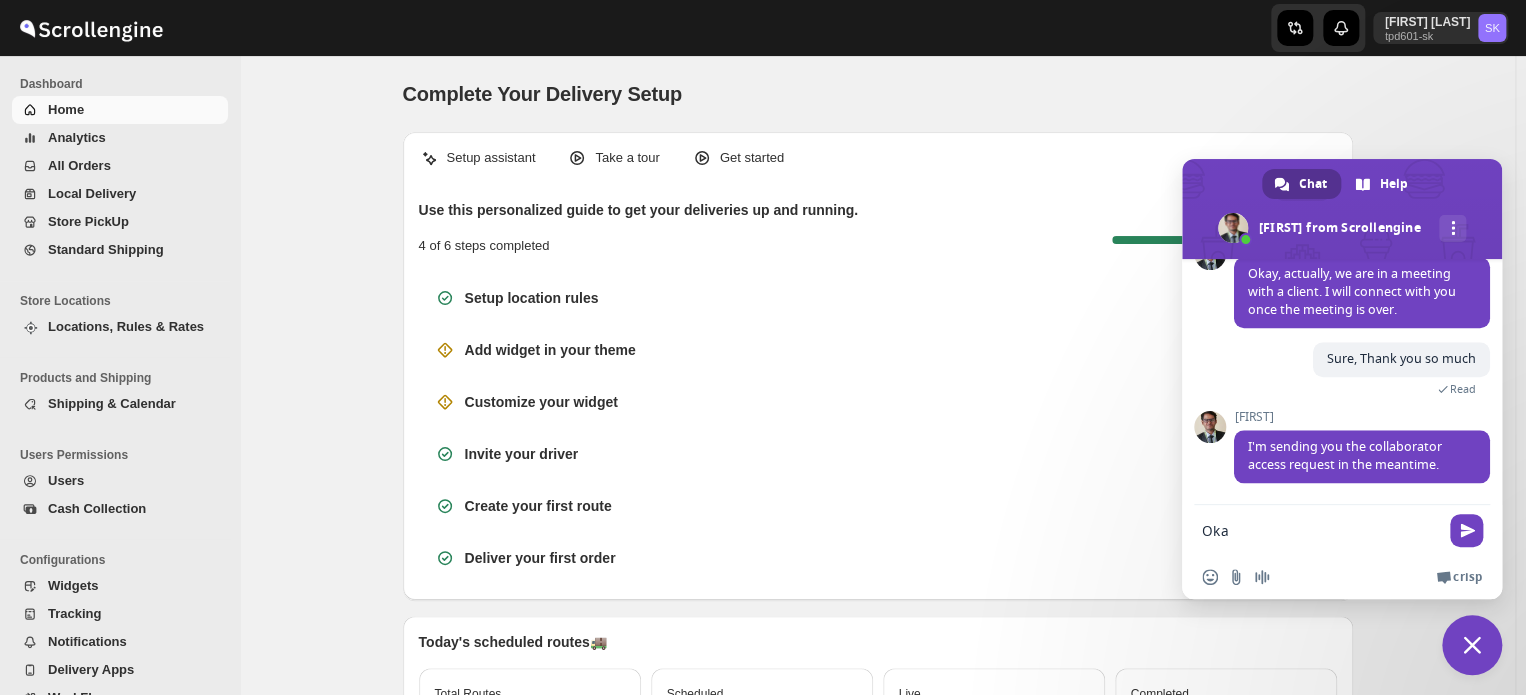 type on "Okay" 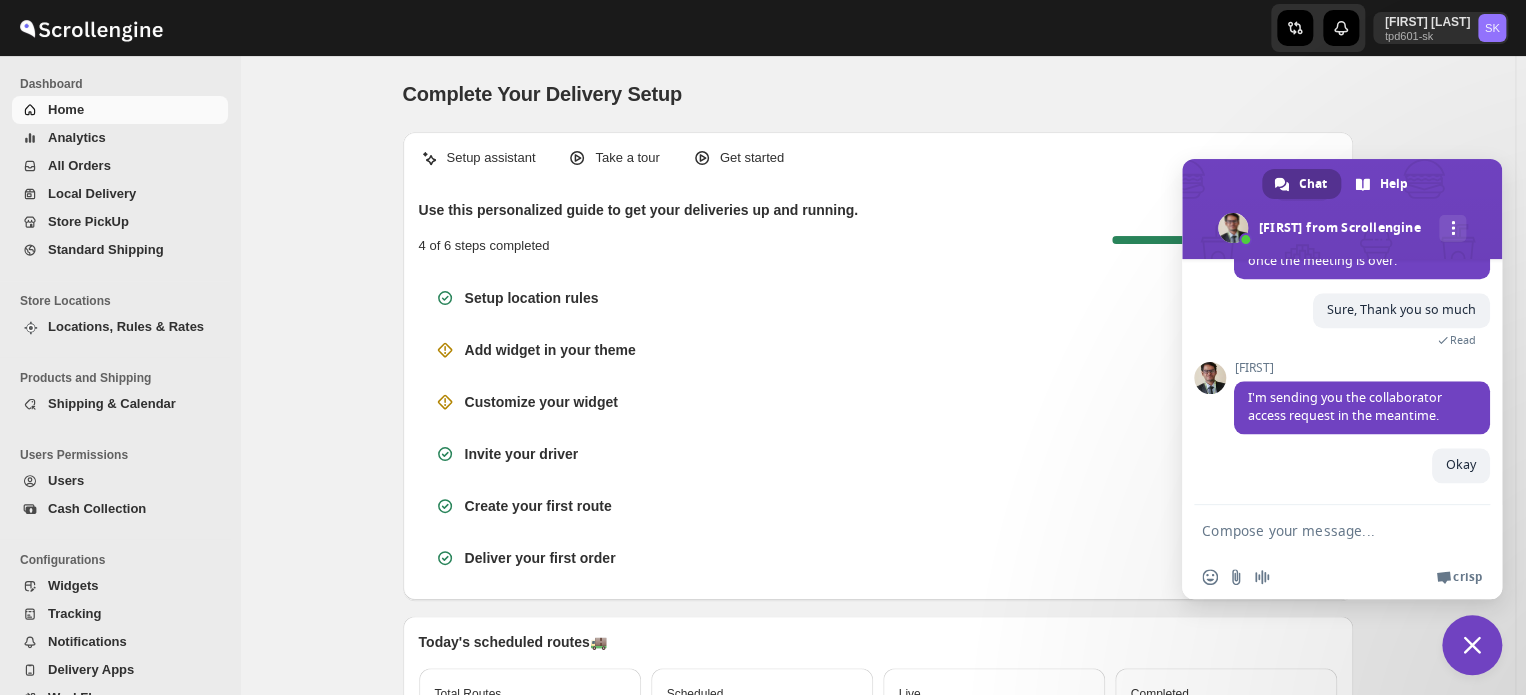 scroll, scrollTop: 8912, scrollLeft: 0, axis: vertical 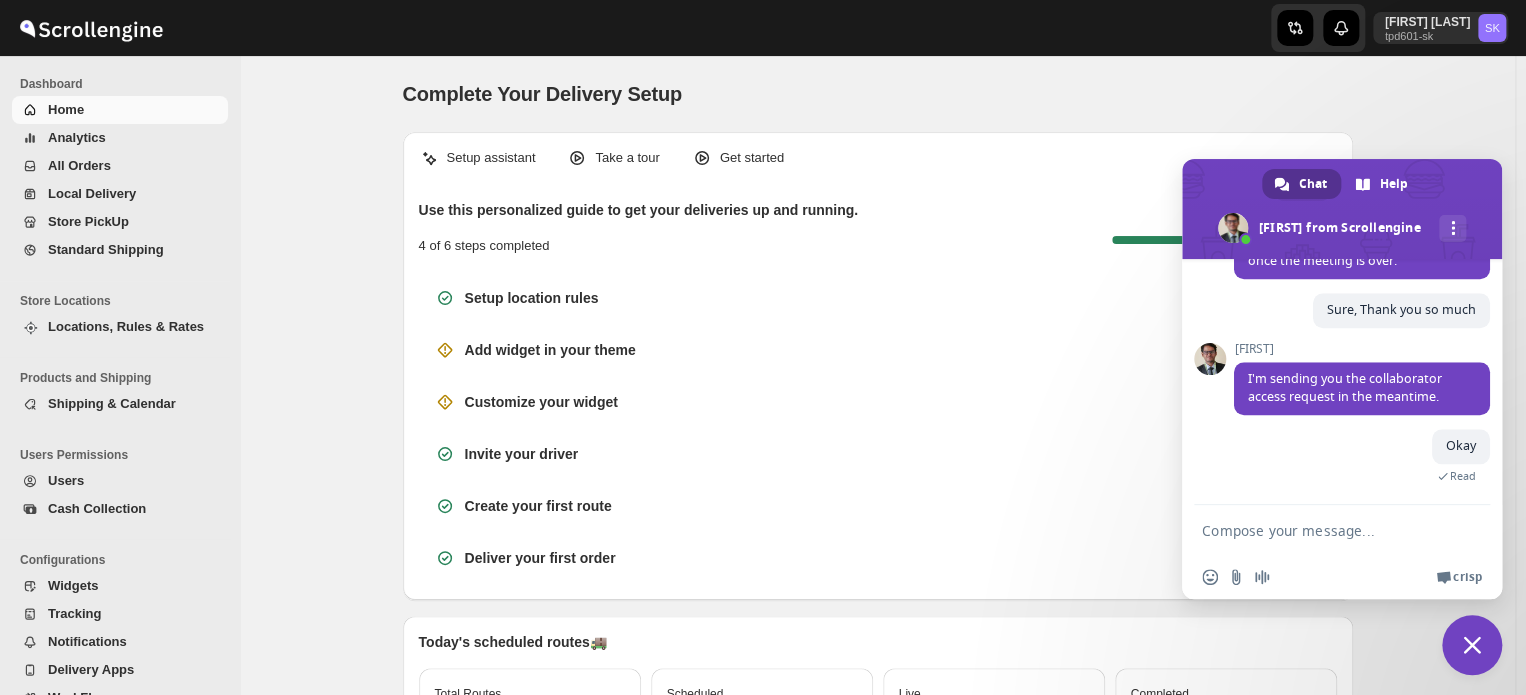 type 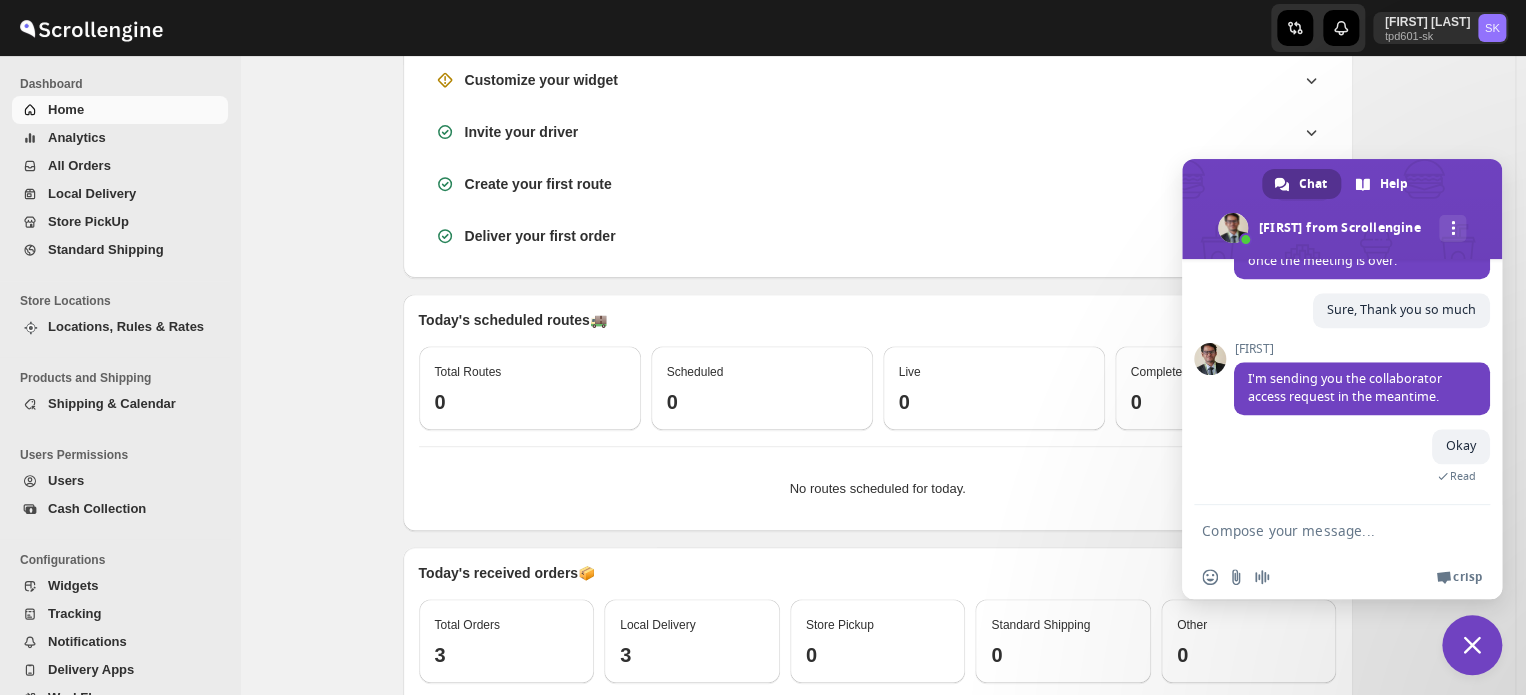 scroll, scrollTop: 400, scrollLeft: 0, axis: vertical 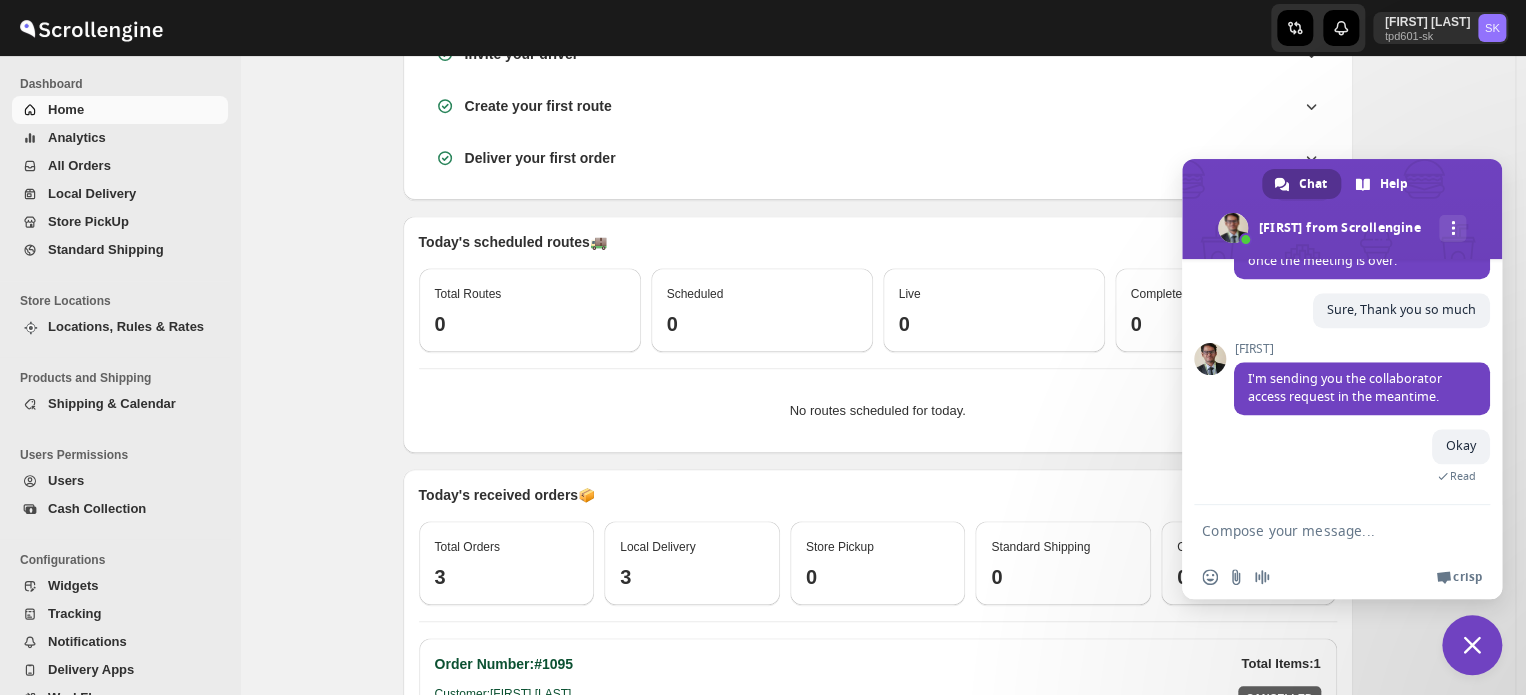 click at bounding box center [1472, 645] 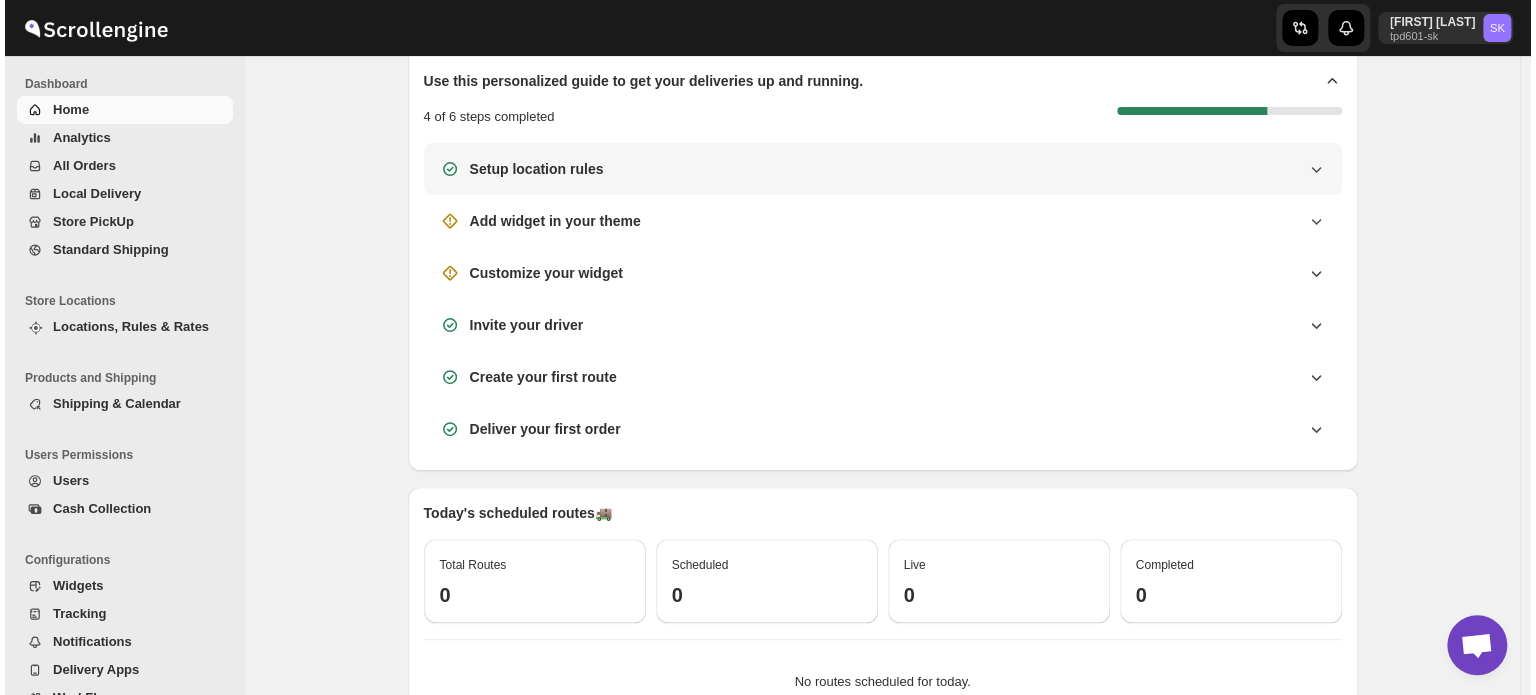 scroll, scrollTop: 0, scrollLeft: 0, axis: both 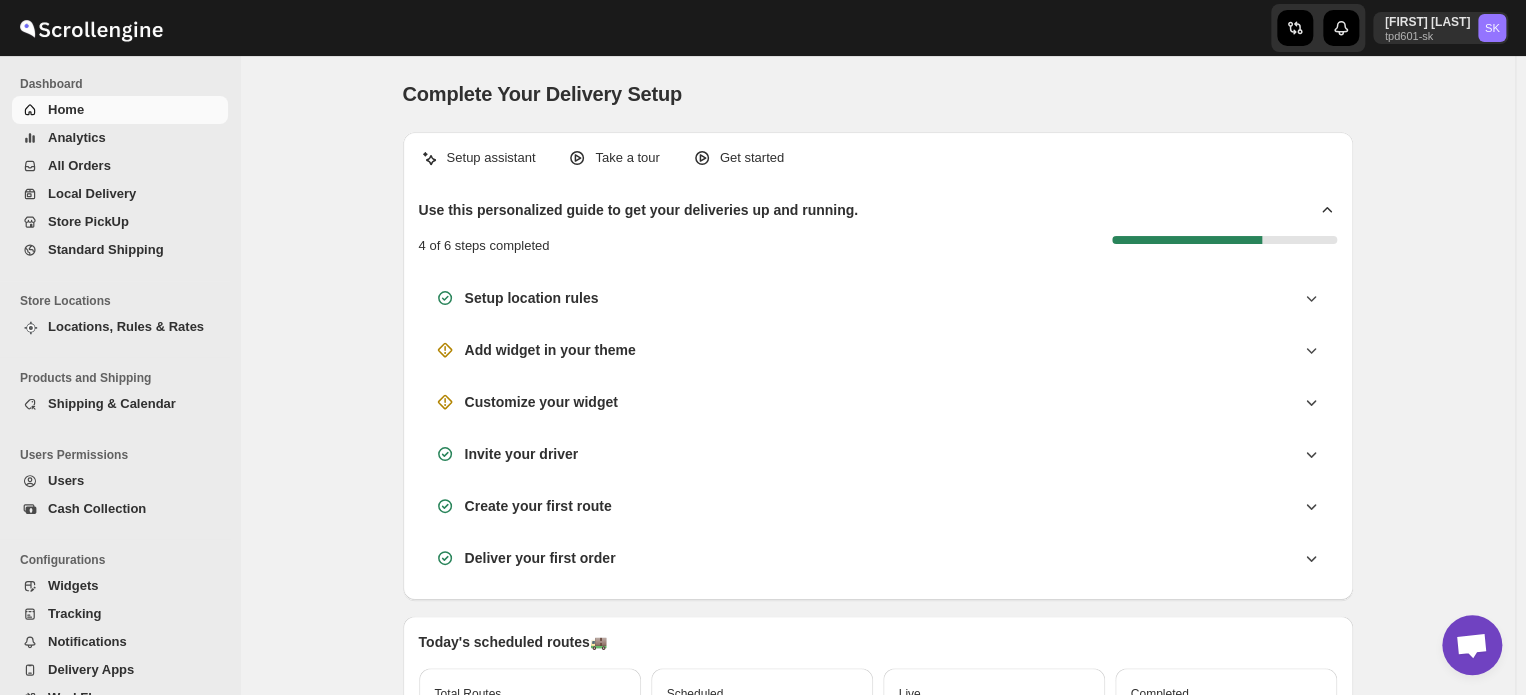 click at bounding box center [1471, 647] 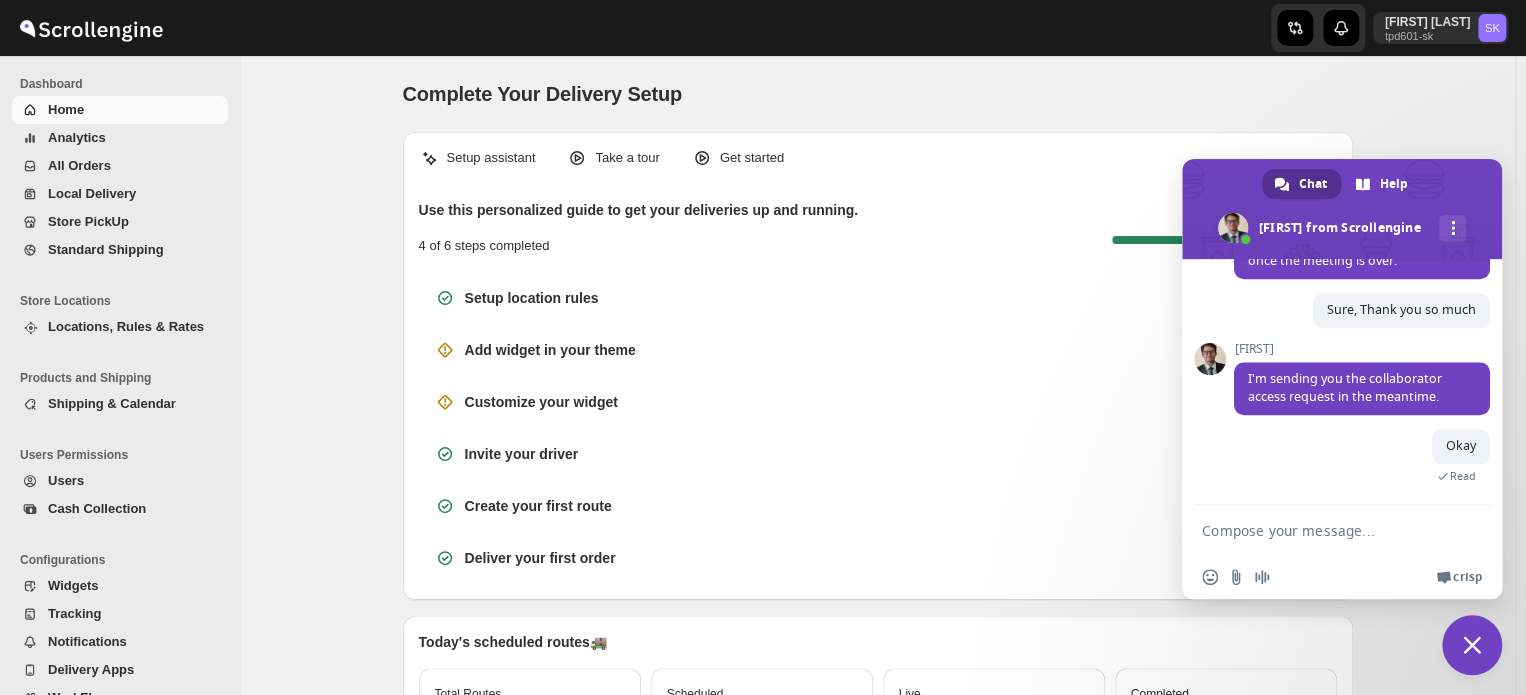 click on "All Orders" at bounding box center [79, 165] 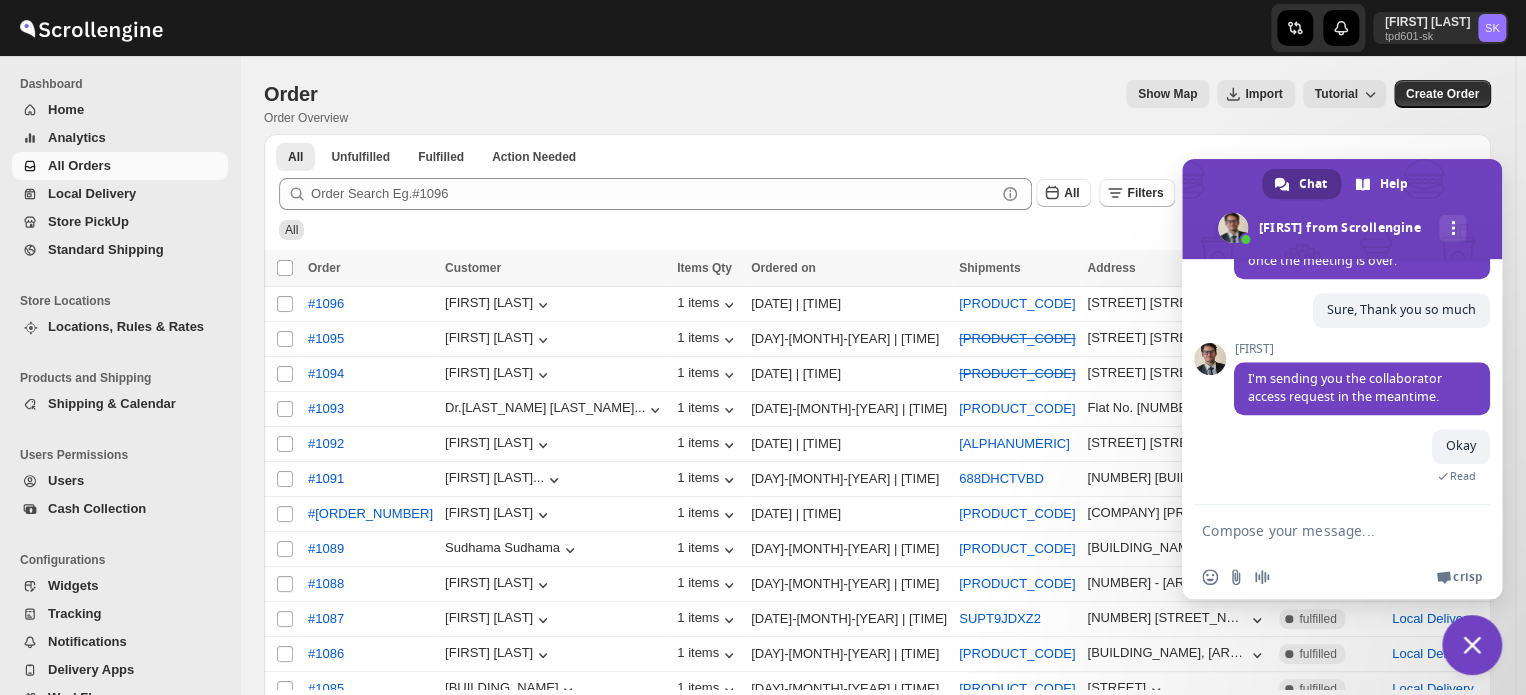 click at bounding box center [1472, 645] 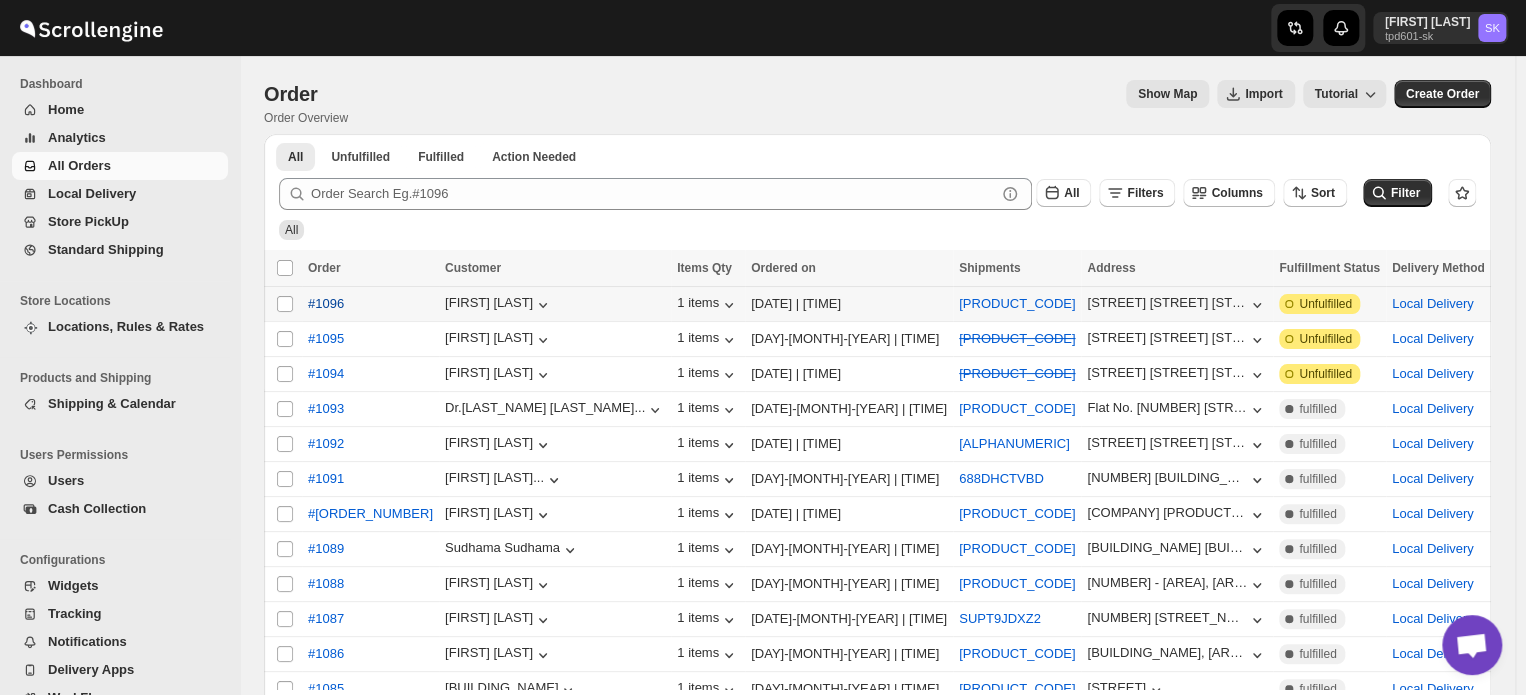click on "#1096" at bounding box center [326, 304] 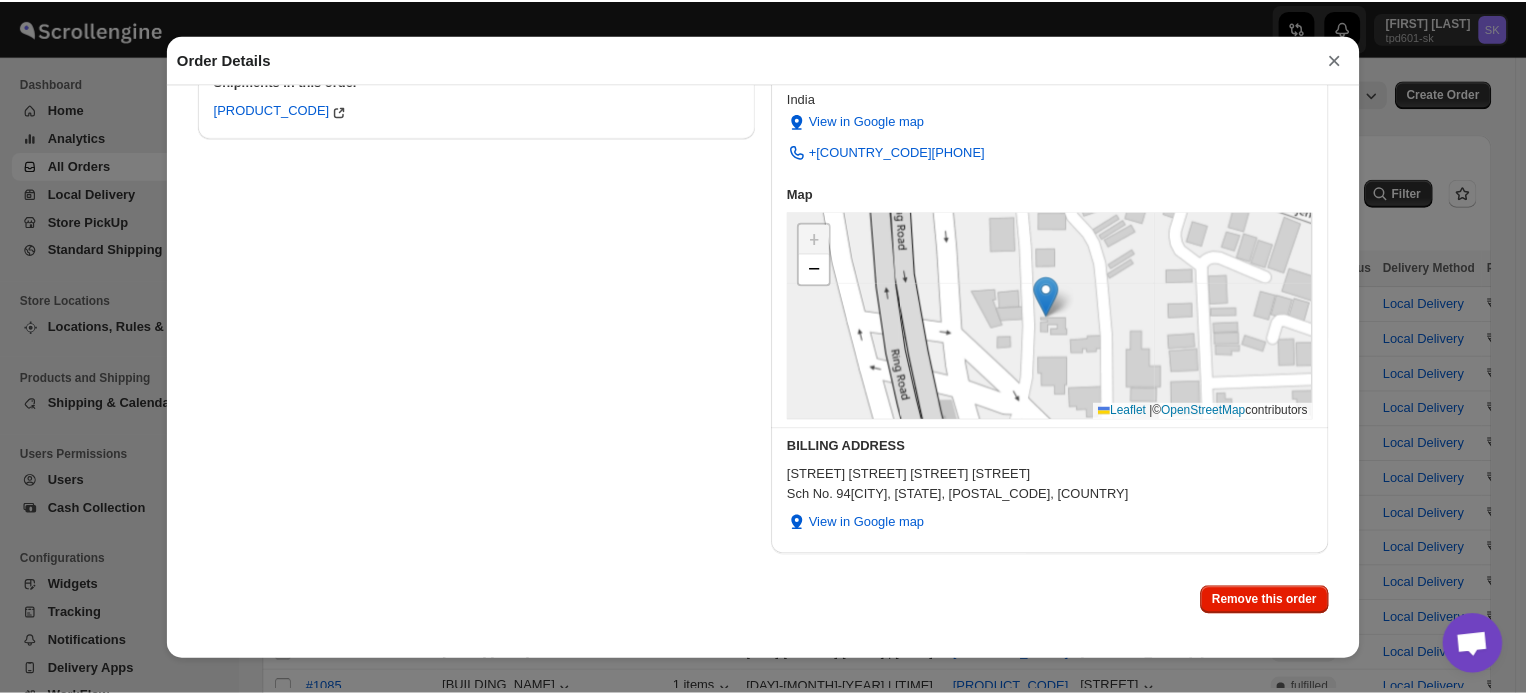 scroll, scrollTop: 0, scrollLeft: 0, axis: both 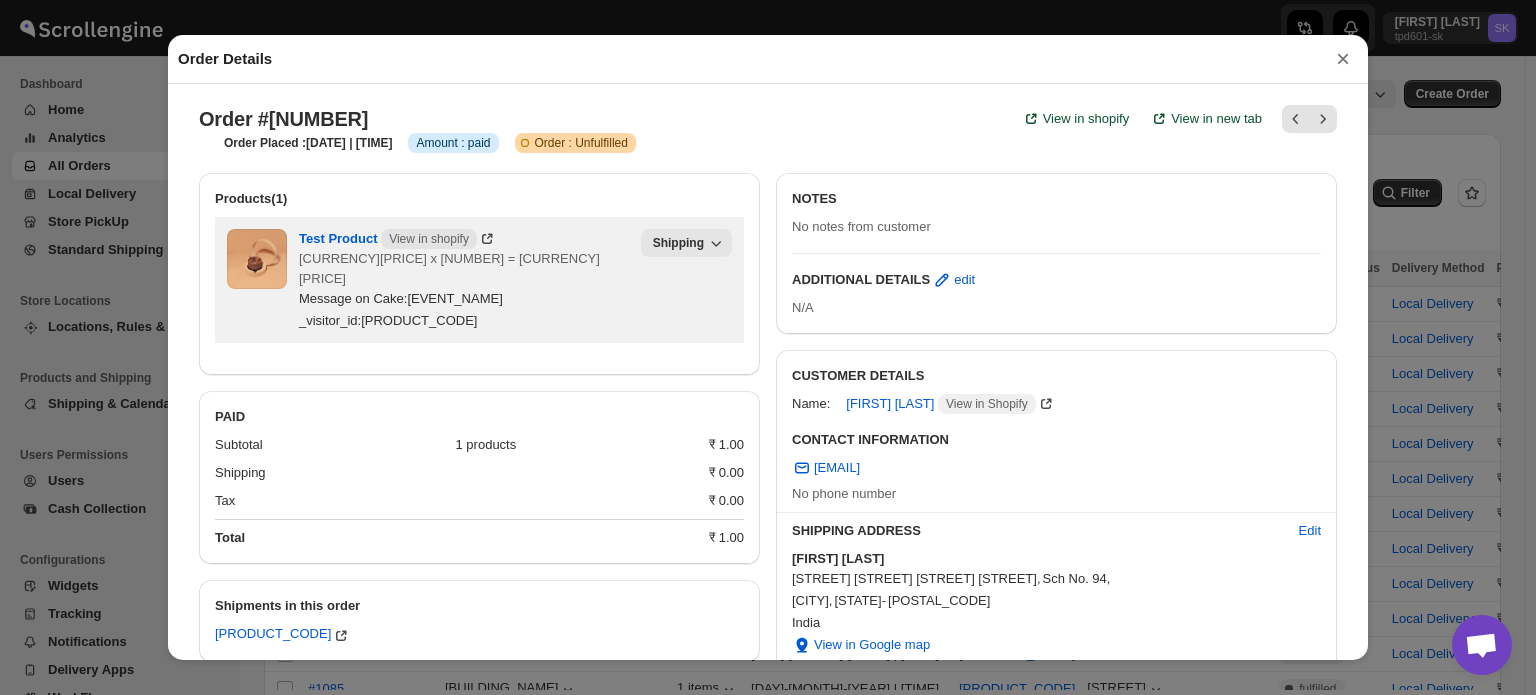 click 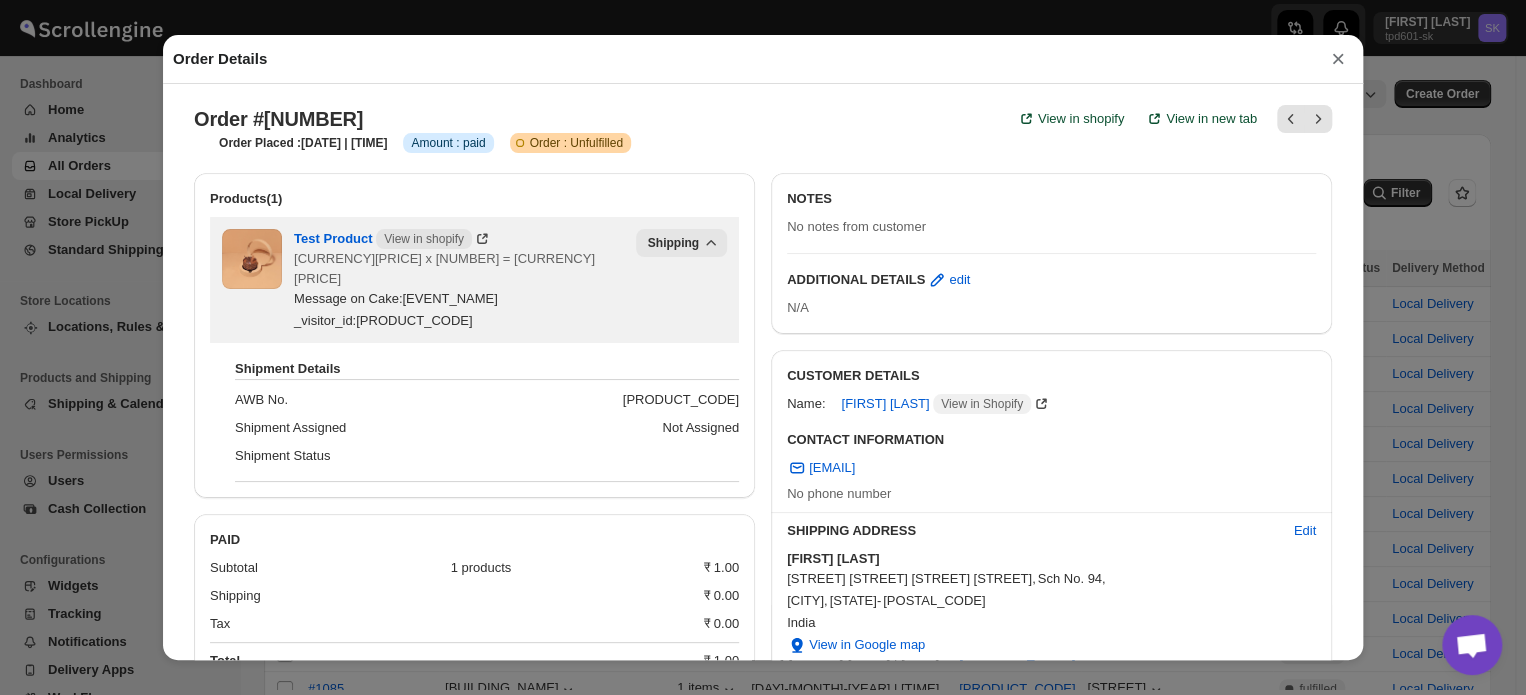 click 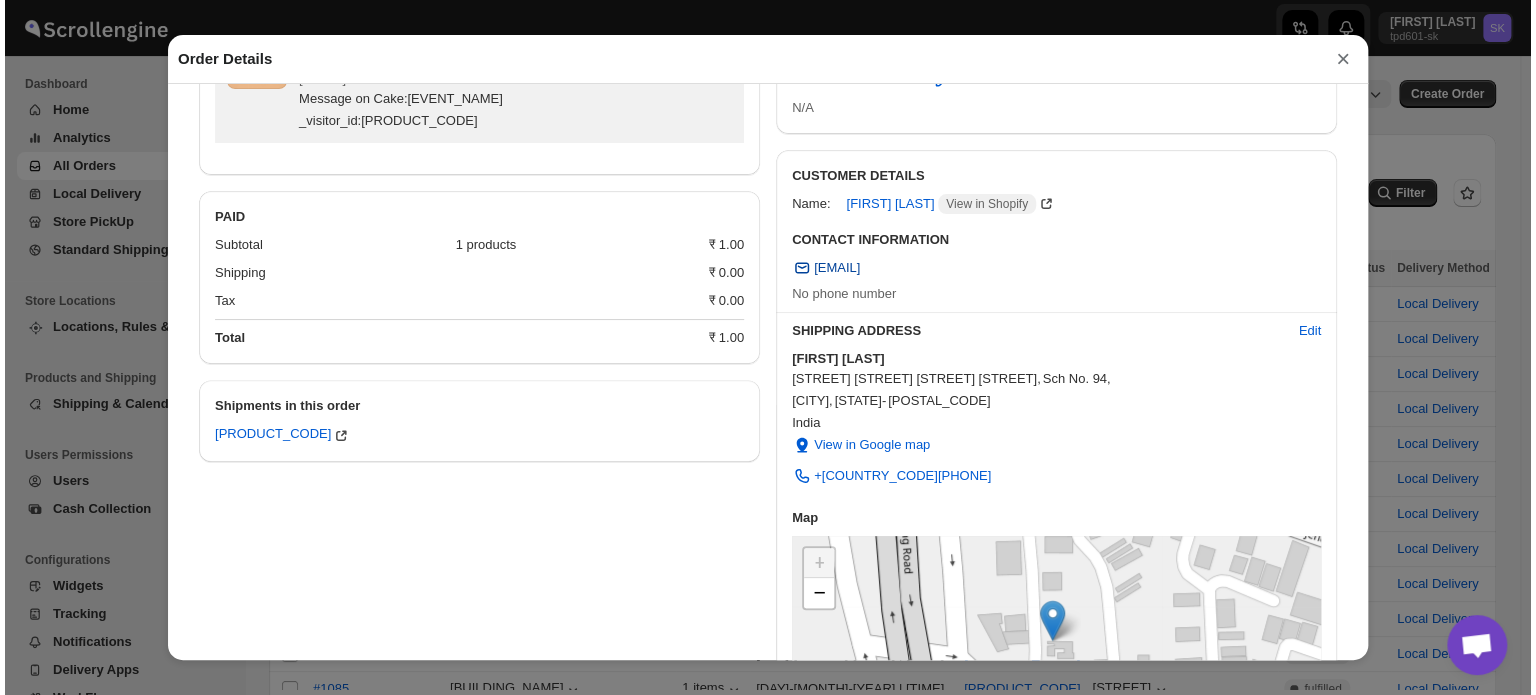 scroll, scrollTop: 0, scrollLeft: 0, axis: both 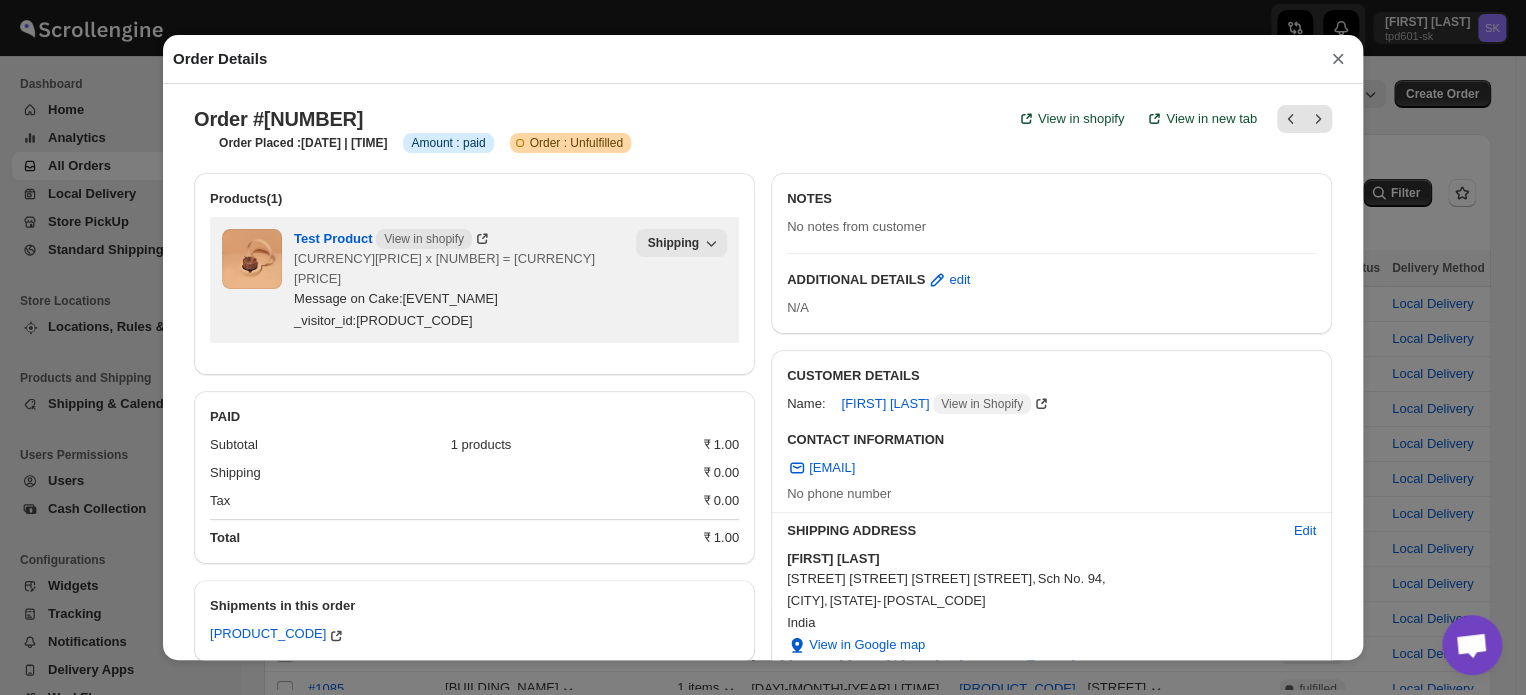click on "×" at bounding box center (1338, 59) 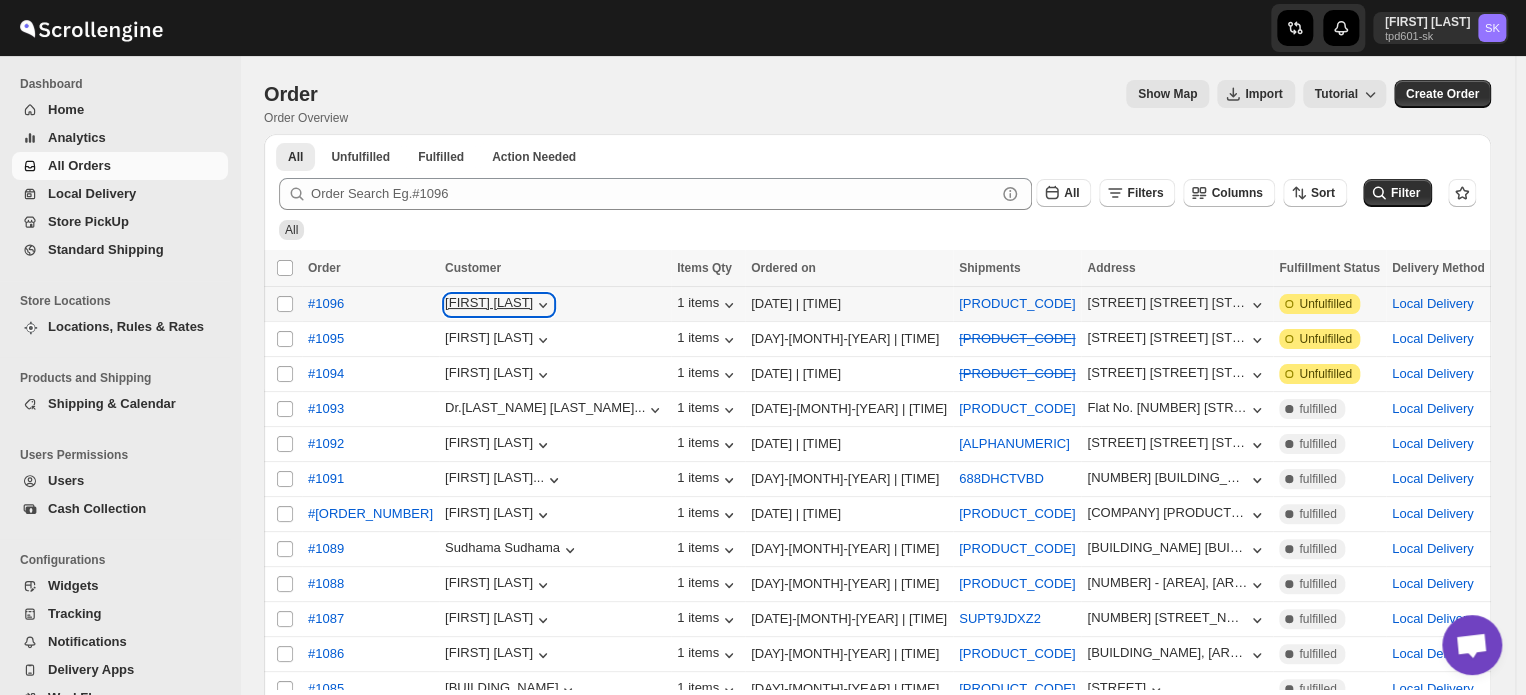 click on "[FIRST] [LAST]" at bounding box center (499, 305) 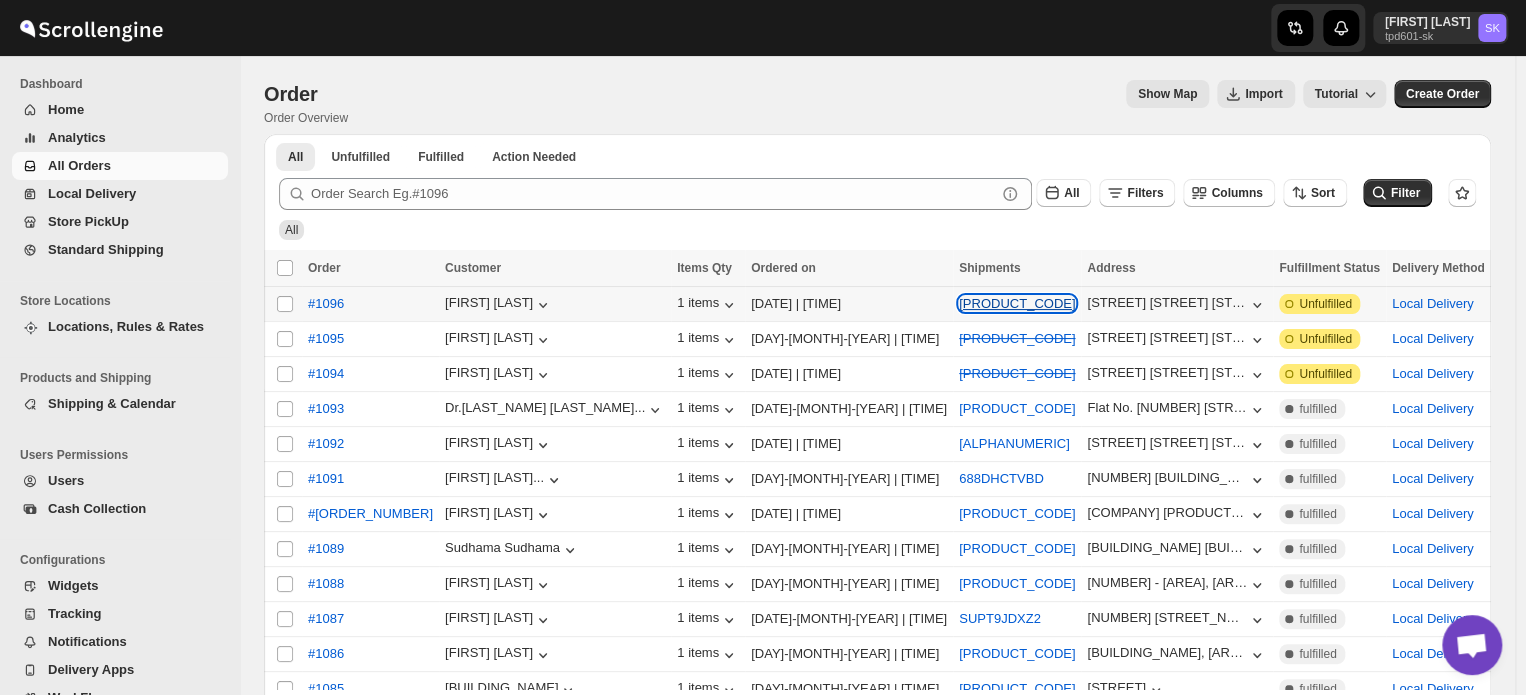 click on "[PRODUCT_CODE]" at bounding box center [1017, 303] 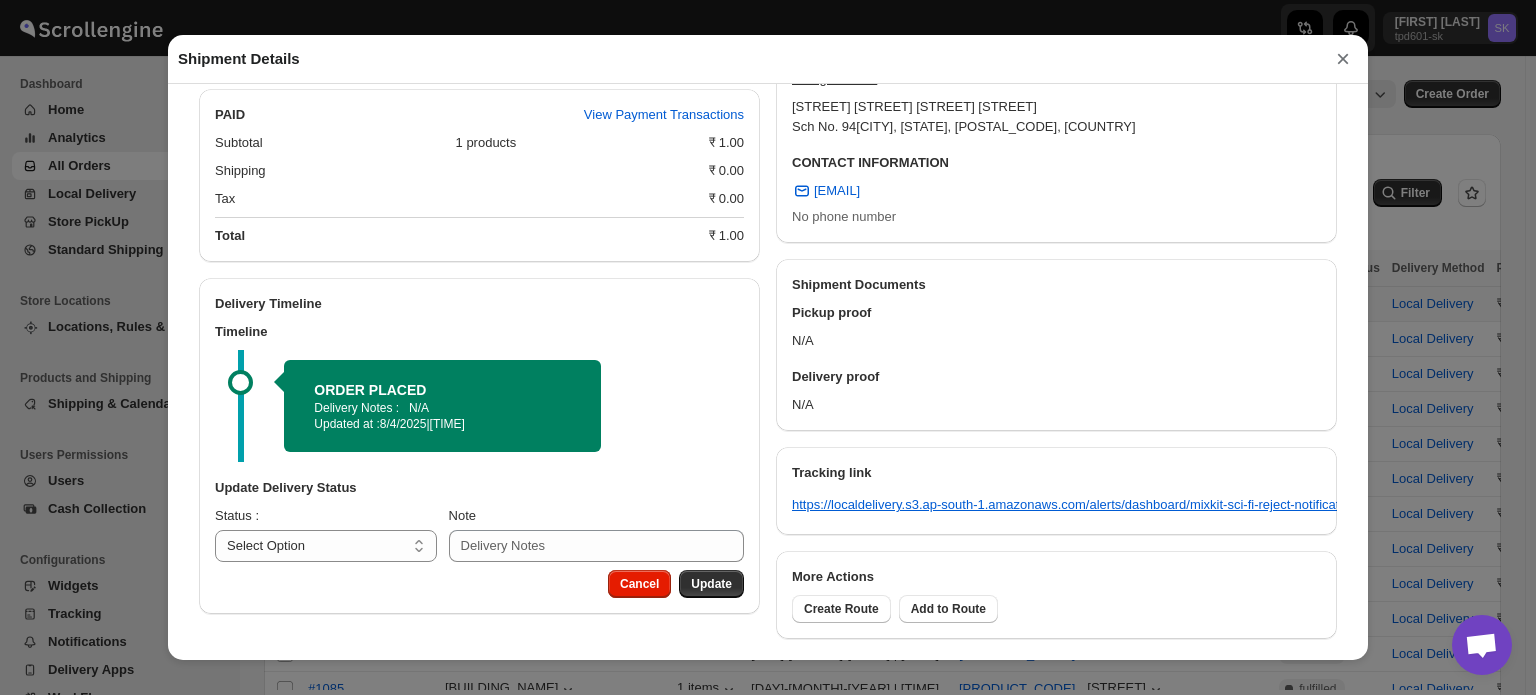 scroll, scrollTop: 612, scrollLeft: 0, axis: vertical 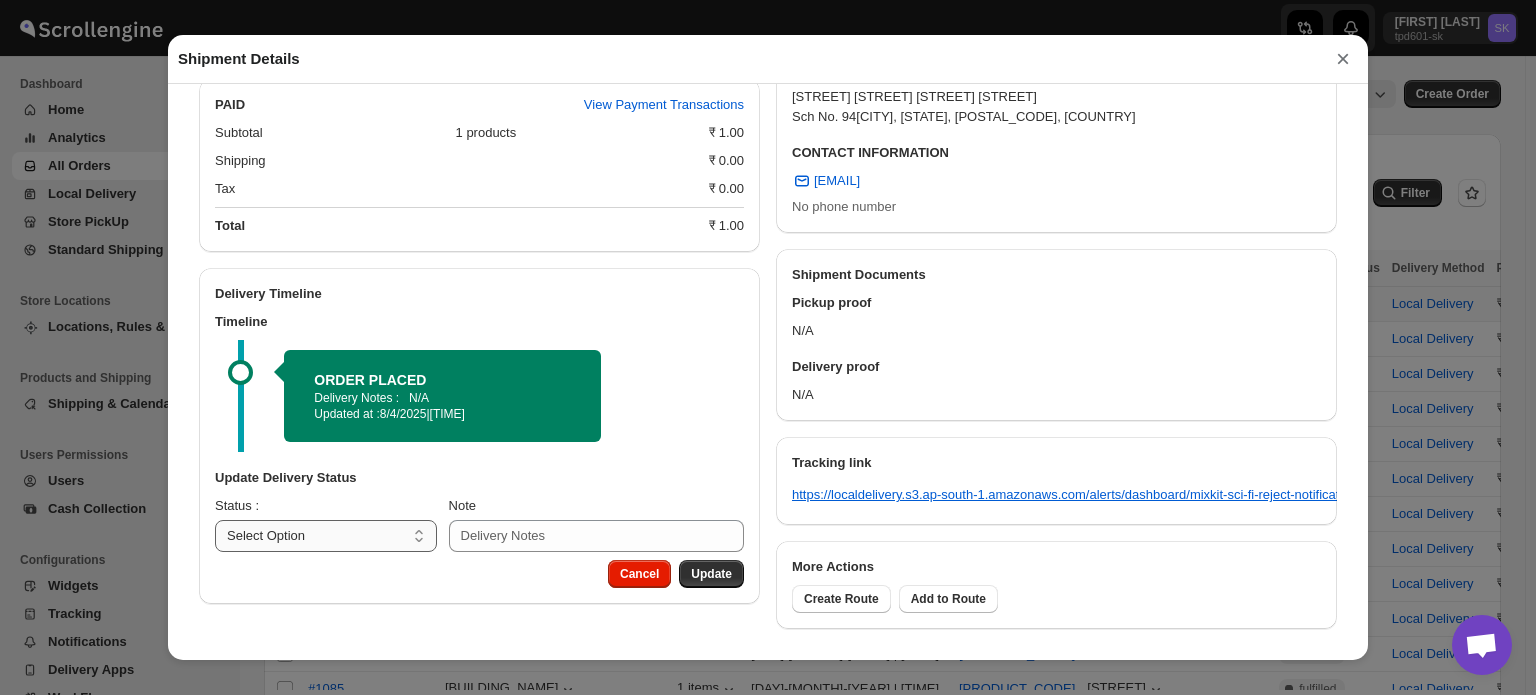click on "Select Option PICKED UP OUT FOR DELIVERY RESCHEDULE DELIVERED CANCELLED" at bounding box center (326, 536) 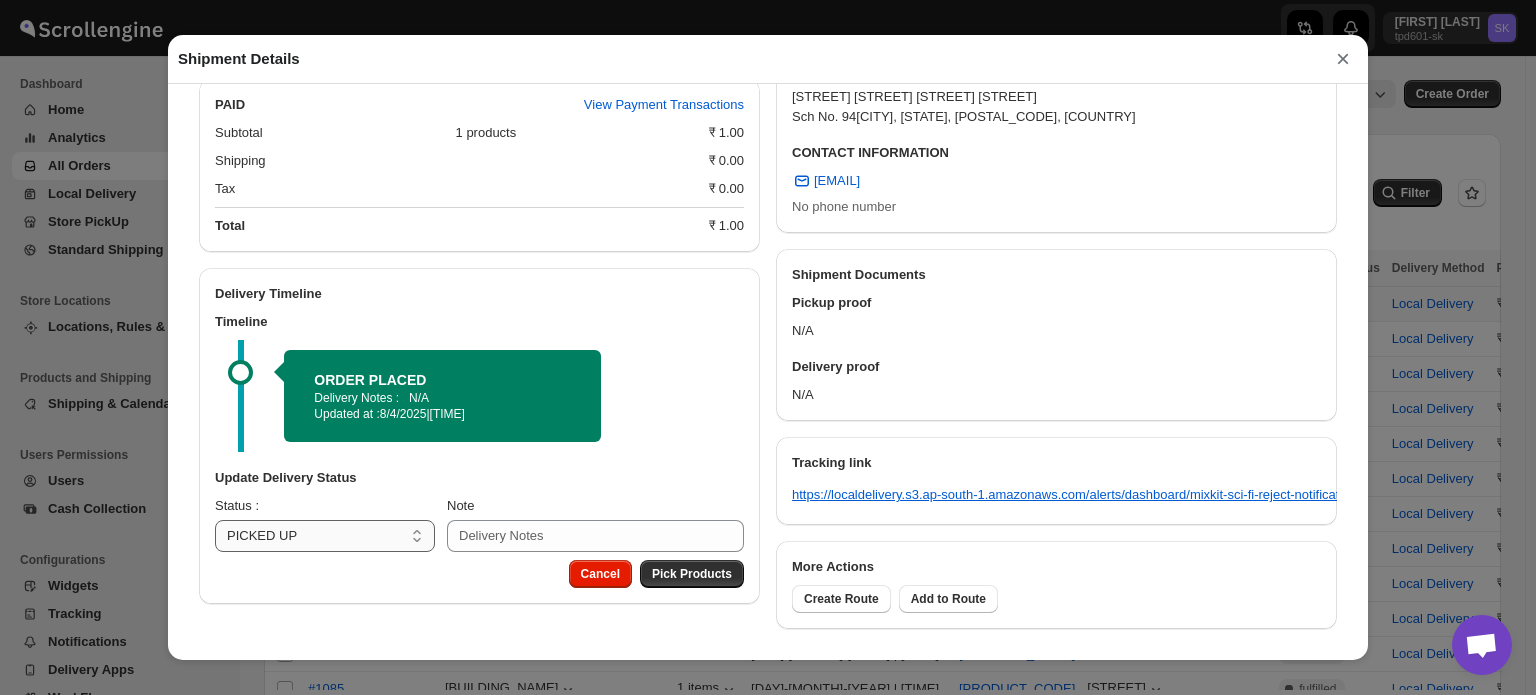 click on "Select Option PICKED UP OUT FOR DELIVERY RESCHEDULE DELIVERED CANCELLED" at bounding box center (325, 536) 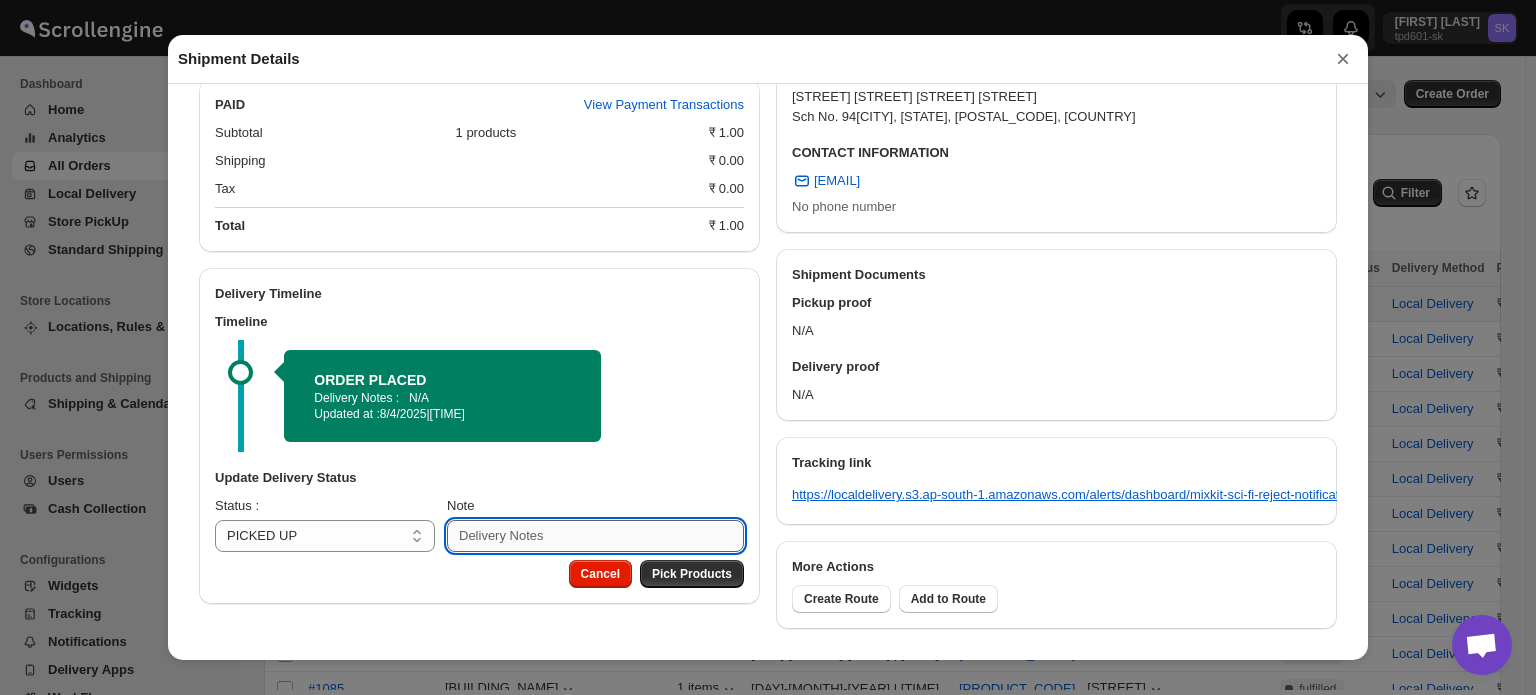 click on "Note" at bounding box center [595, 536] 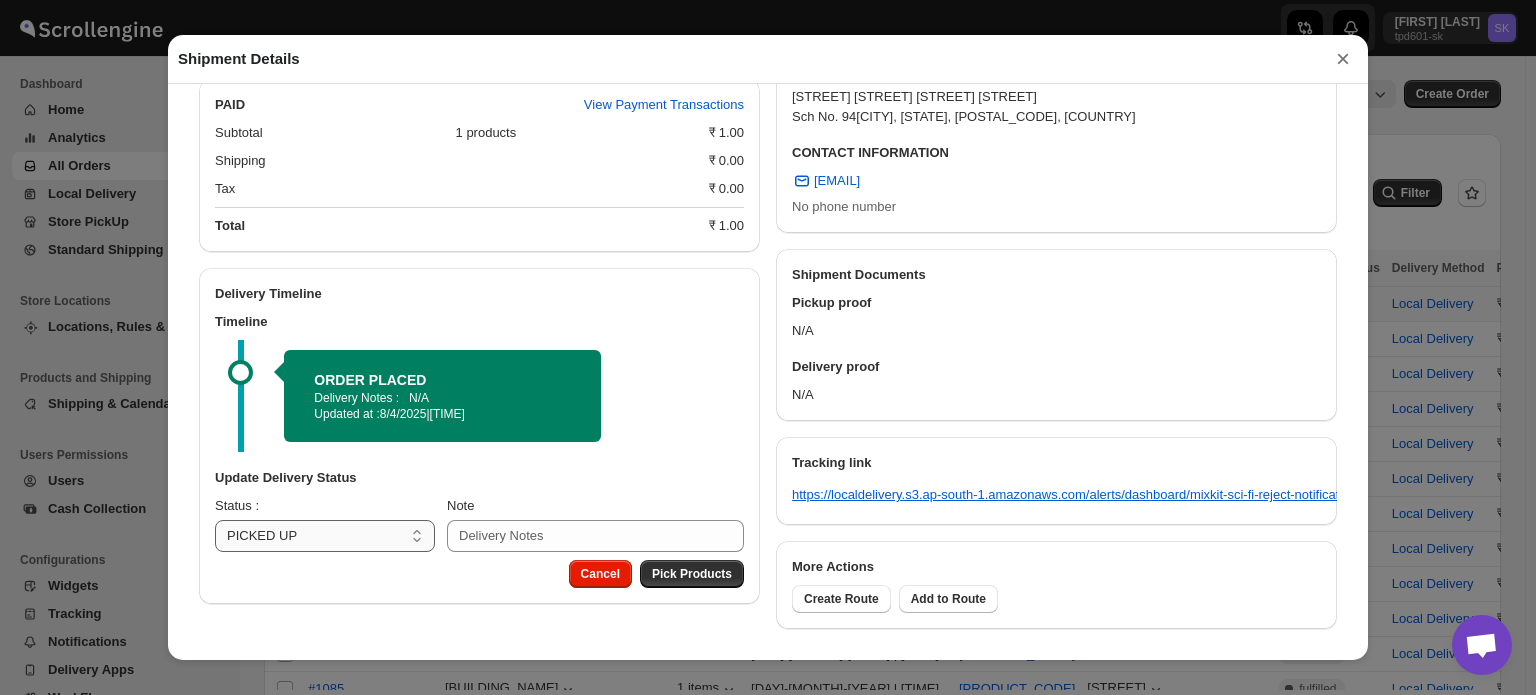 click on "Select Option PICKED UP OUT FOR DELIVERY RESCHEDULE DELIVERED CANCELLED" at bounding box center [325, 536] 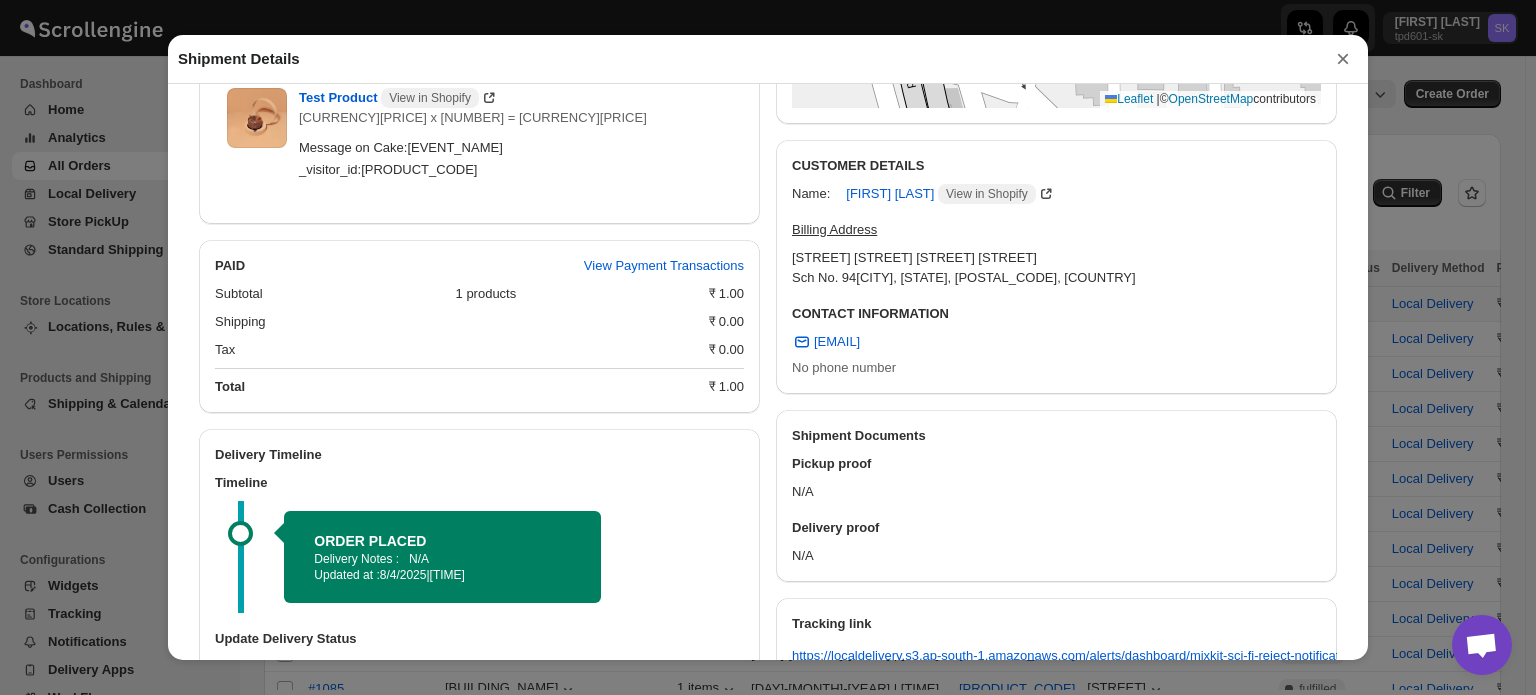 scroll, scrollTop: 500, scrollLeft: 0, axis: vertical 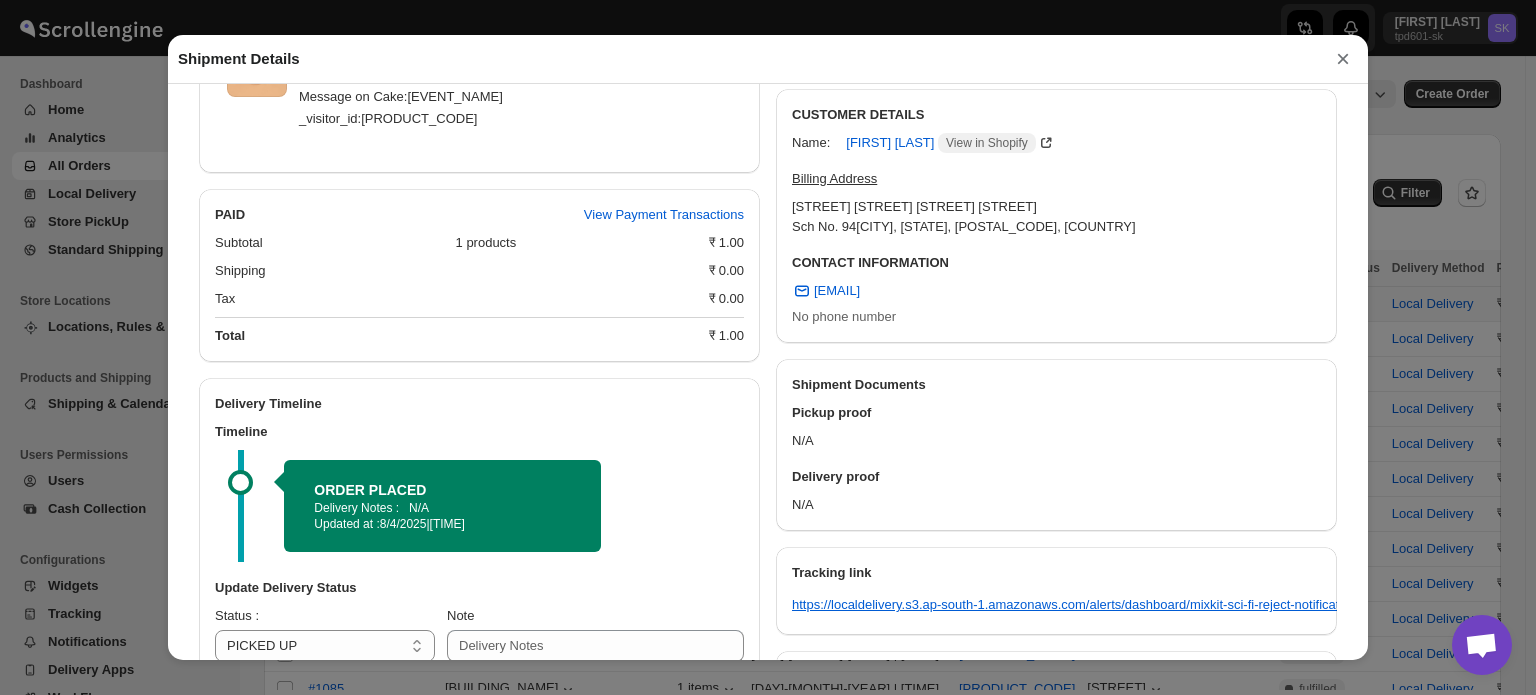 click on "×" at bounding box center (1343, 59) 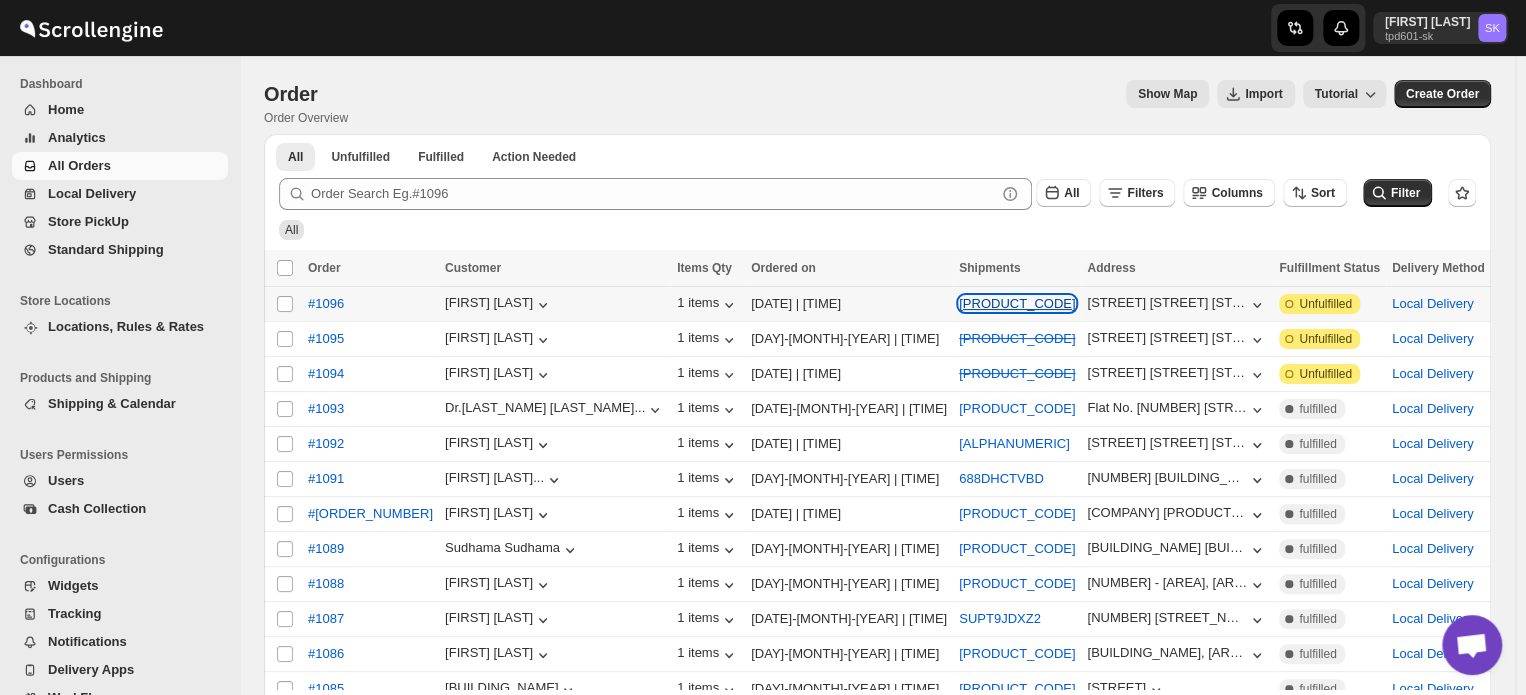 click on "[PRODUCT_CODE]" at bounding box center [1017, 303] 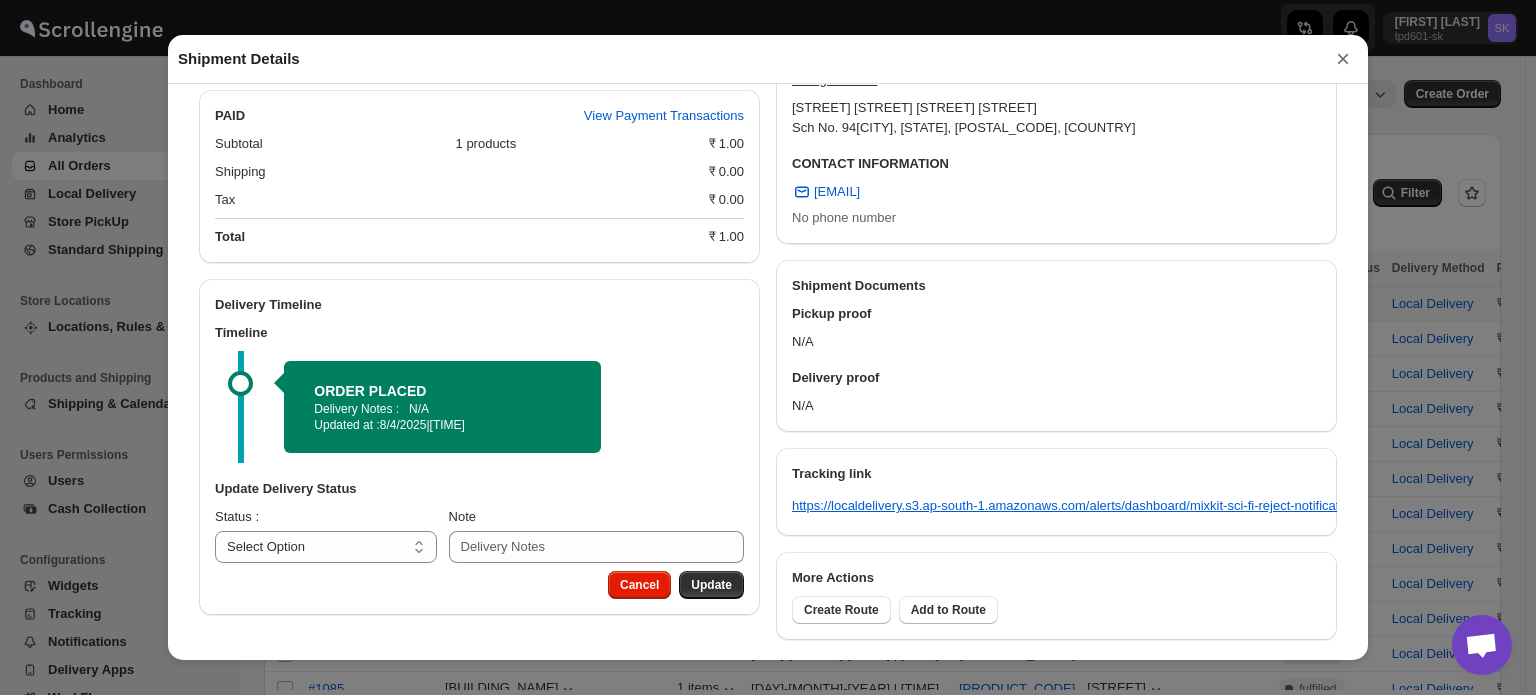 scroll, scrollTop: 600, scrollLeft: 0, axis: vertical 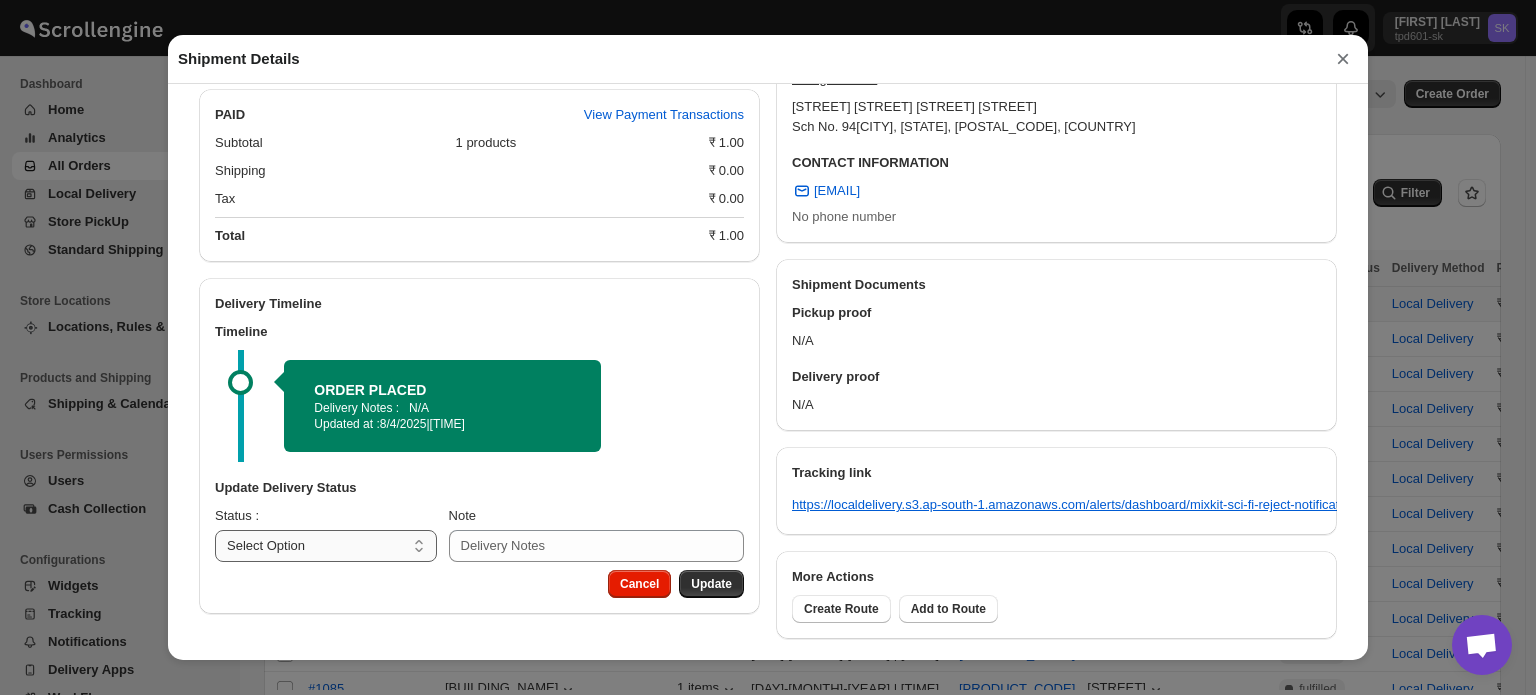 click on "Select Option PICKED UP OUT FOR DELIVERY RESCHEDULE DELIVERED CANCELLED" at bounding box center [326, 546] 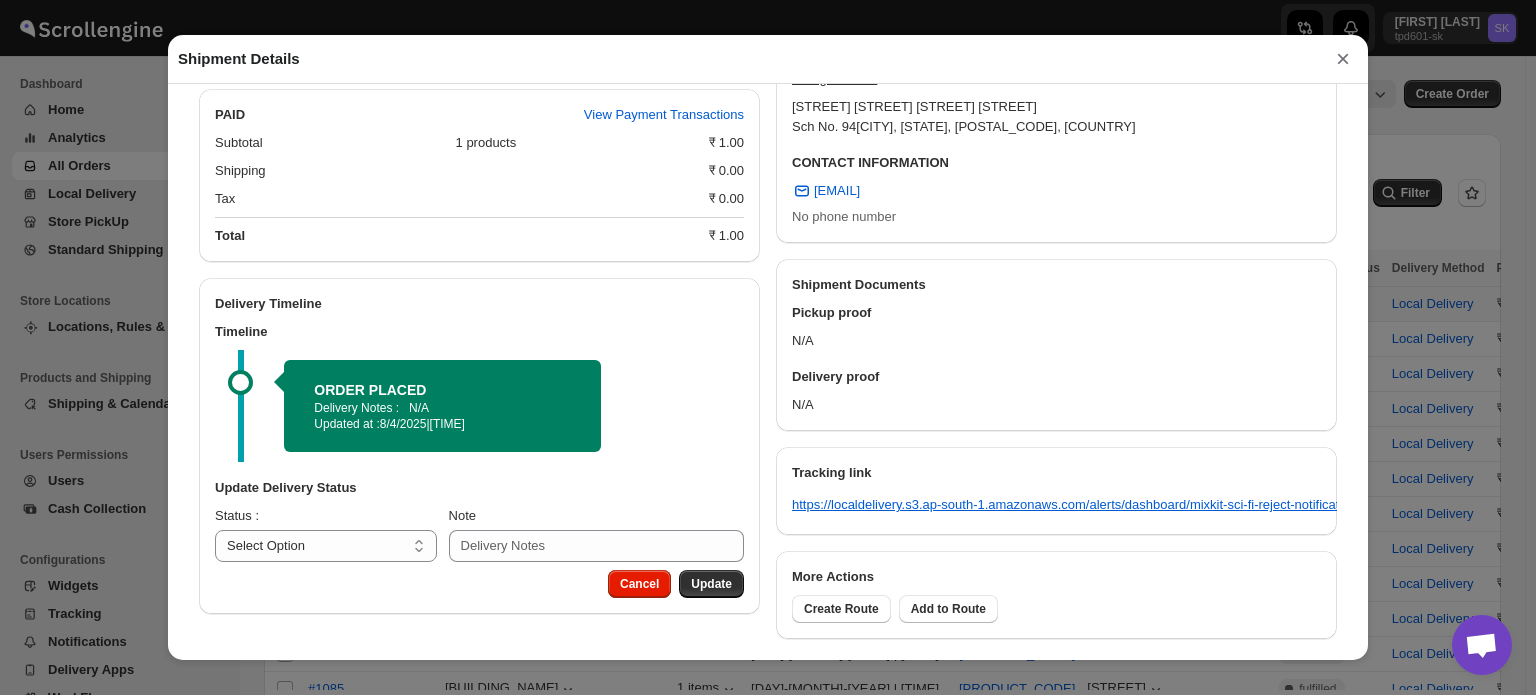 click on "ORDER PLACED Delivery Notes : N/A Updated at : [MONTH]/[DAY]/[YEAR] | [TIME]" at bounding box center (482, 406) 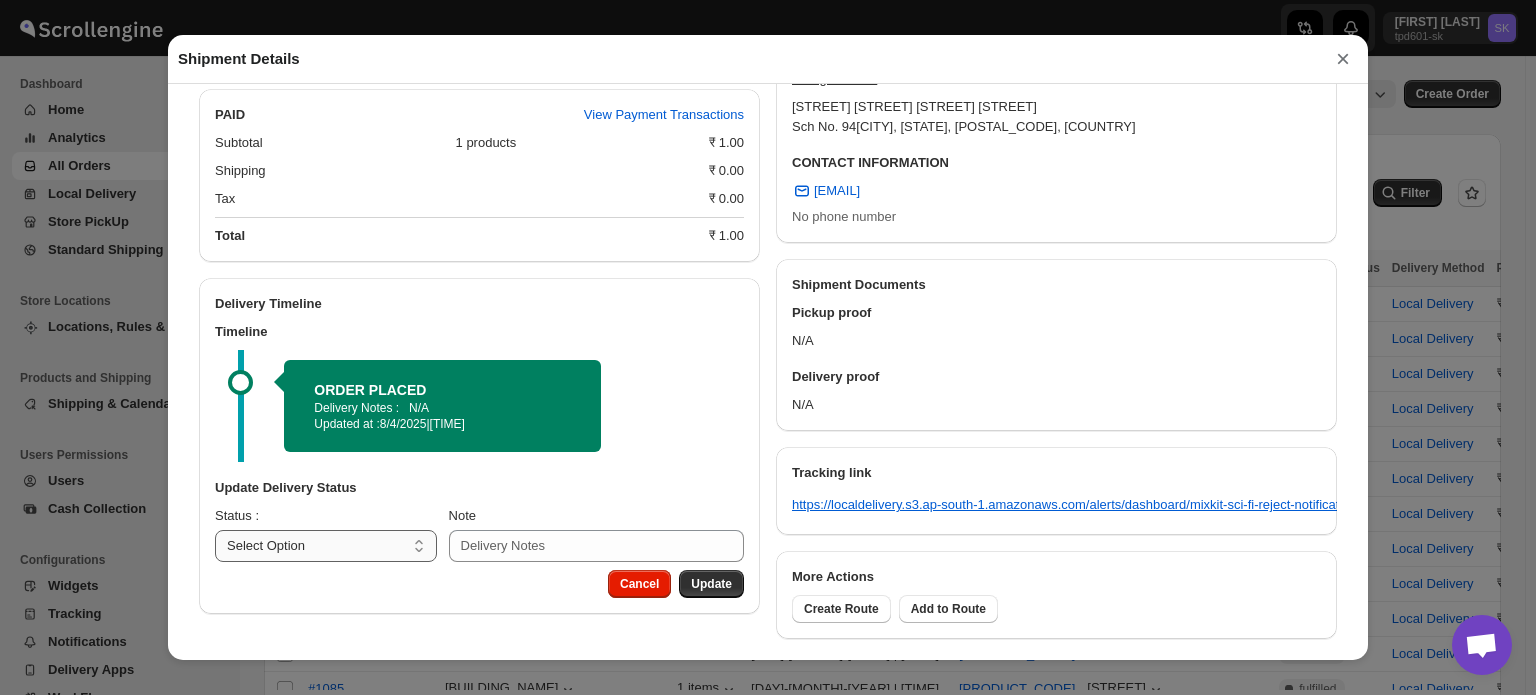 click on "Select Option PICKED UP OUT FOR DELIVERY RESCHEDULE DELIVERED CANCELLED" at bounding box center [326, 546] 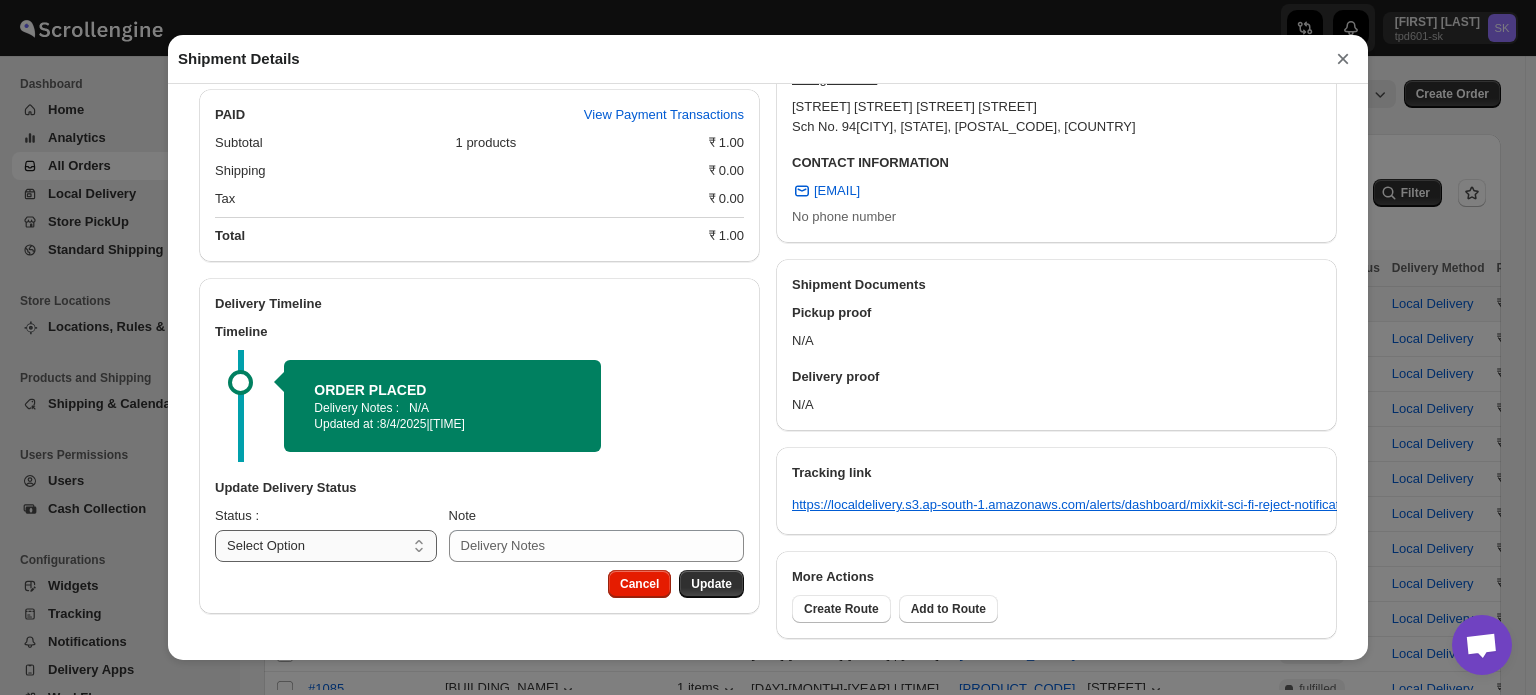 click on "Select Option PICKED UP OUT FOR DELIVERY RESCHEDULE DELIVERED CANCELLED" at bounding box center (326, 546) 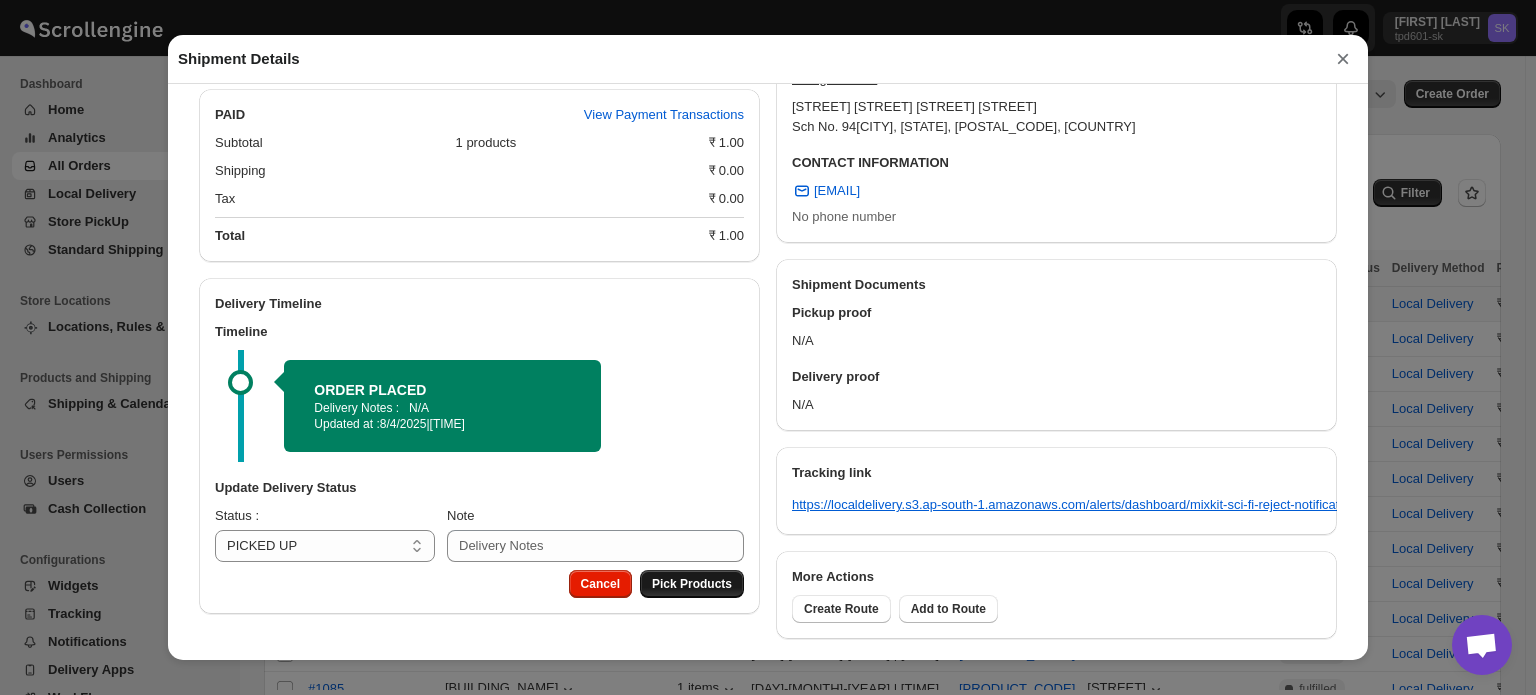 click on "Pick Products" at bounding box center (692, 584) 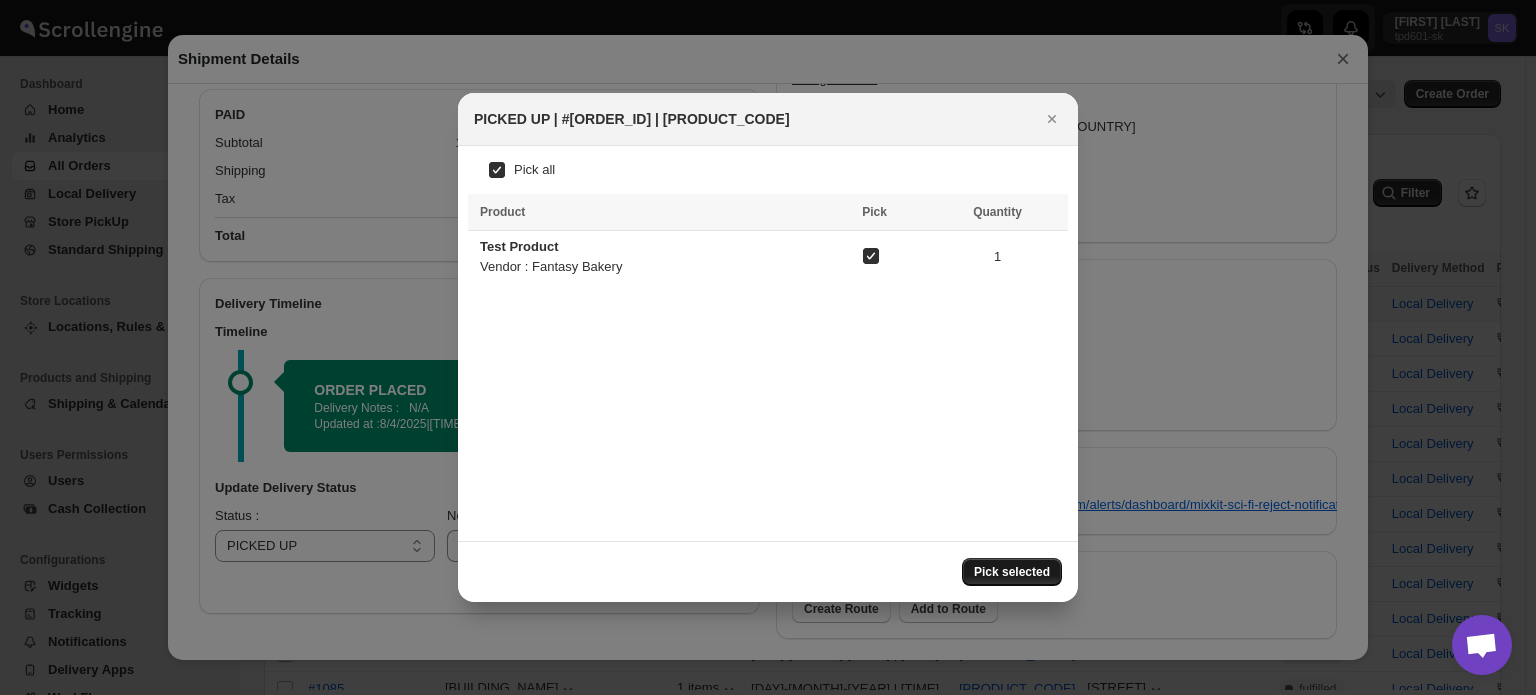 click on "Pick selected" at bounding box center (1012, 572) 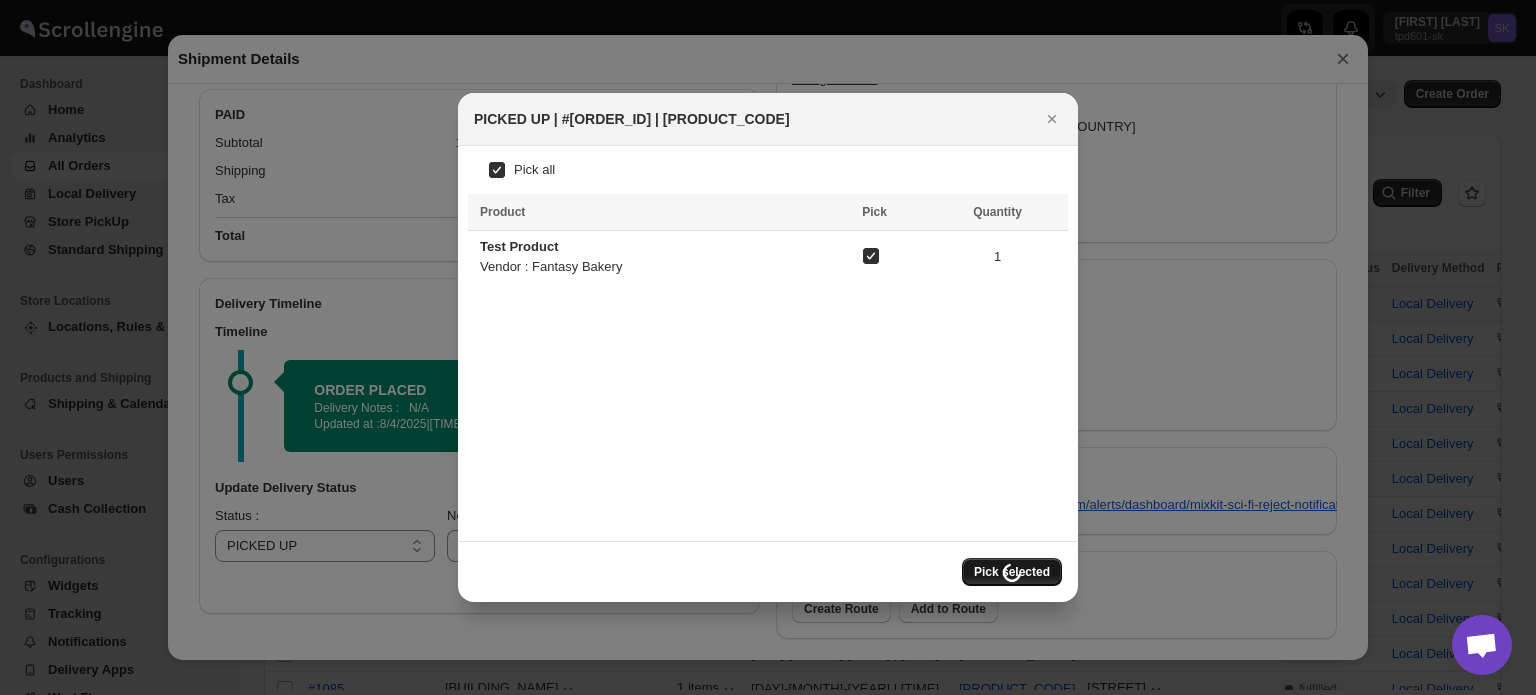 select 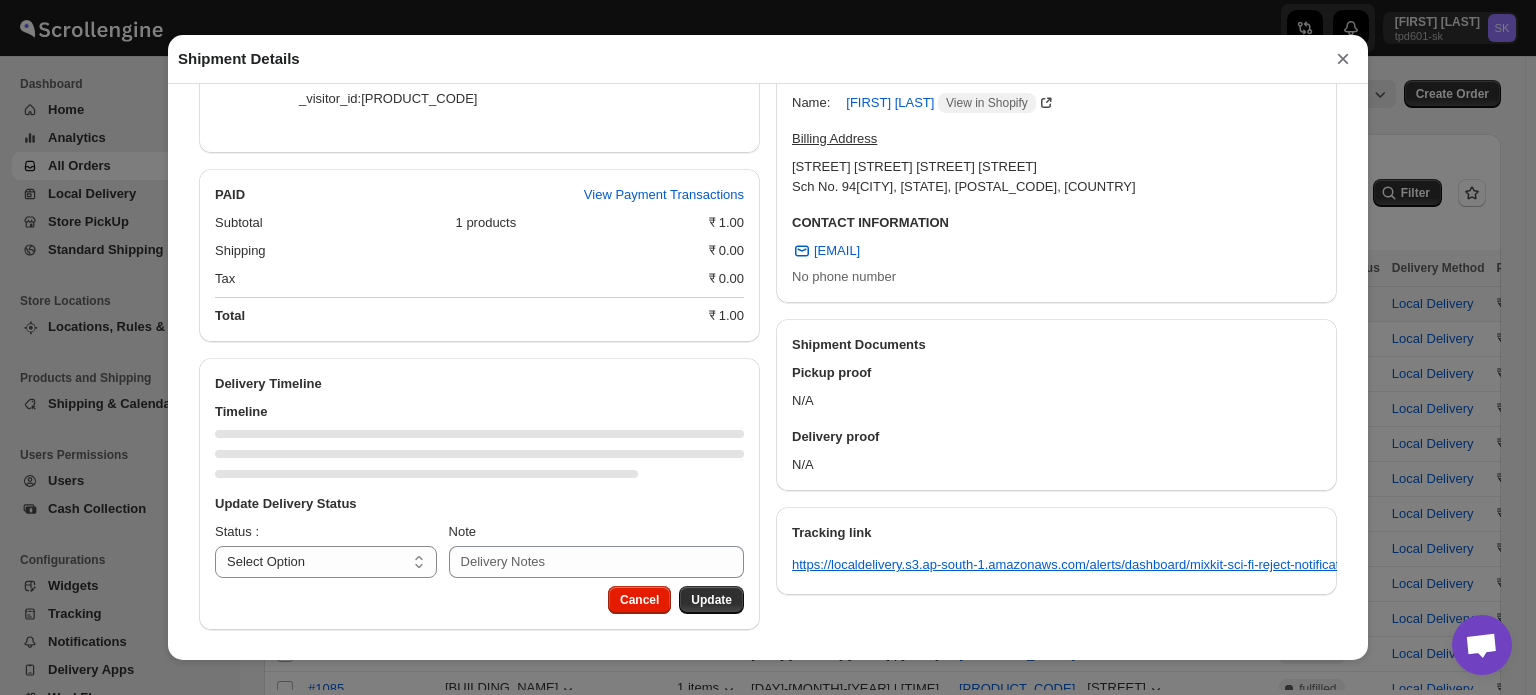 scroll, scrollTop: 620, scrollLeft: 0, axis: vertical 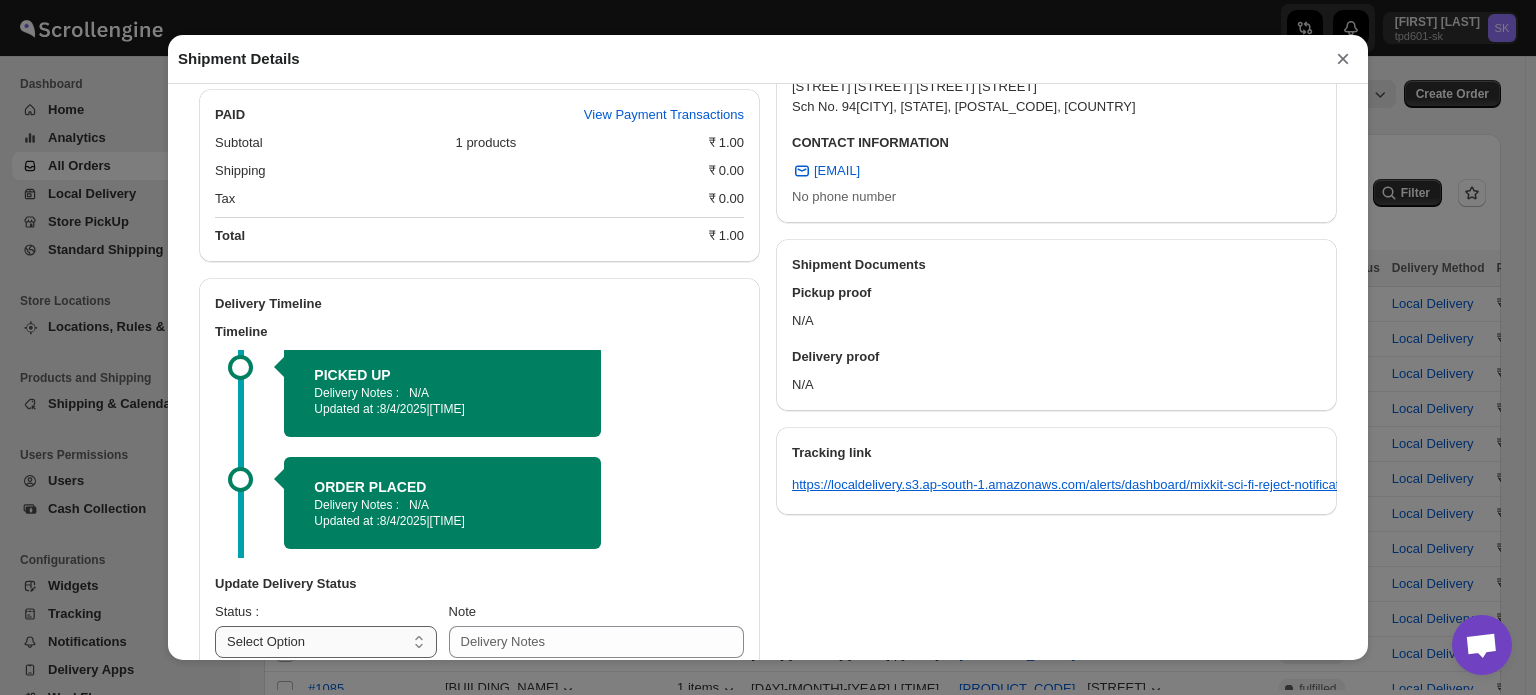 click on "Select Option PICKED UP OUT FOR DELIVERY RESCHEDULE DELIVERED CANCELLED" at bounding box center (326, 642) 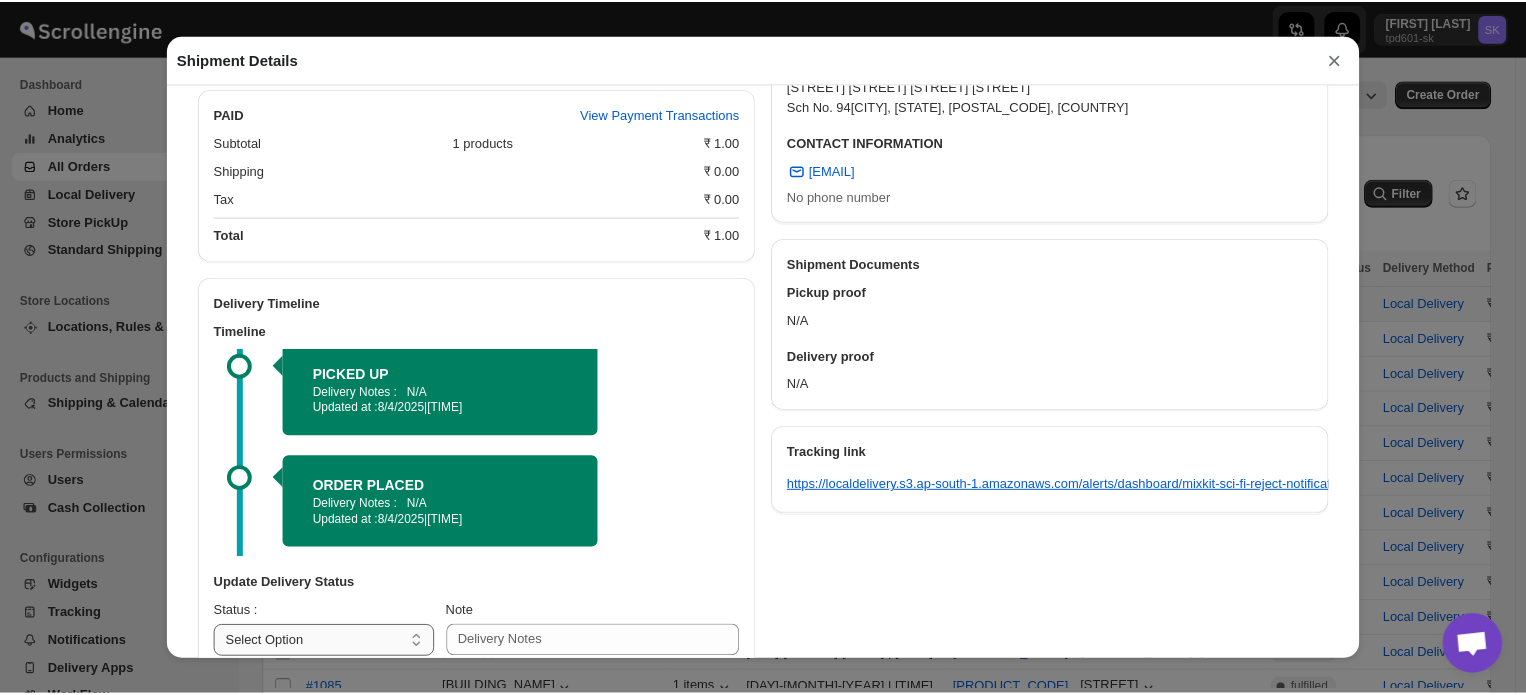 scroll, scrollTop: 621, scrollLeft: 0, axis: vertical 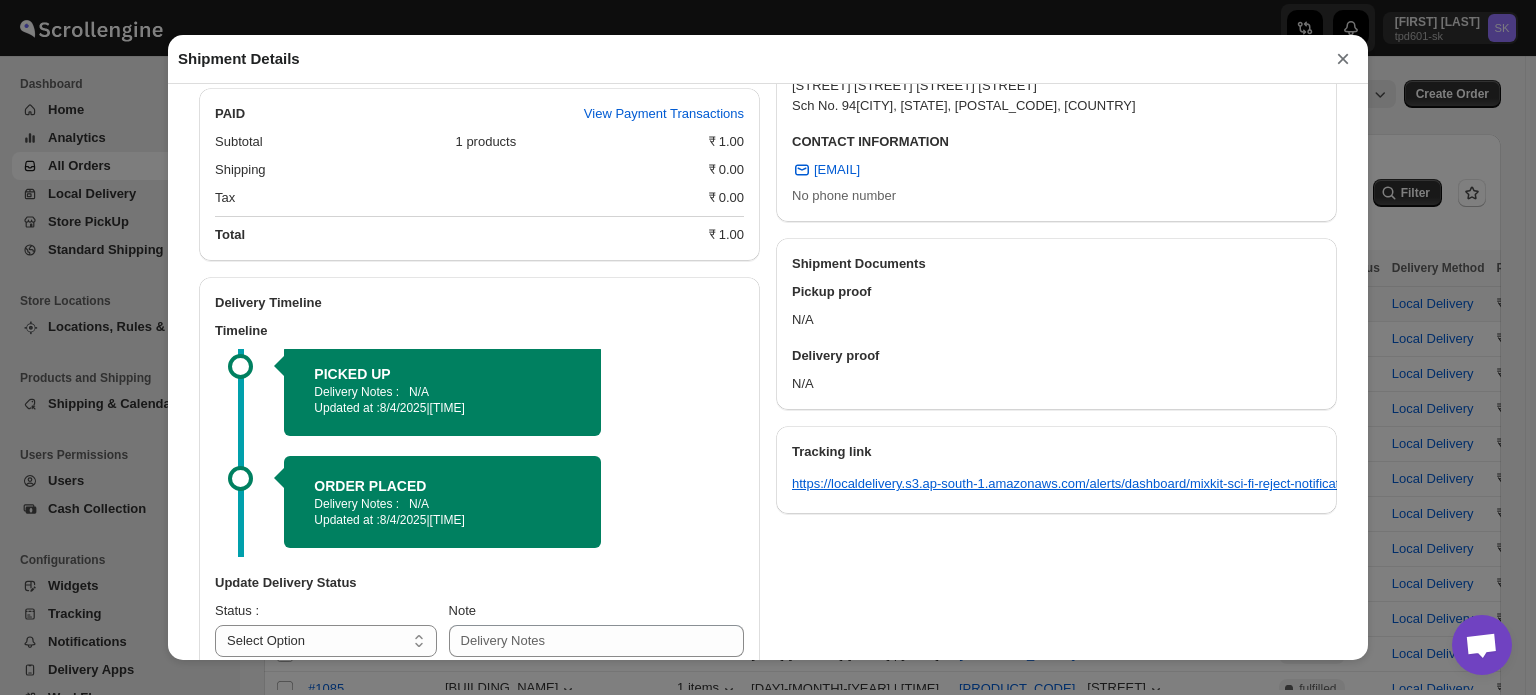 click on "×" at bounding box center [1343, 59] 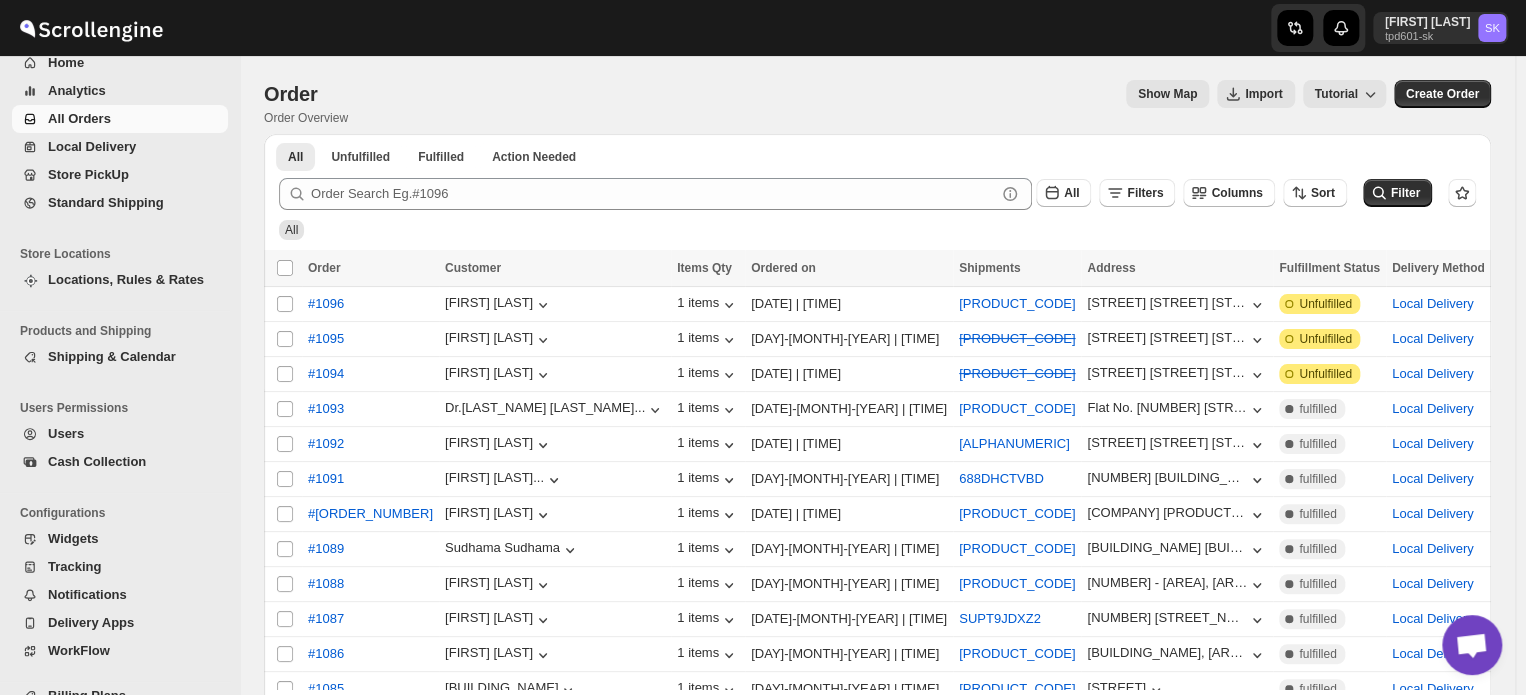 scroll, scrollTop: 104, scrollLeft: 0, axis: vertical 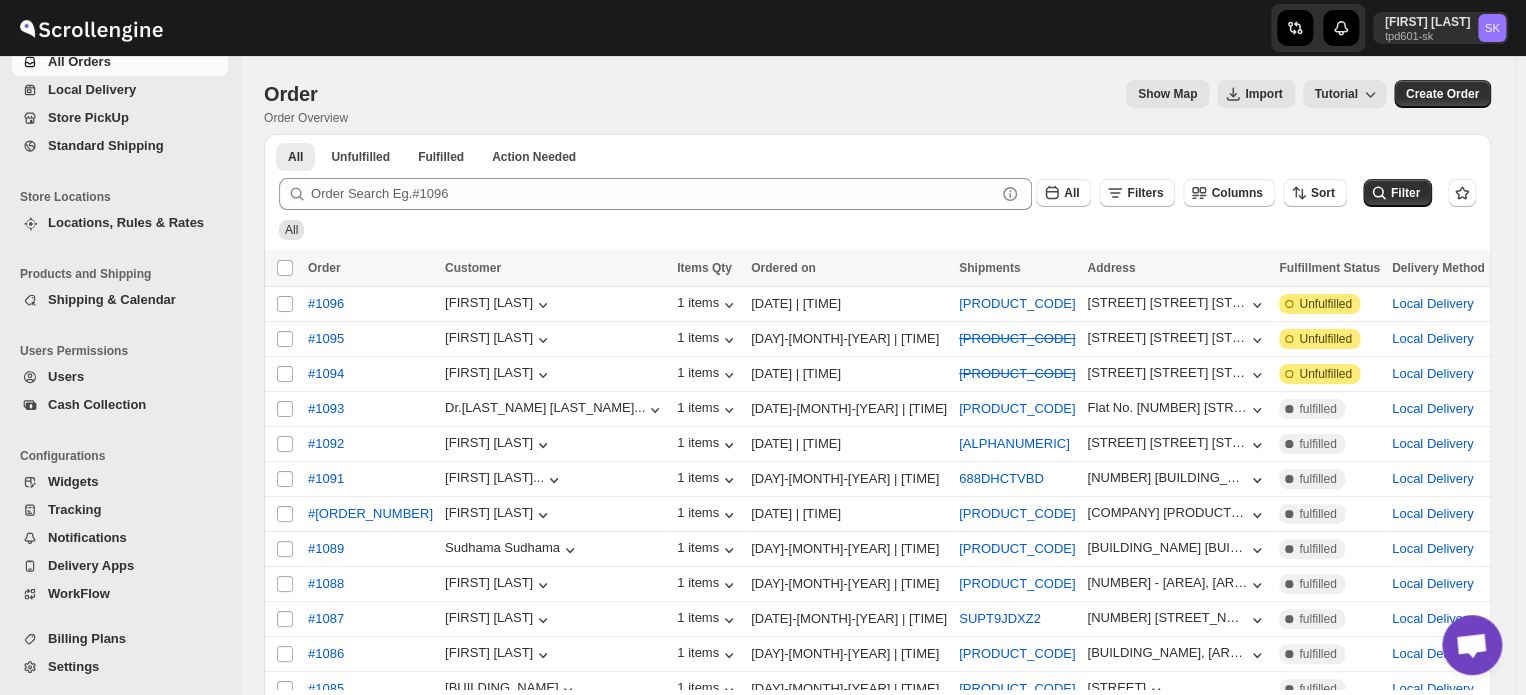 click on "Notifications" at bounding box center [87, 537] 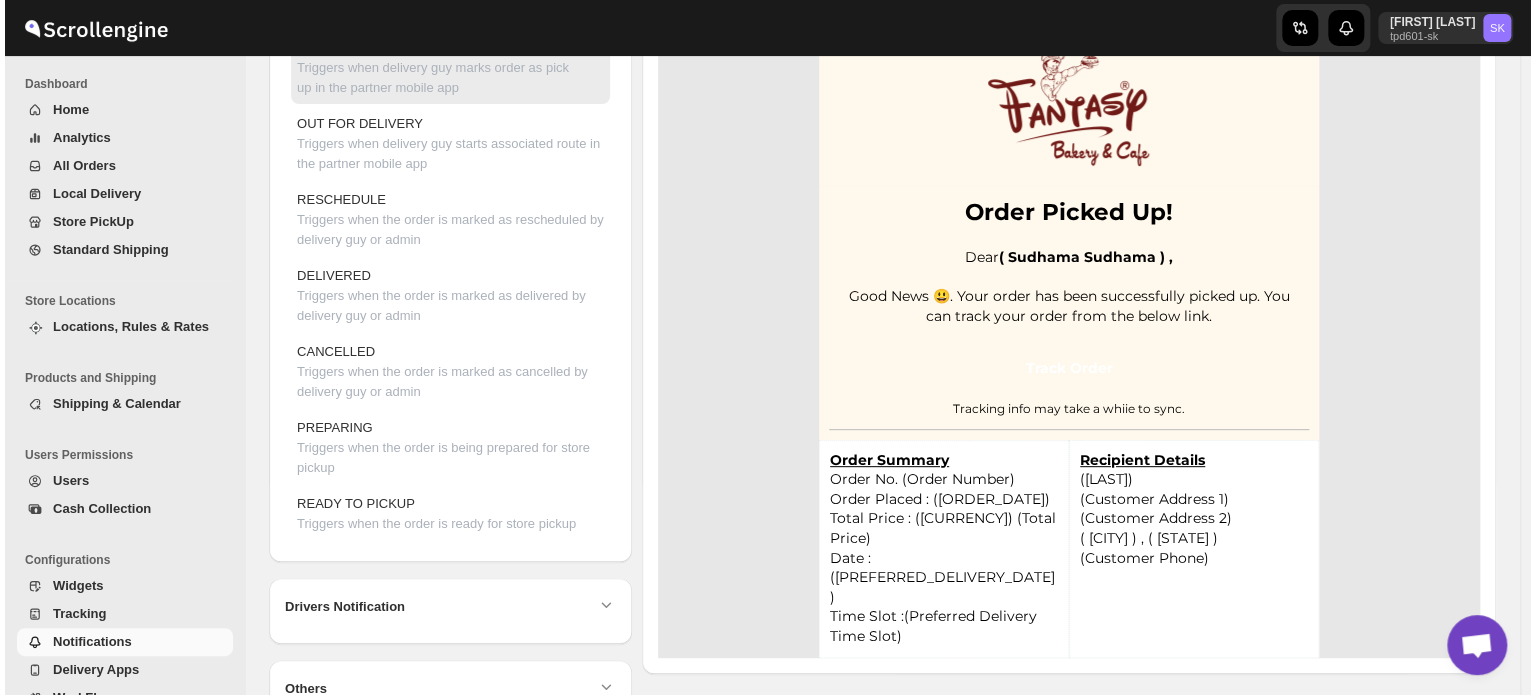 scroll, scrollTop: 0, scrollLeft: 0, axis: both 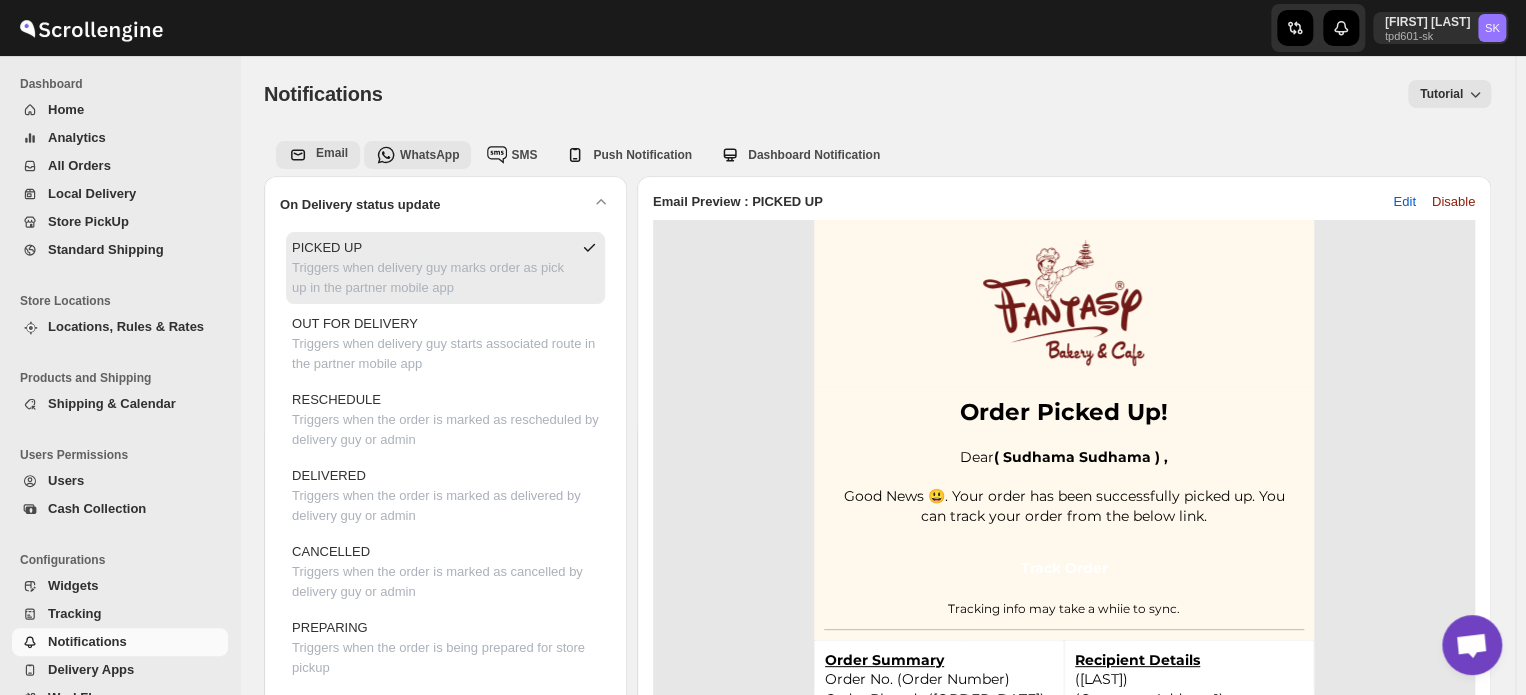 click on "WhatsApp" at bounding box center (429, 155) 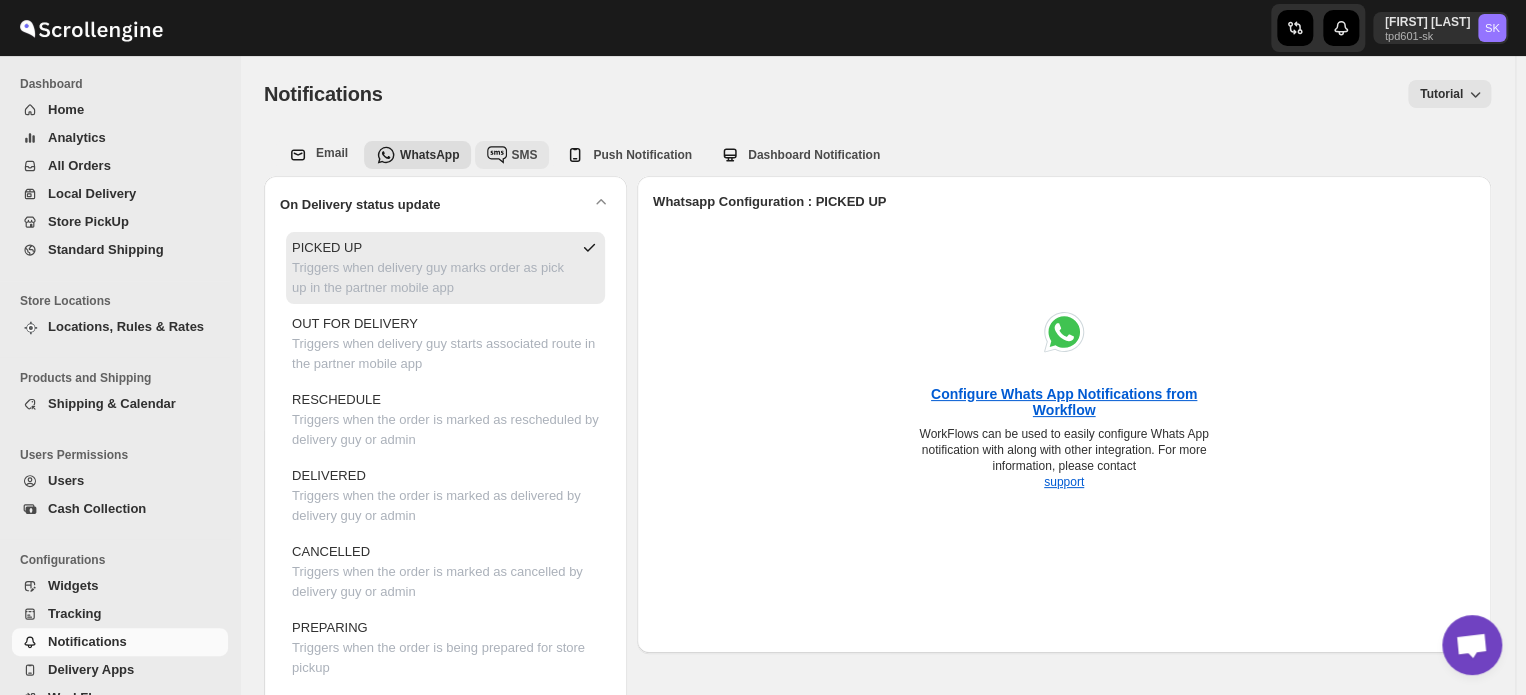 click 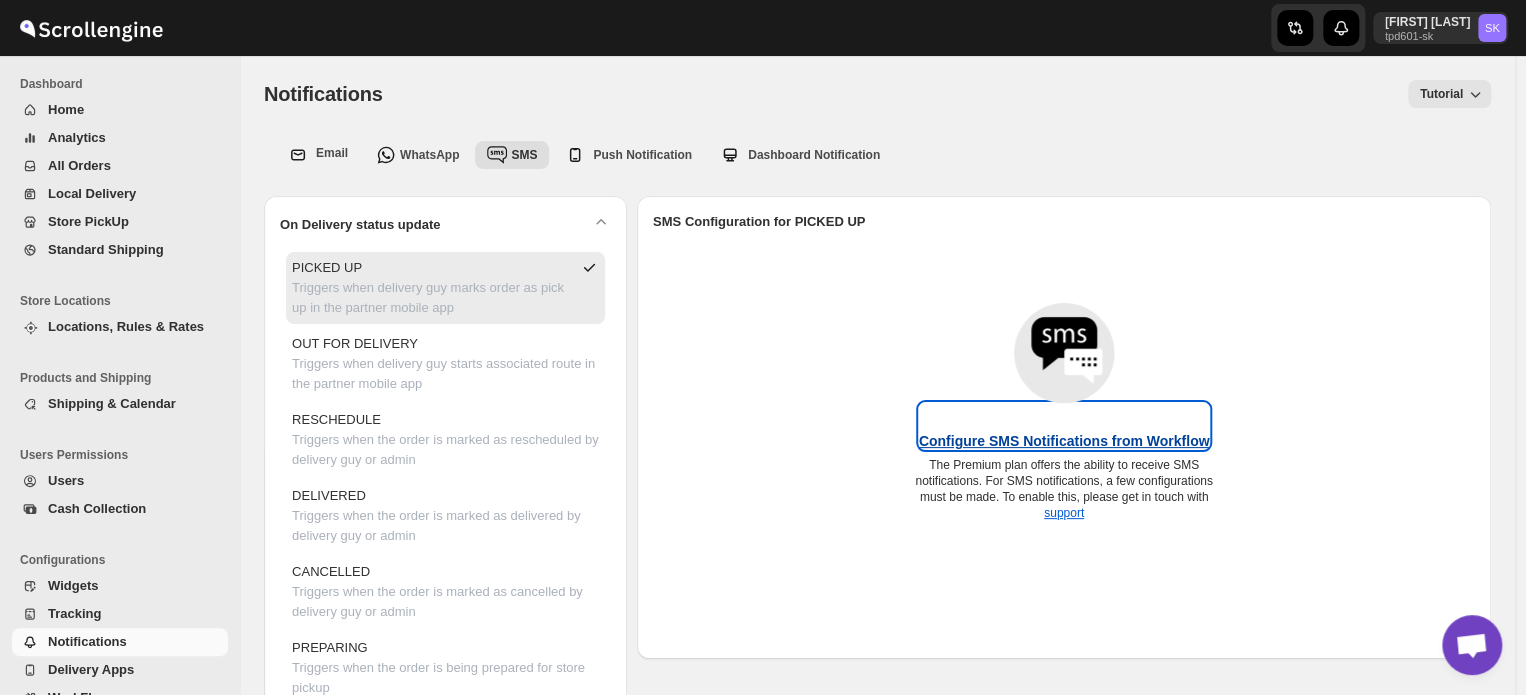 click on "Configure SMS Notifications from Workflow" at bounding box center (1064, 441) 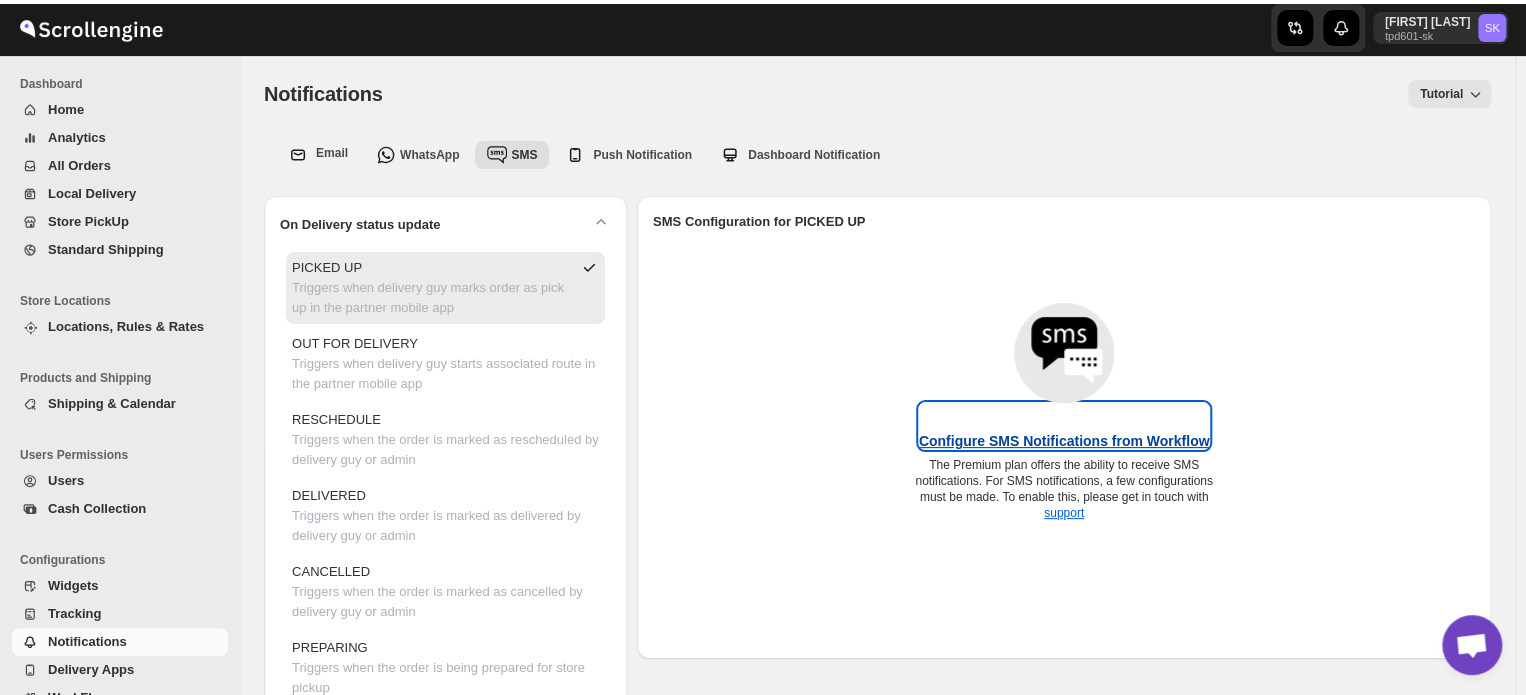 click on "Configure SMS Notifications from Workflow" at bounding box center (1064, 441) 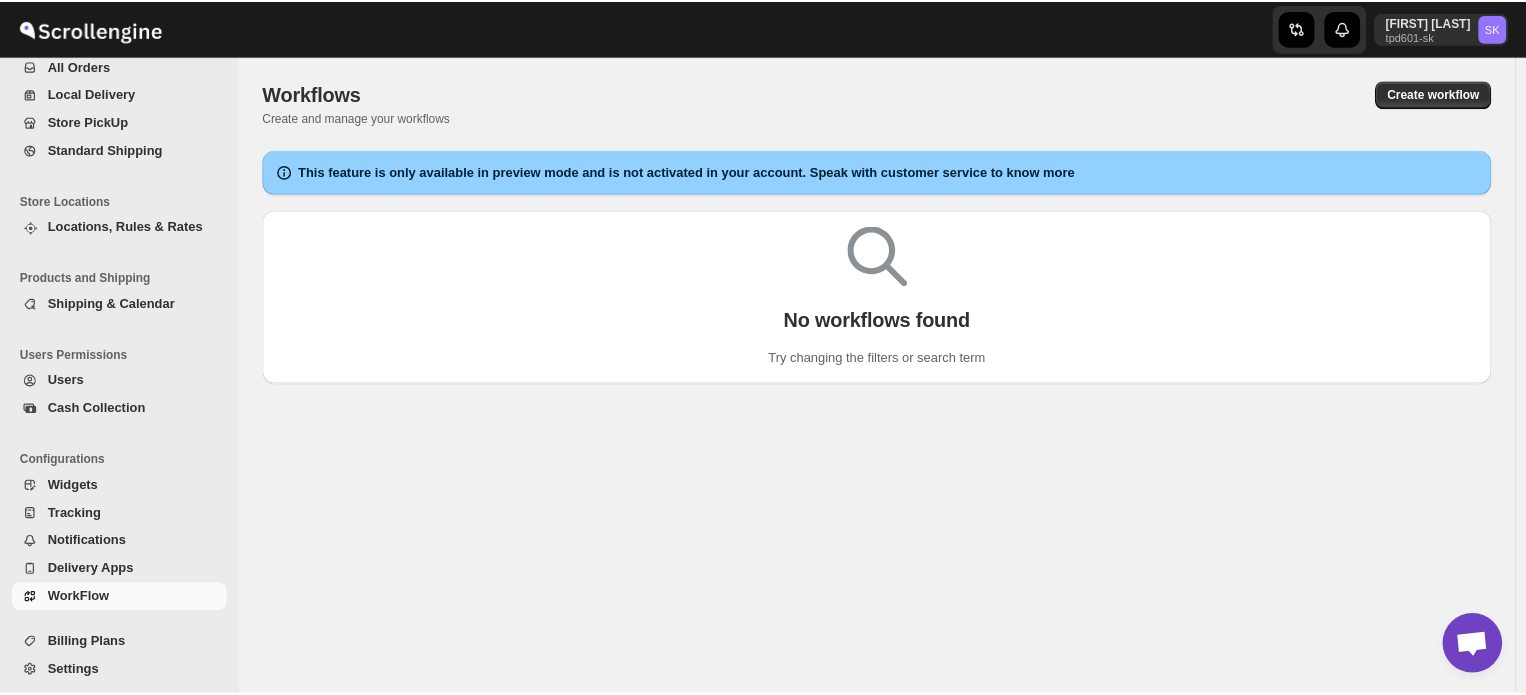 scroll, scrollTop: 104, scrollLeft: 0, axis: vertical 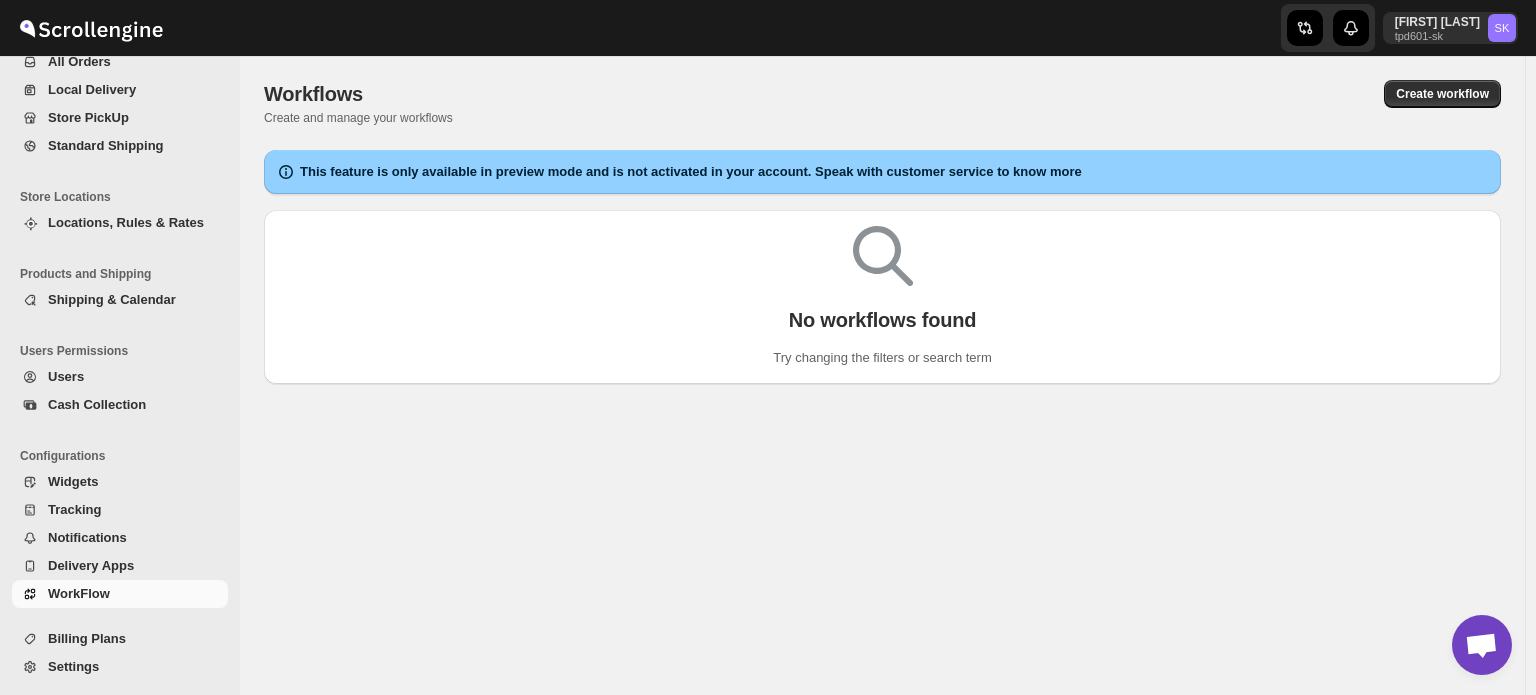 click on "Notifications" at bounding box center [87, 537] 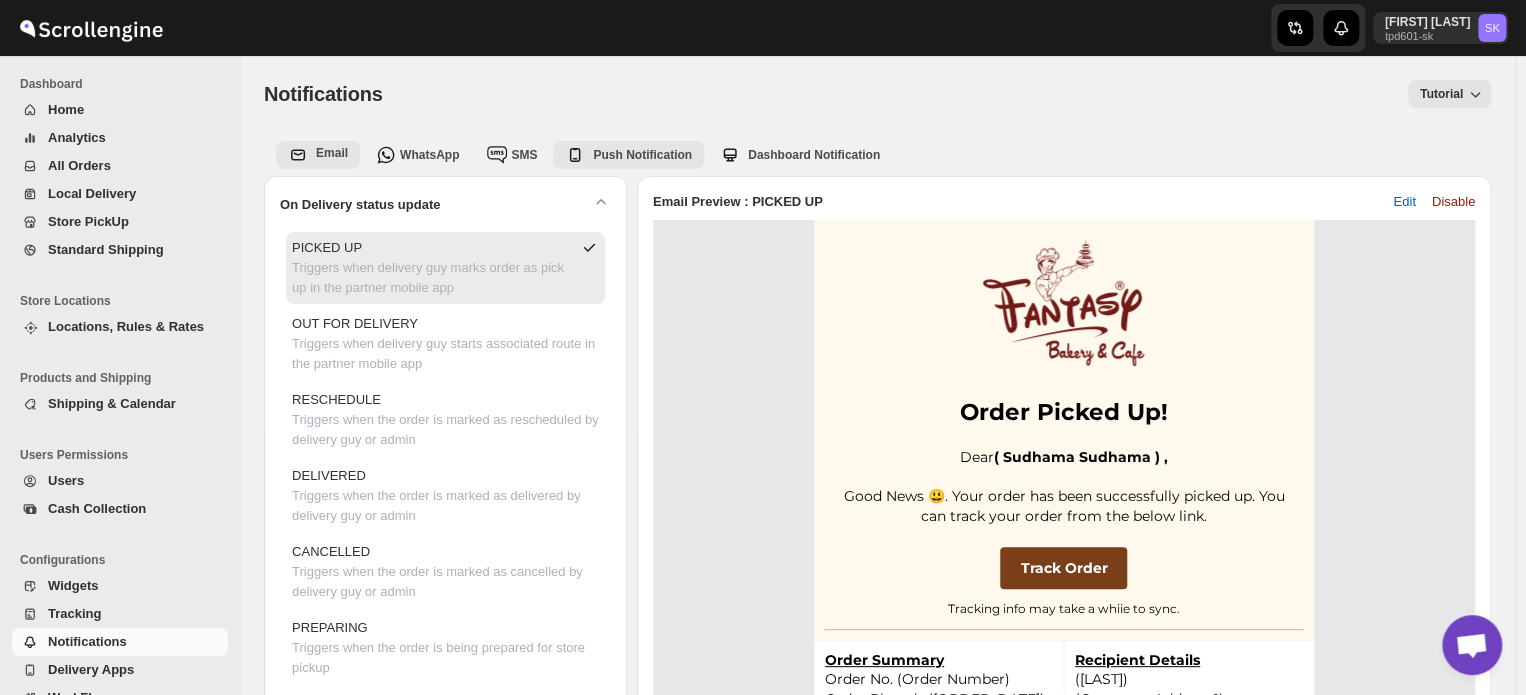 click on "Push Notification" at bounding box center (642, 155) 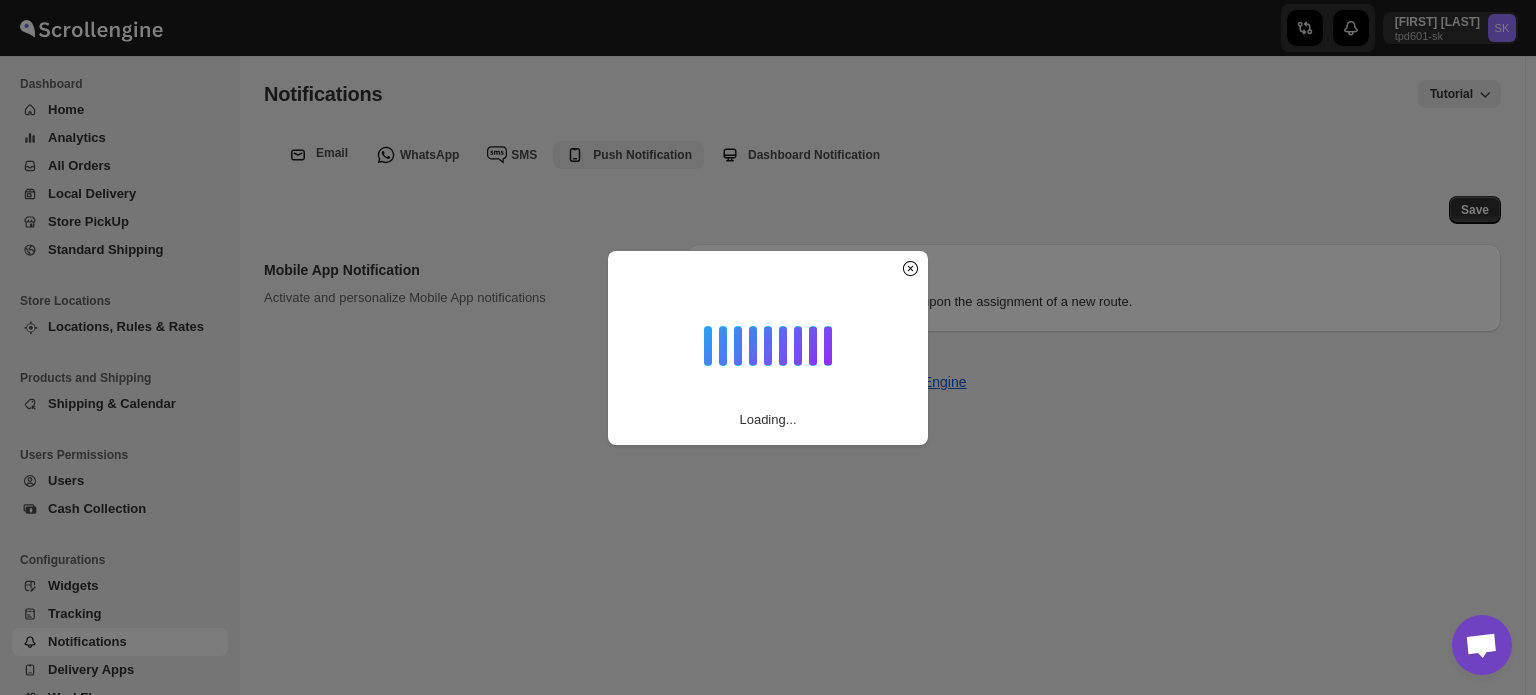 checkbox on "true" 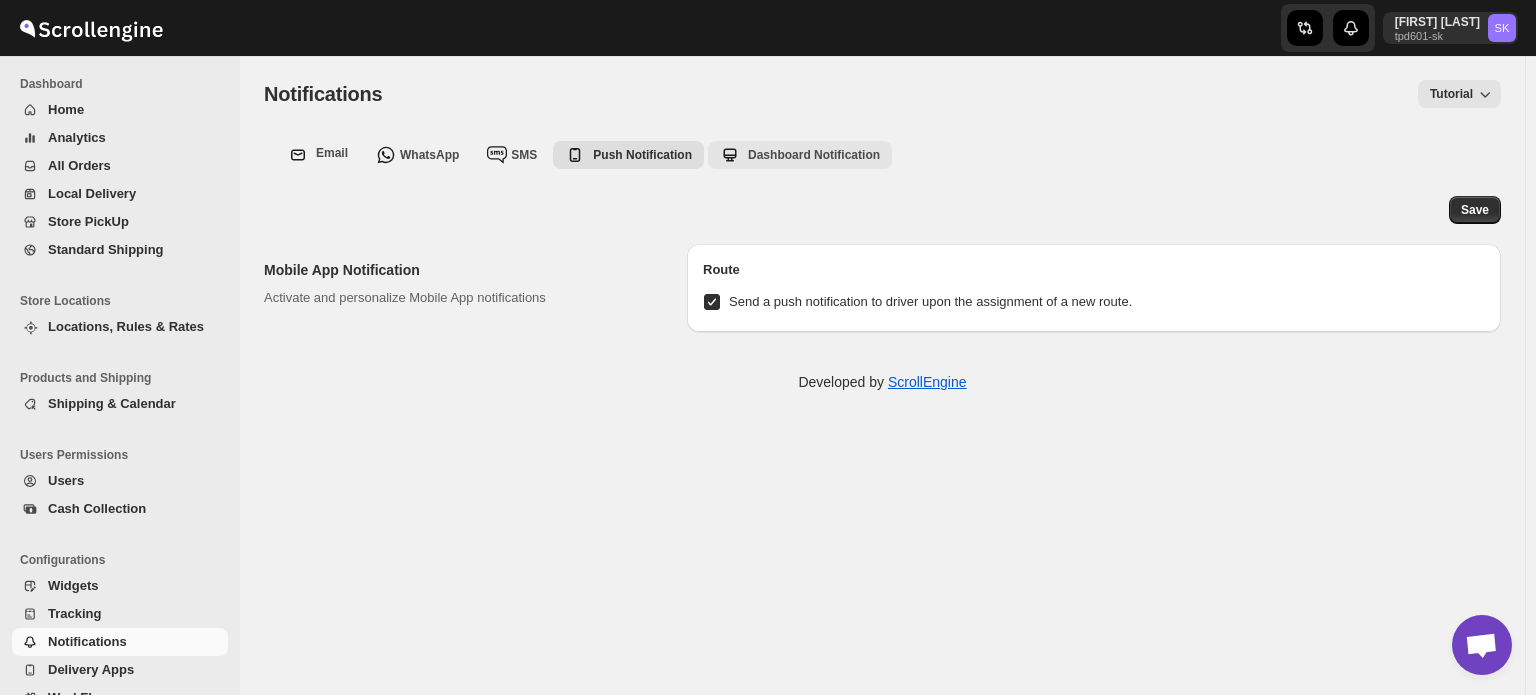 click on "Dashboard Notification" at bounding box center [800, 155] 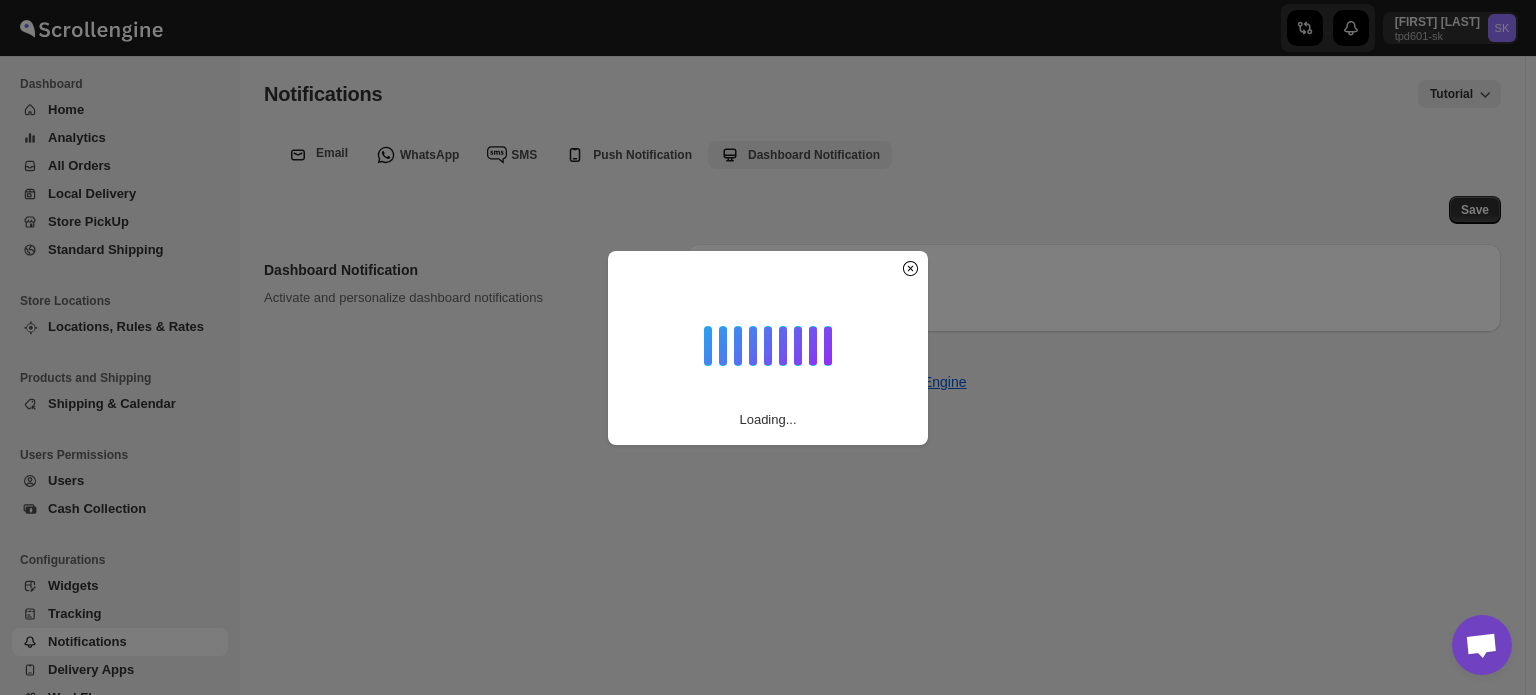 checkbox on "true" 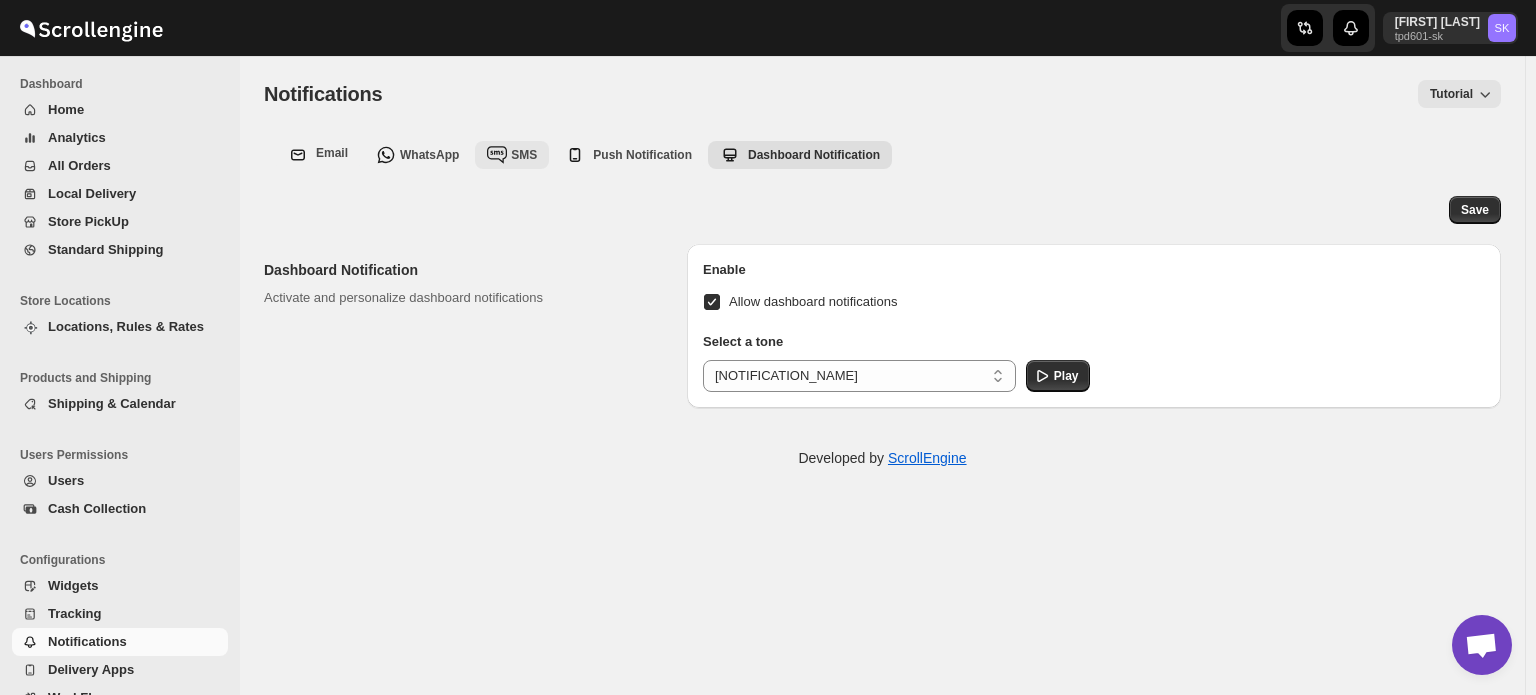 click 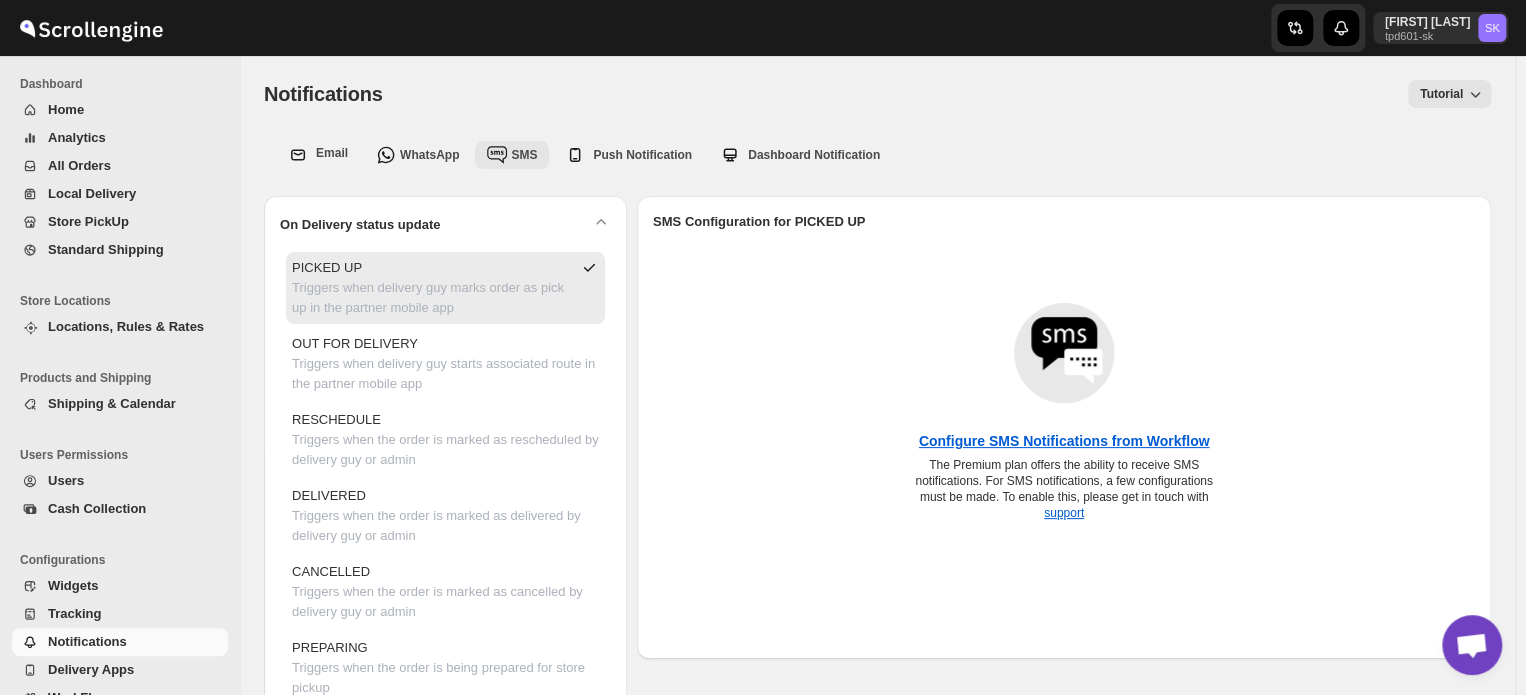 click 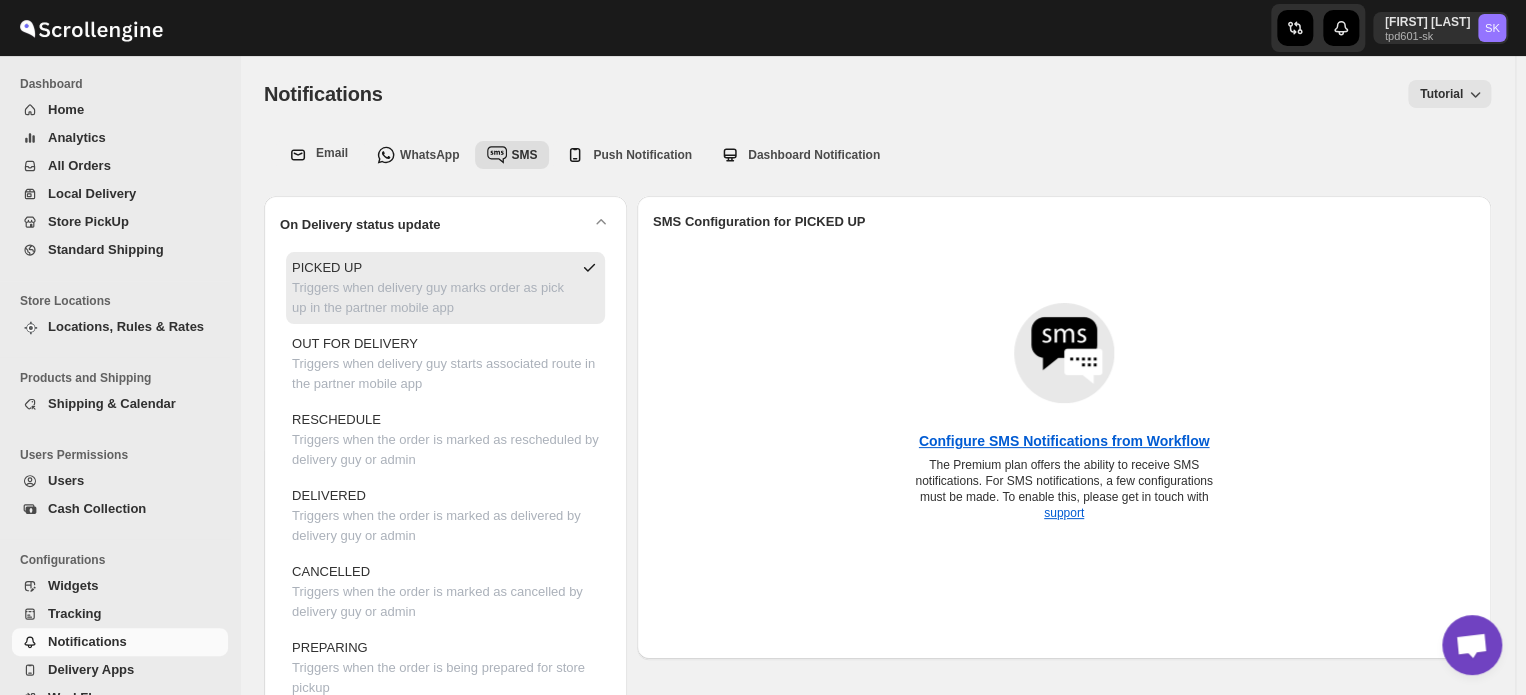 click at bounding box center (1471, 647) 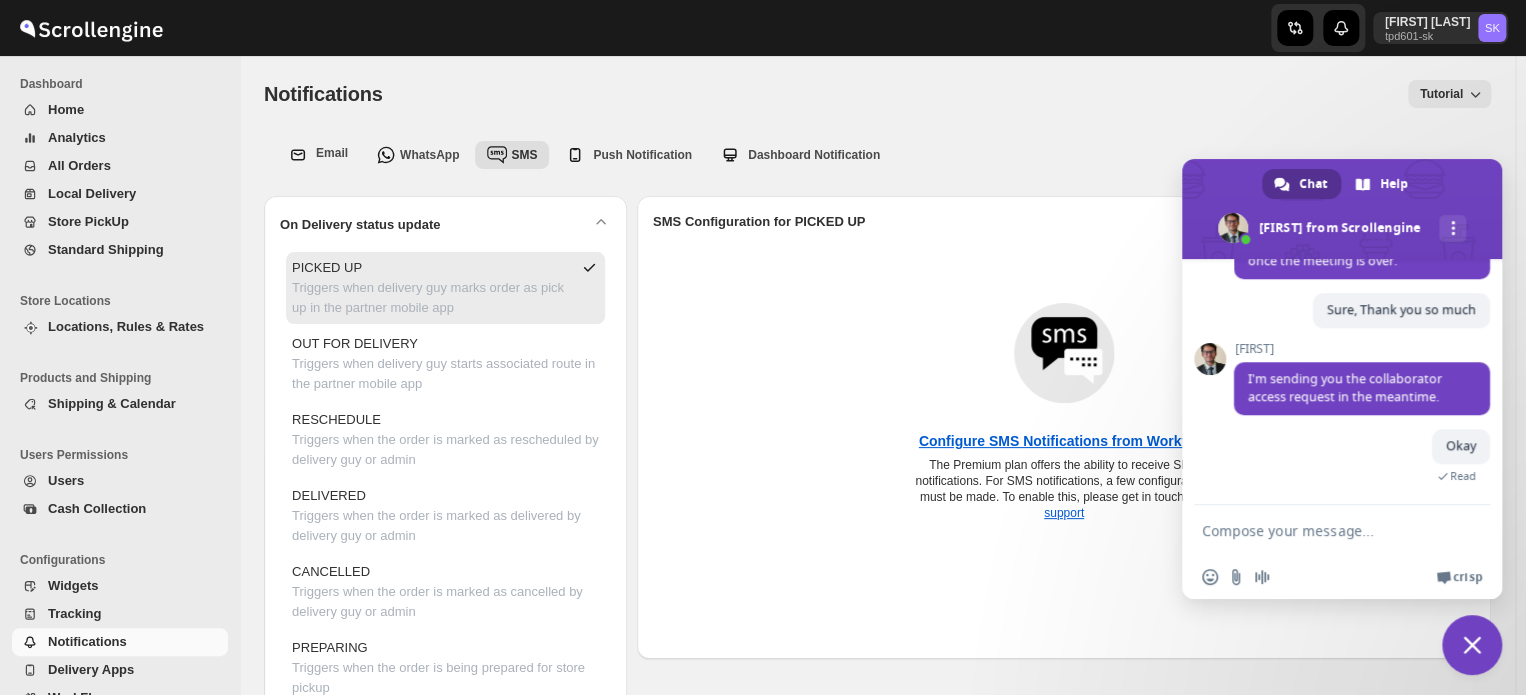scroll, scrollTop: 100, scrollLeft: 0, axis: vertical 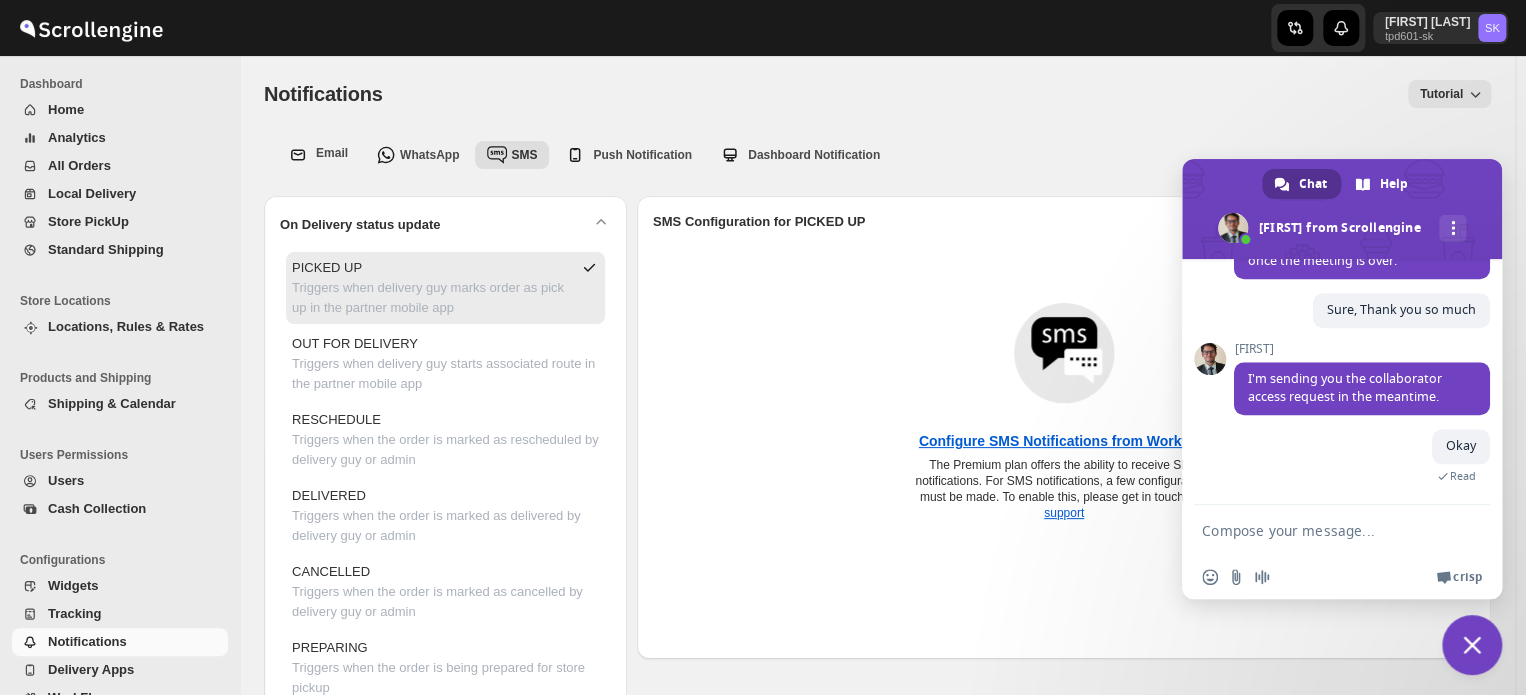 click on "Configure SMS Notifications from Workflow The Premium plan offers the ability to receive SMS notifications. For SMS notifications, a few configurations must be made. To enable this, please get in touch with   [SUPPORT]" at bounding box center [1064, 441] 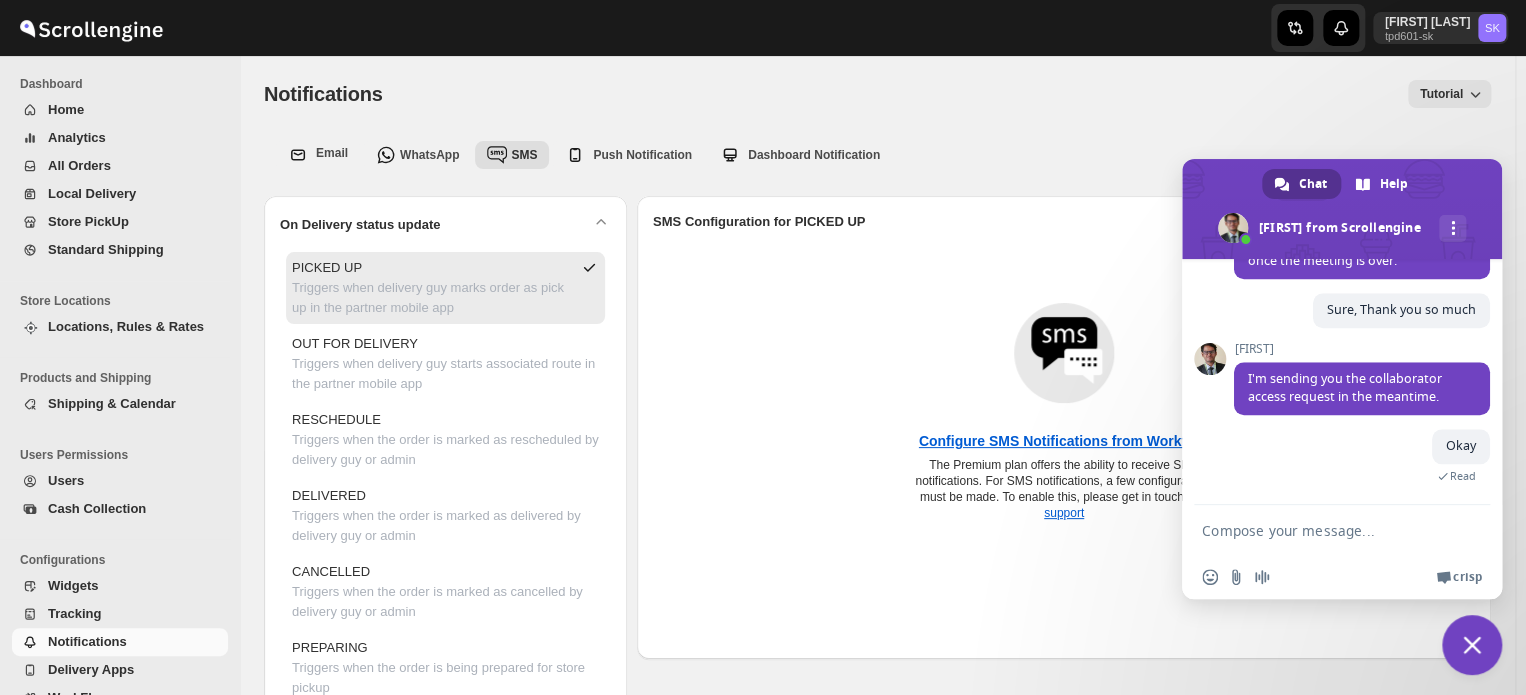click at bounding box center (1322, 530) 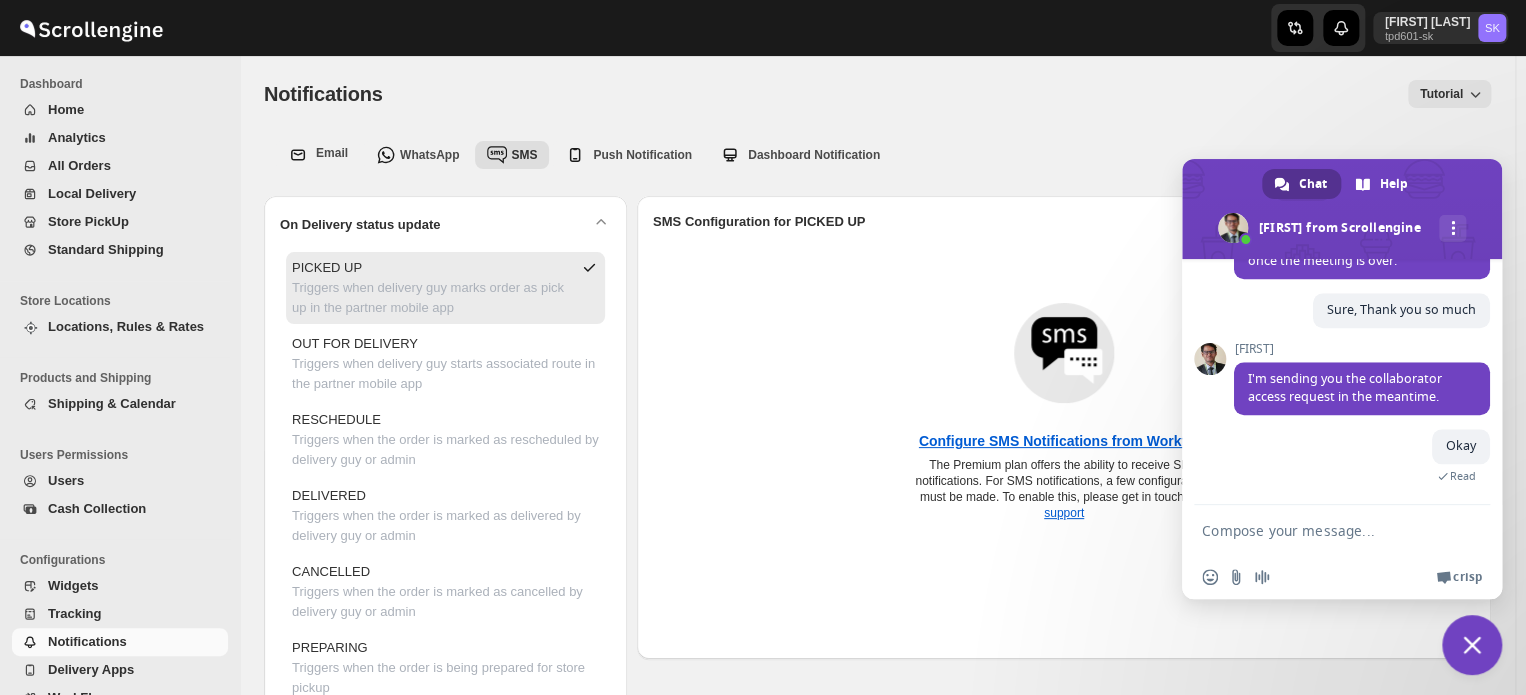 click at bounding box center [1322, 530] 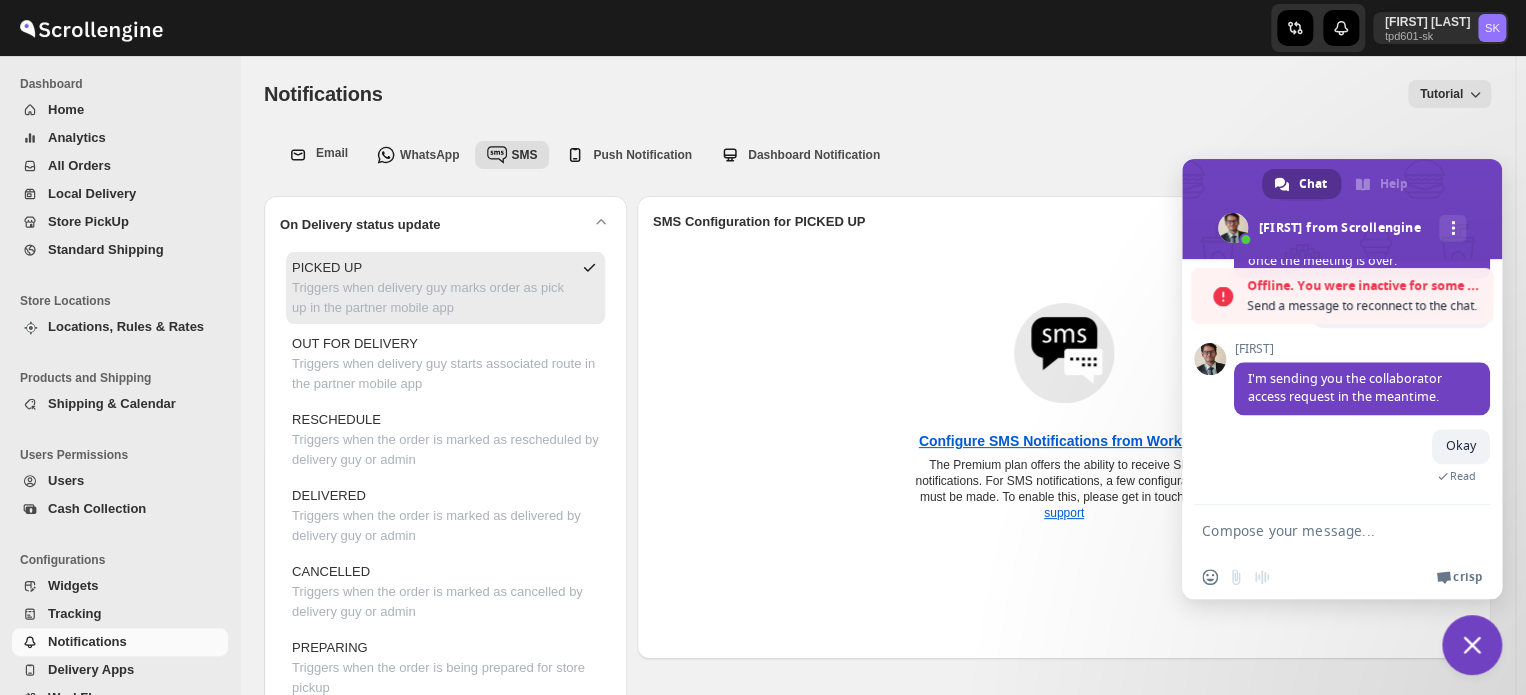 scroll, scrollTop: 8977, scrollLeft: 0, axis: vertical 